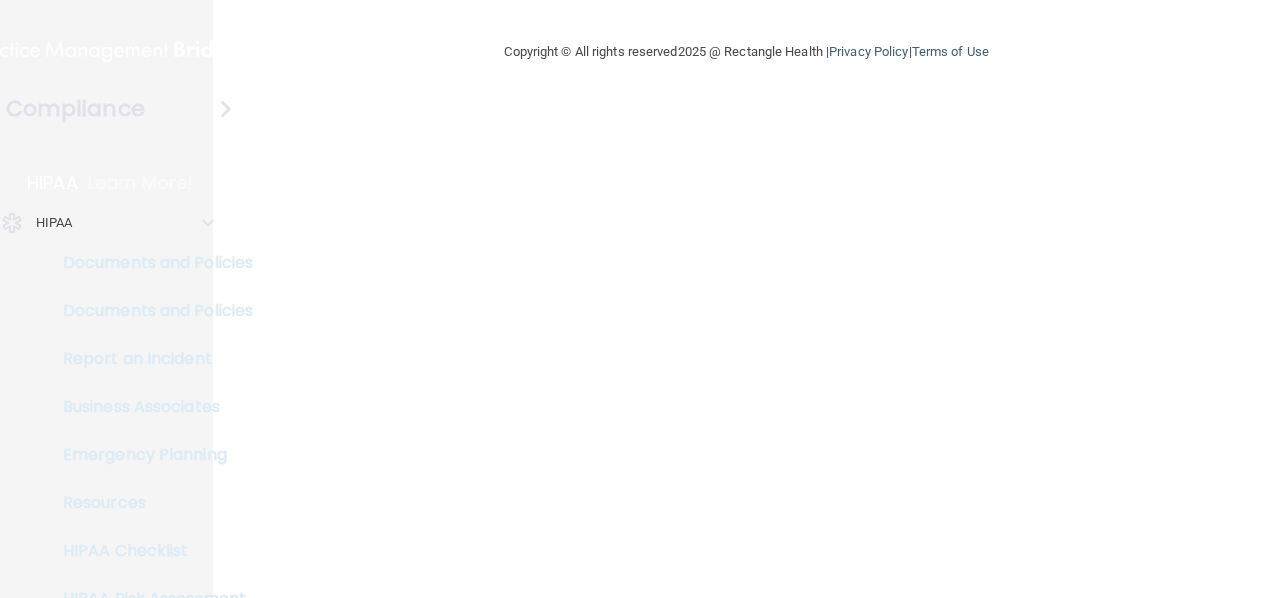 scroll, scrollTop: 0, scrollLeft: 0, axis: both 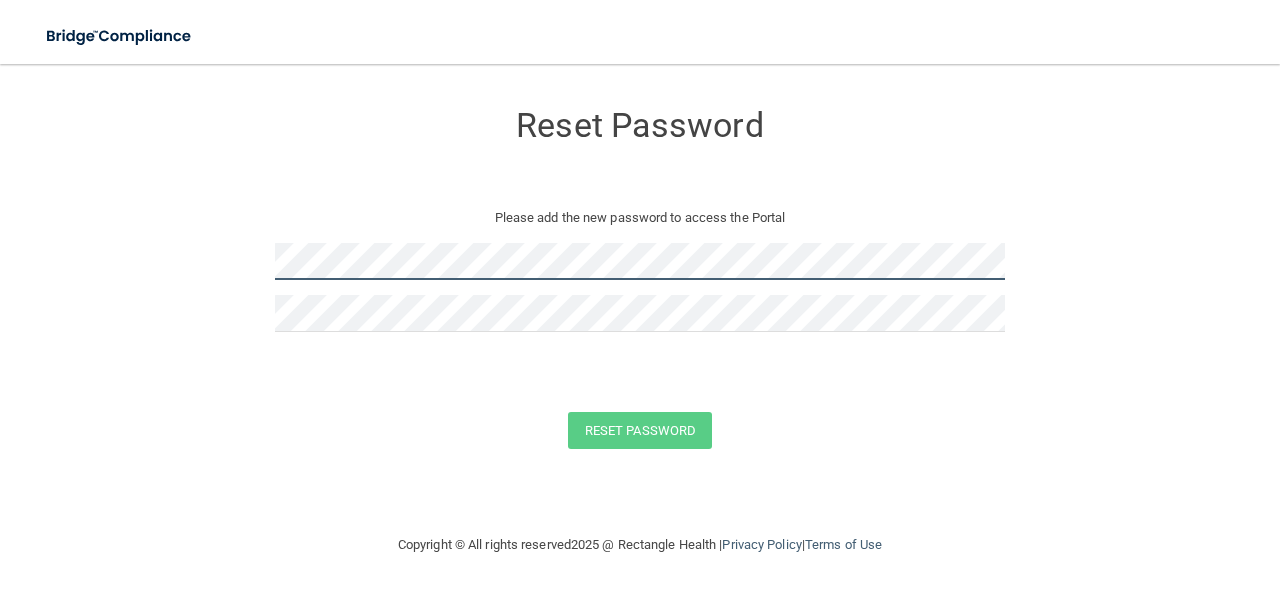 click on "Reset Password     Please add the new password to access the Portal                                                 Reset Password              You have successfully updated your password!   Click here to login ." at bounding box center (640, 278) 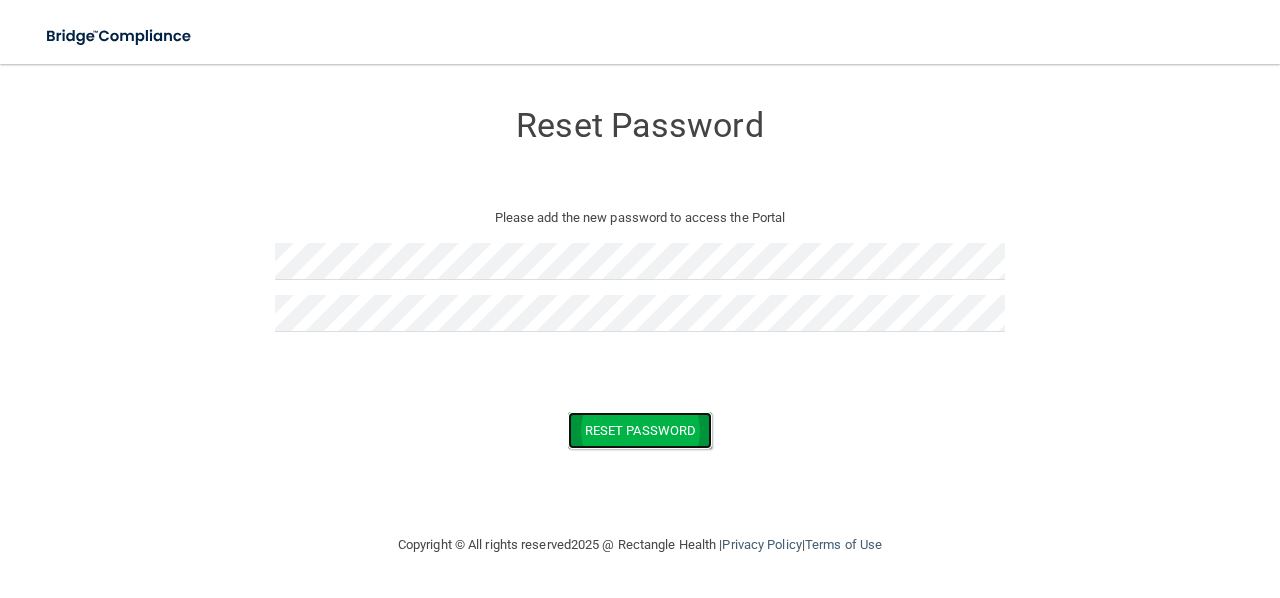 click on "Reset Password" at bounding box center [640, 430] 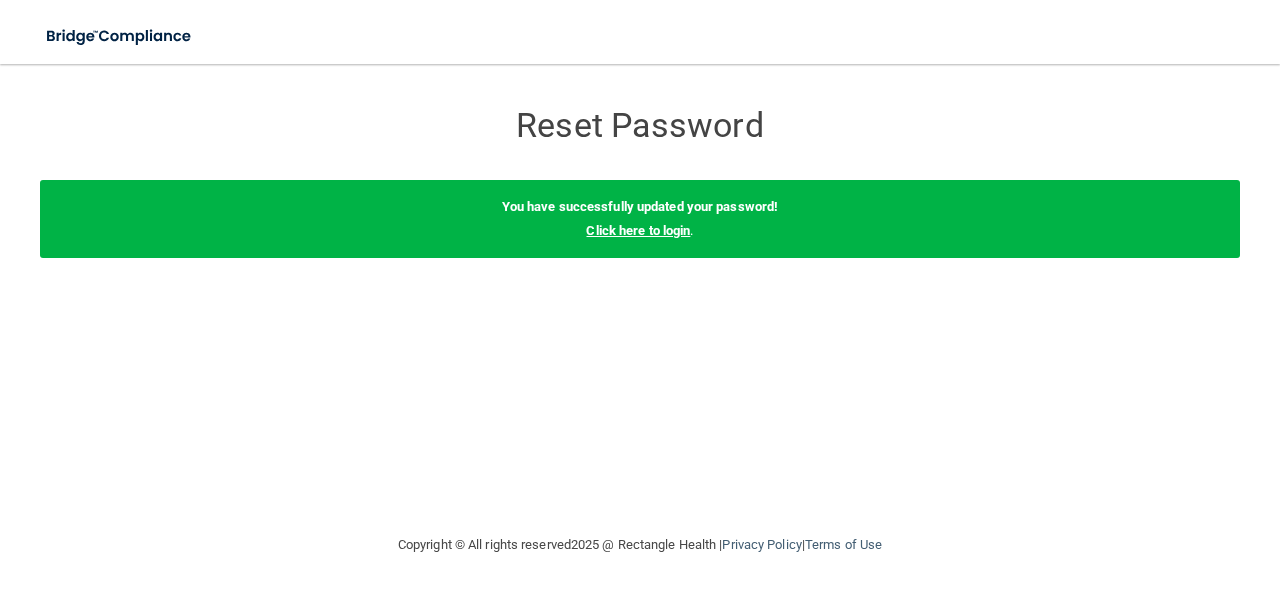 click on "Click here to login" at bounding box center (638, 230) 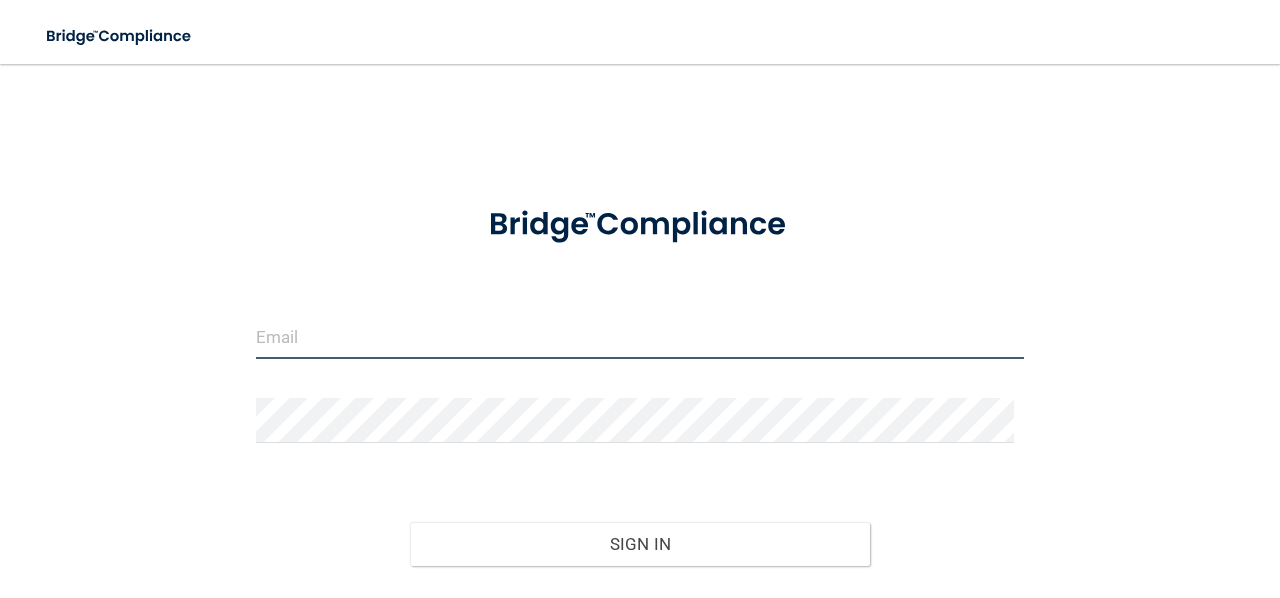 click at bounding box center [640, 336] 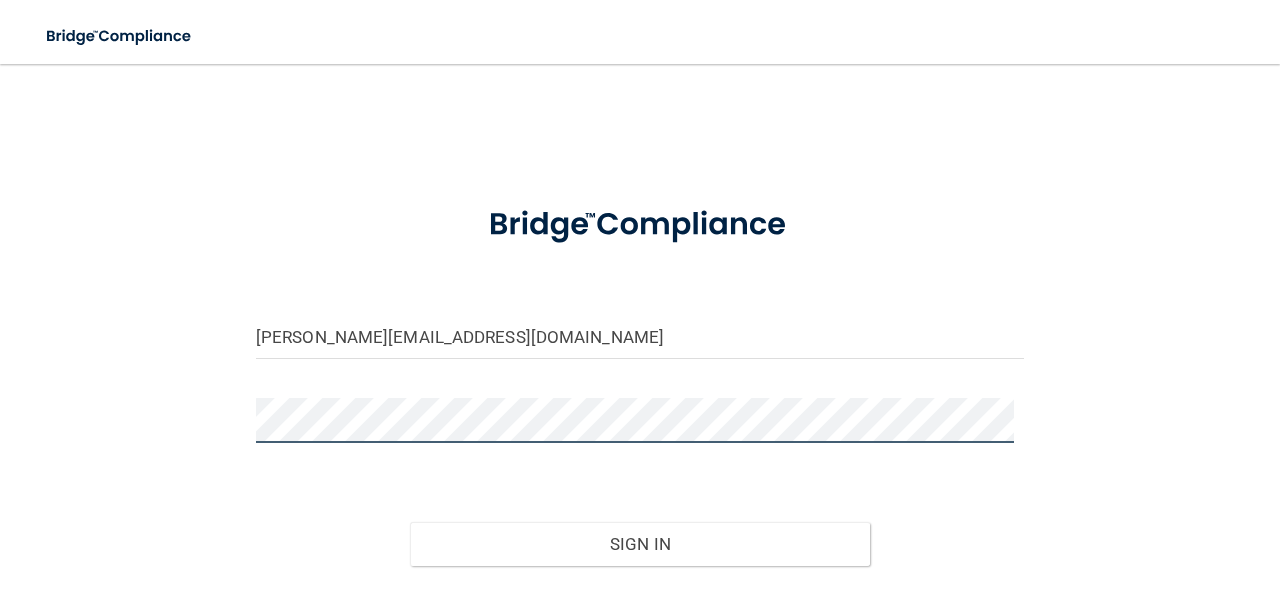 click on "Sign In" at bounding box center [640, 544] 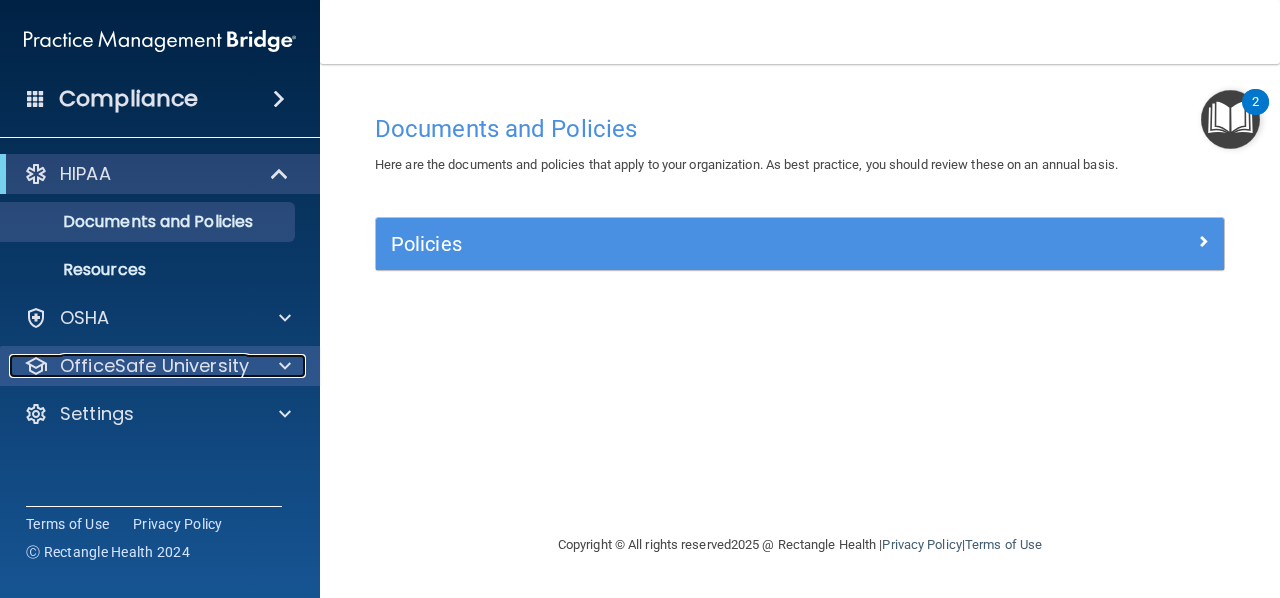 click at bounding box center [285, 366] 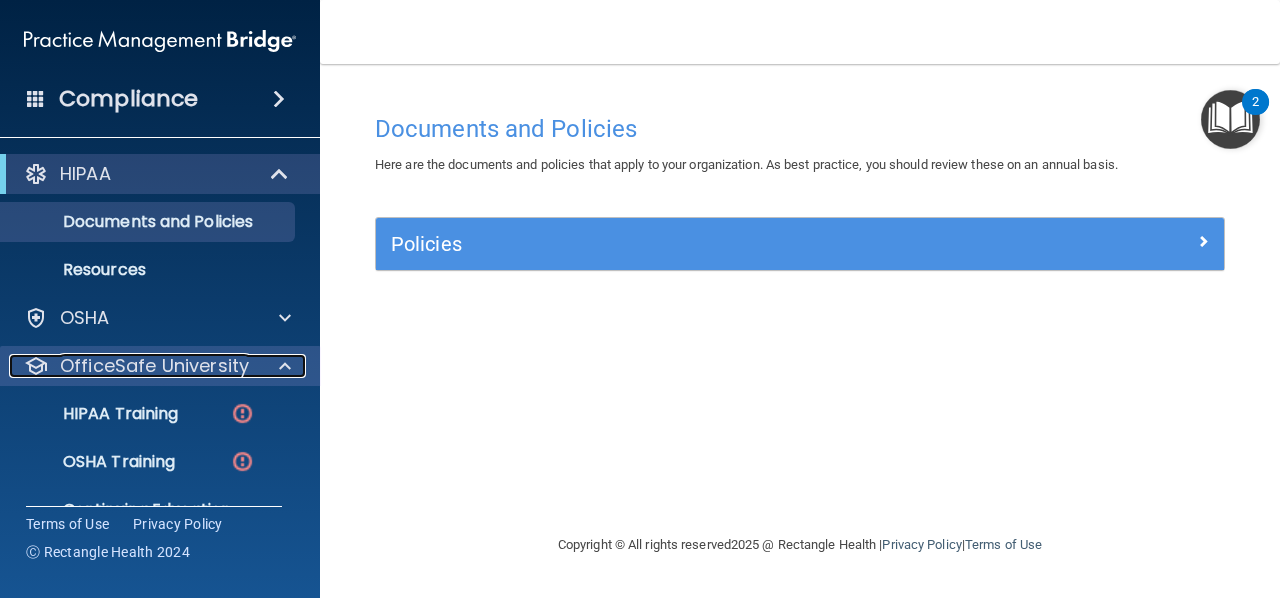 scroll, scrollTop: 88, scrollLeft: 0, axis: vertical 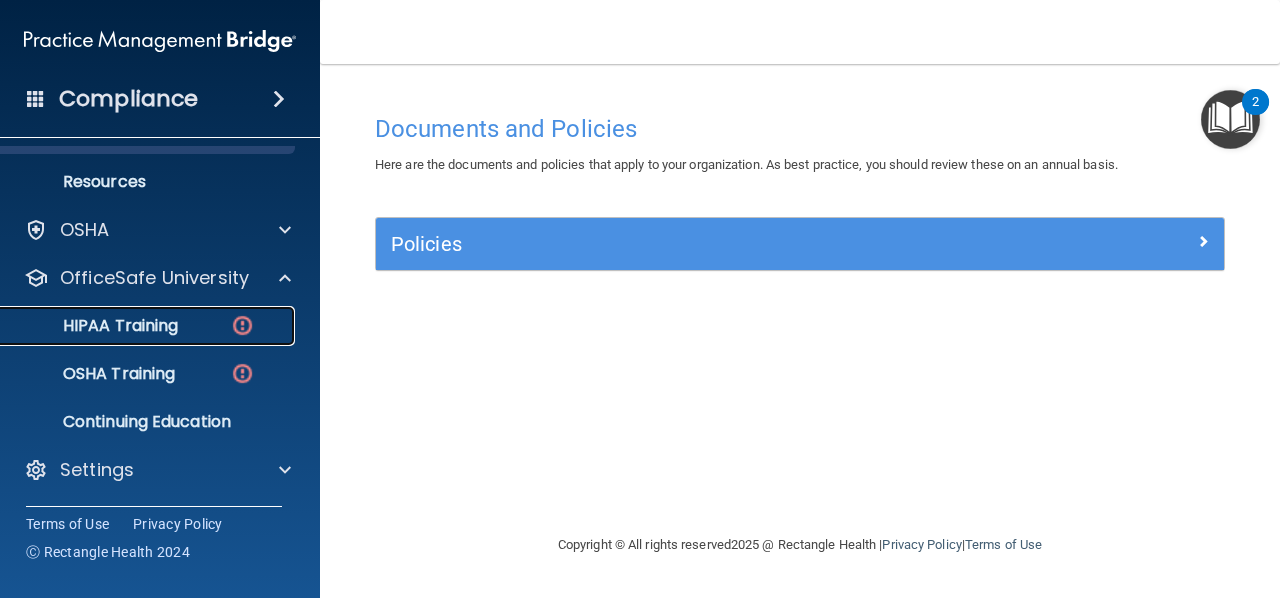 click on "HIPAA Training" at bounding box center [137, 326] 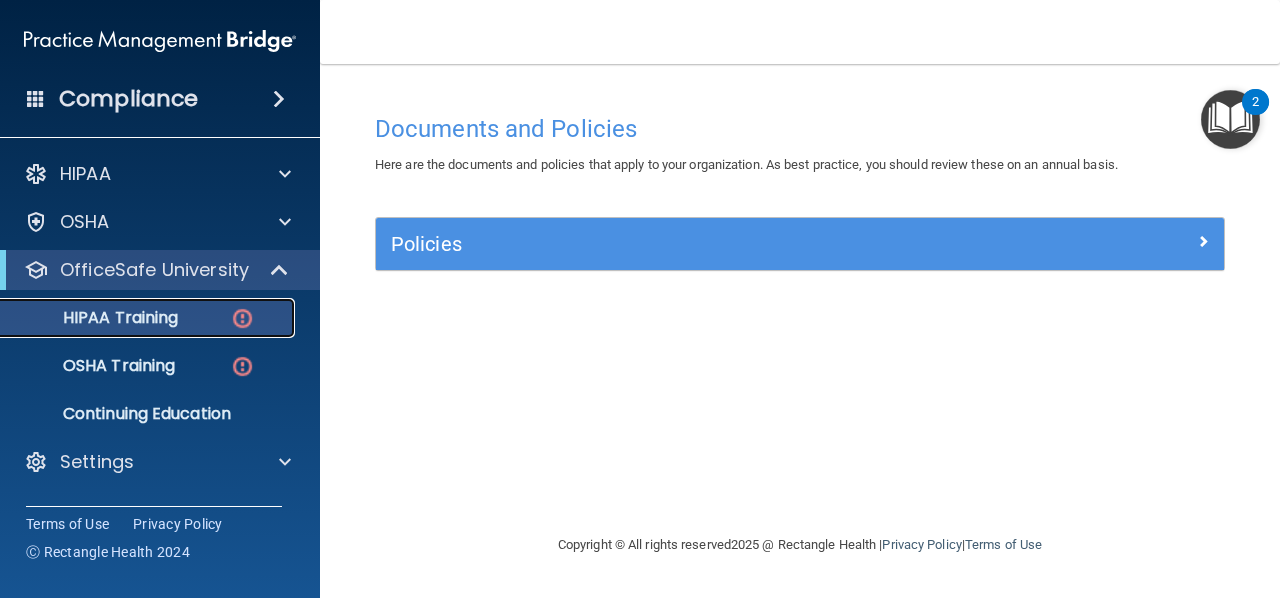 scroll, scrollTop: 0, scrollLeft: 0, axis: both 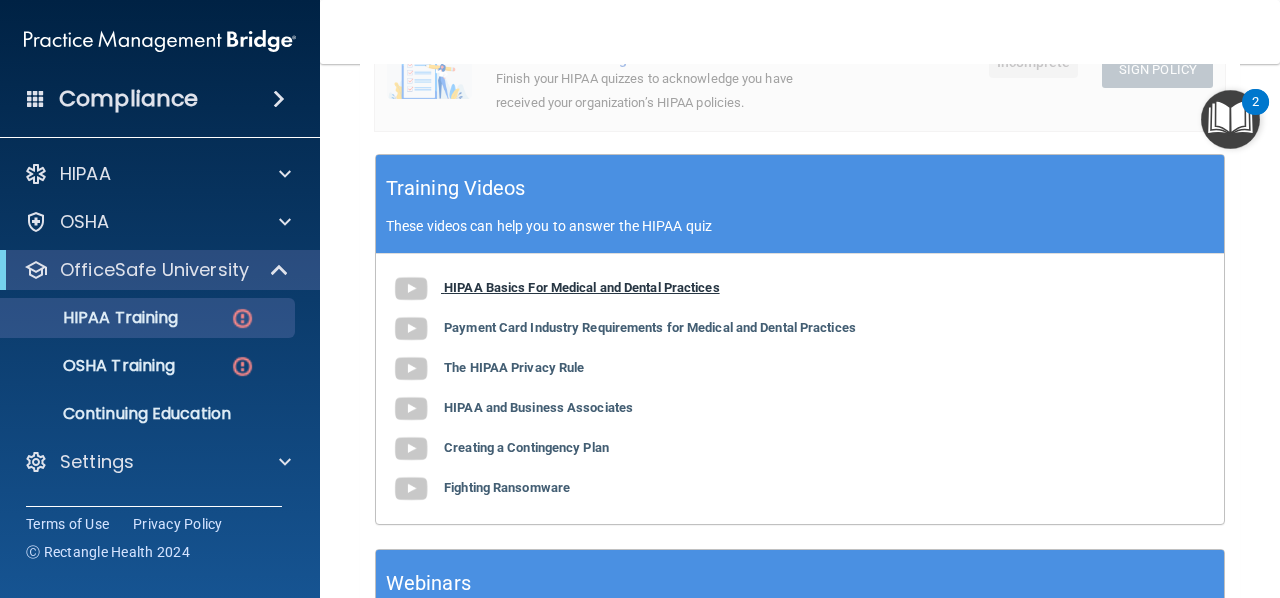 click at bounding box center [411, 289] 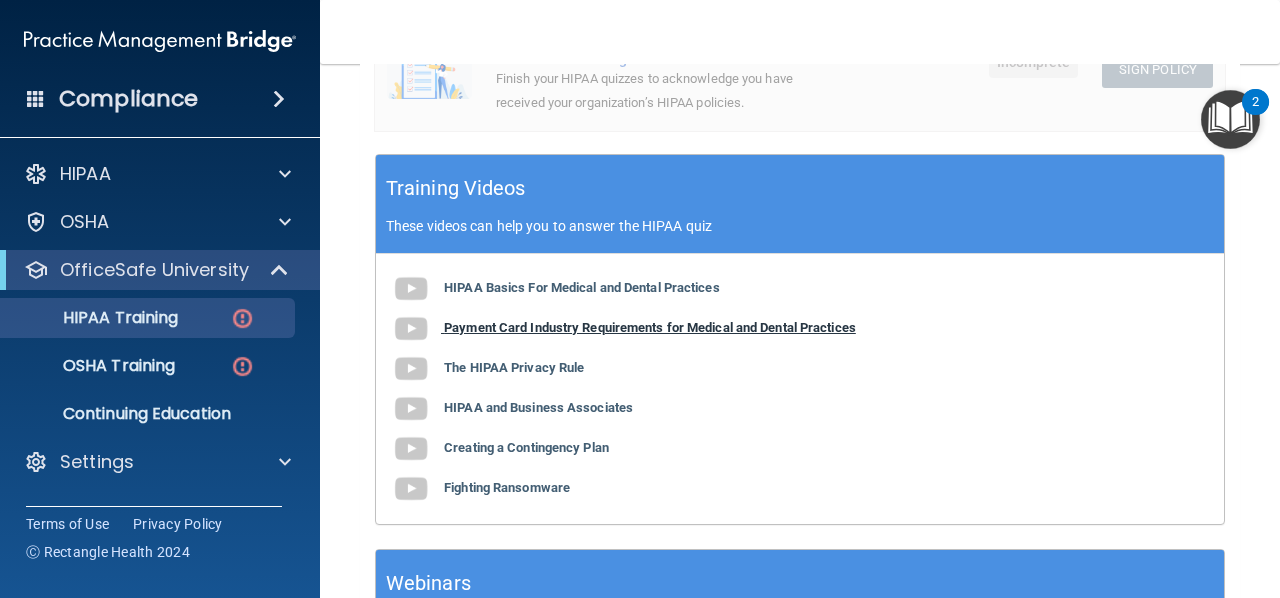 click on "Payment Card Industry Requirements for Medical and Dental Practices" at bounding box center [650, 327] 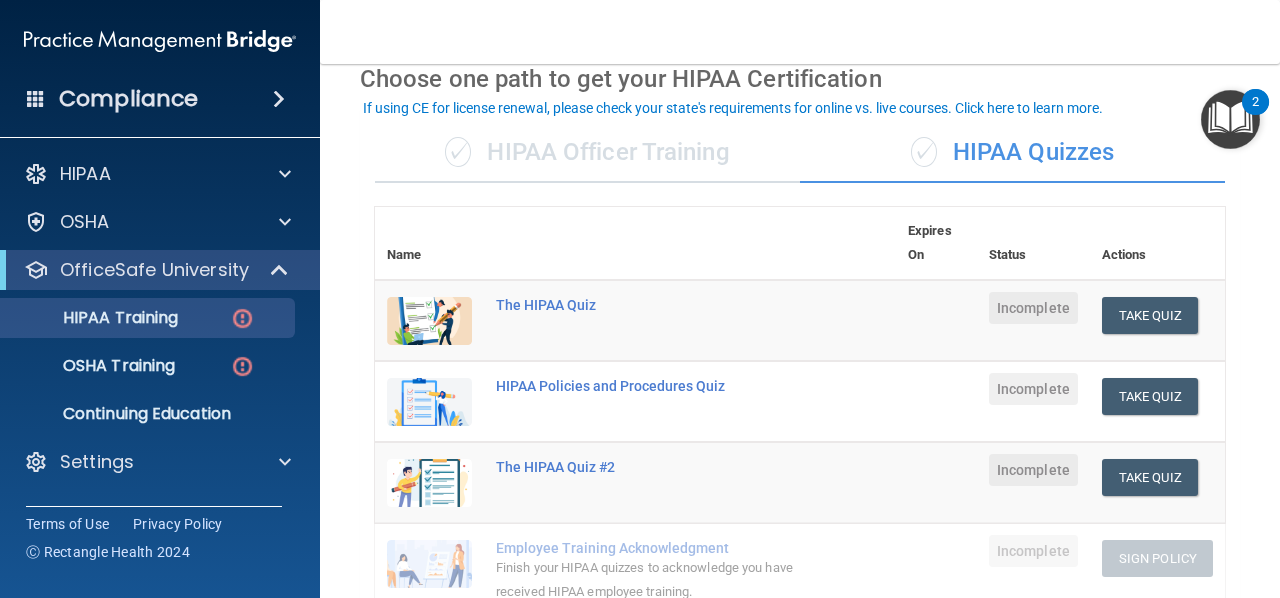 scroll, scrollTop: 95, scrollLeft: 0, axis: vertical 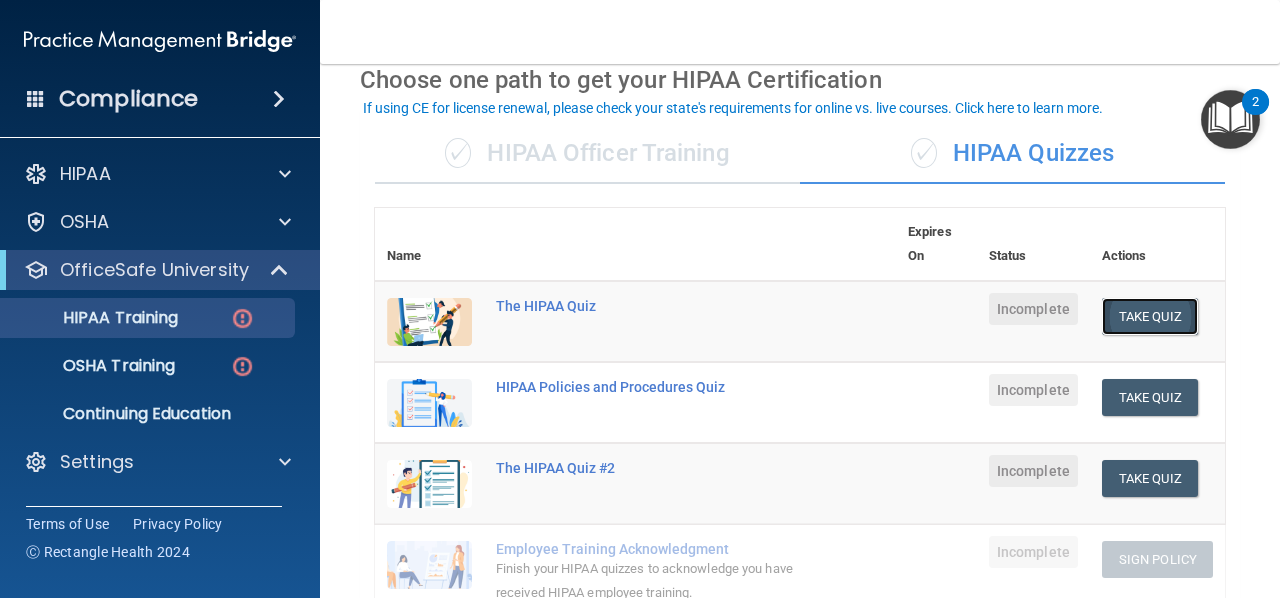 click on "Take Quiz" at bounding box center (1150, 316) 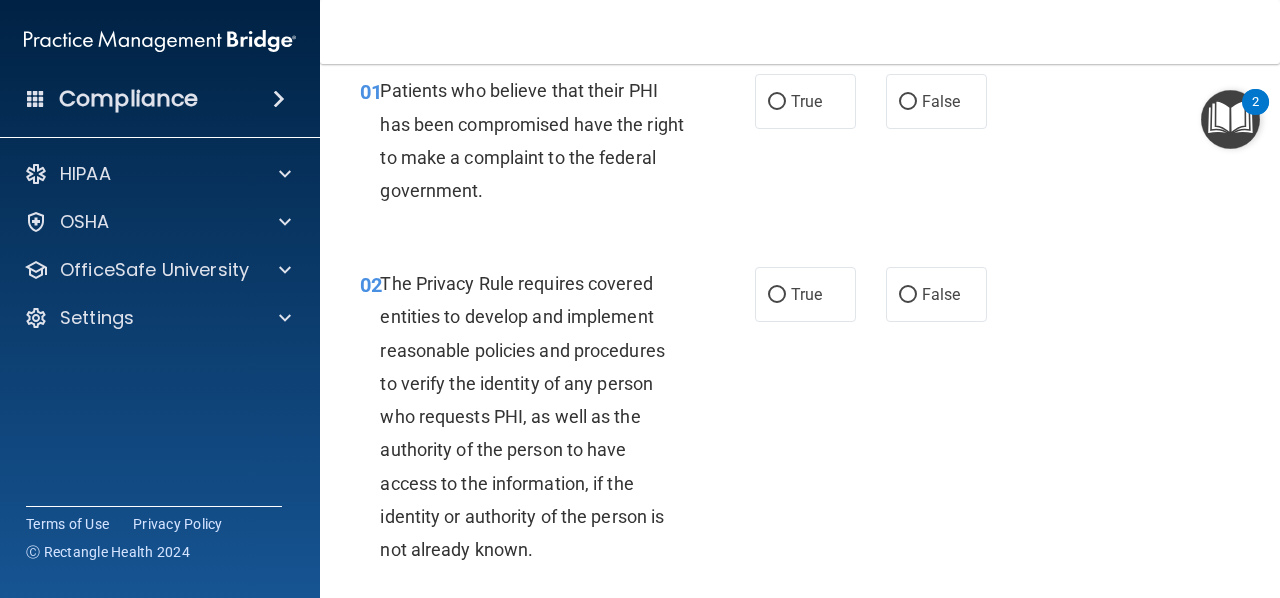 scroll, scrollTop: 81, scrollLeft: 0, axis: vertical 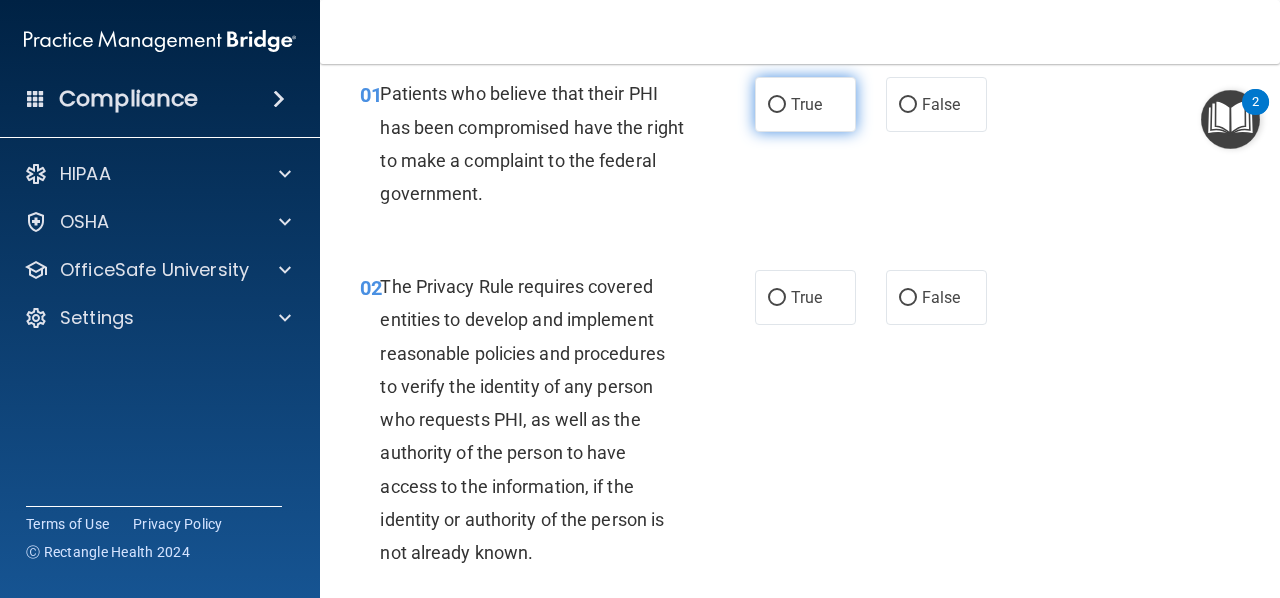 click on "True" at bounding box center [777, 105] 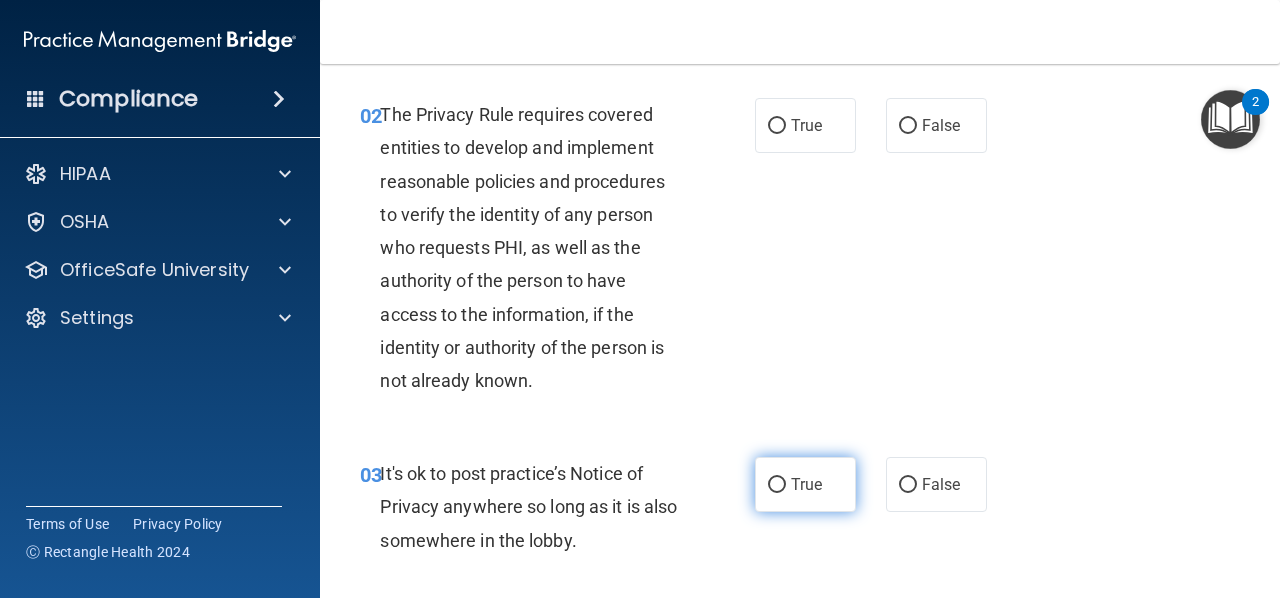 scroll, scrollTop: 197, scrollLeft: 0, axis: vertical 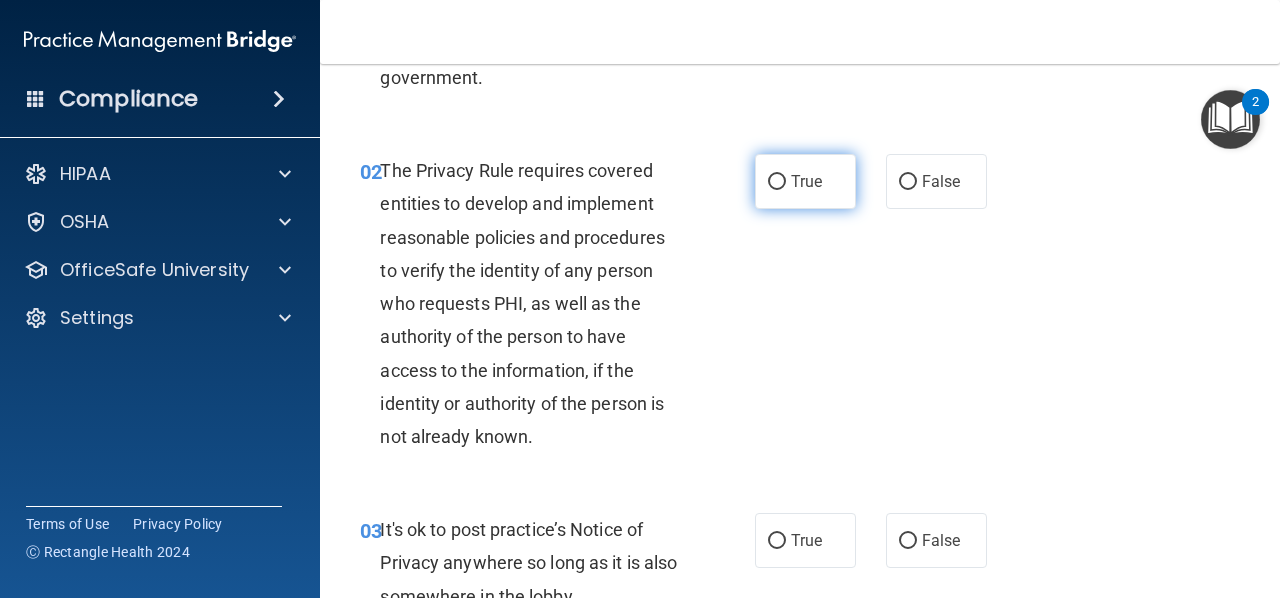 click on "True" at bounding box center (777, 182) 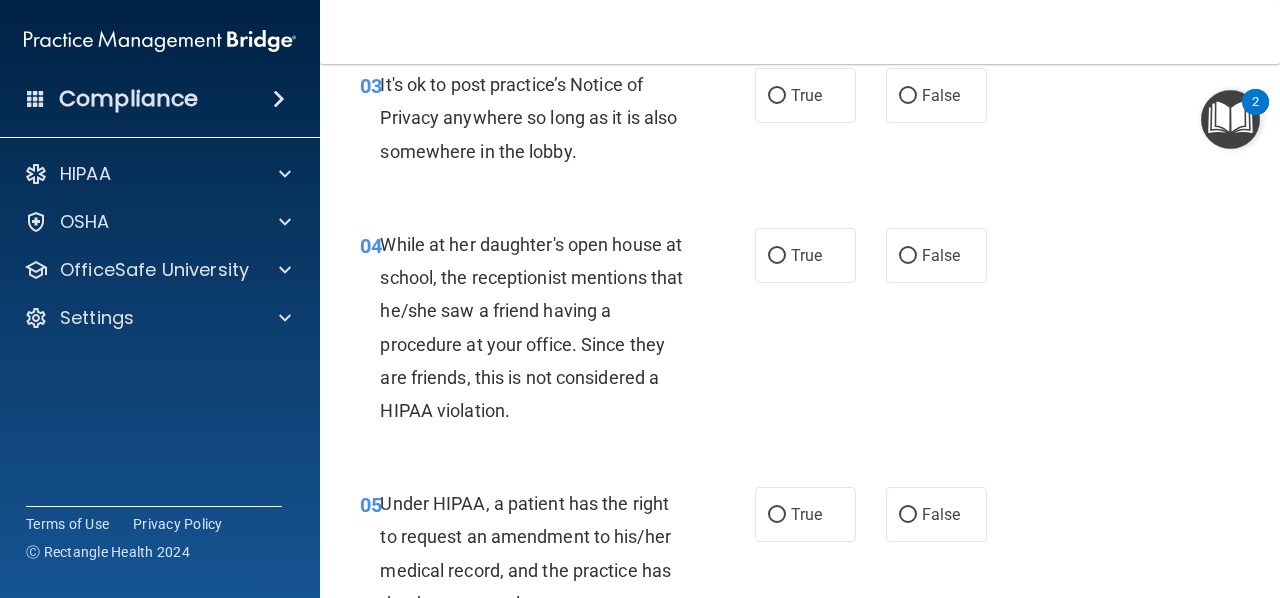 scroll, scrollTop: 643, scrollLeft: 0, axis: vertical 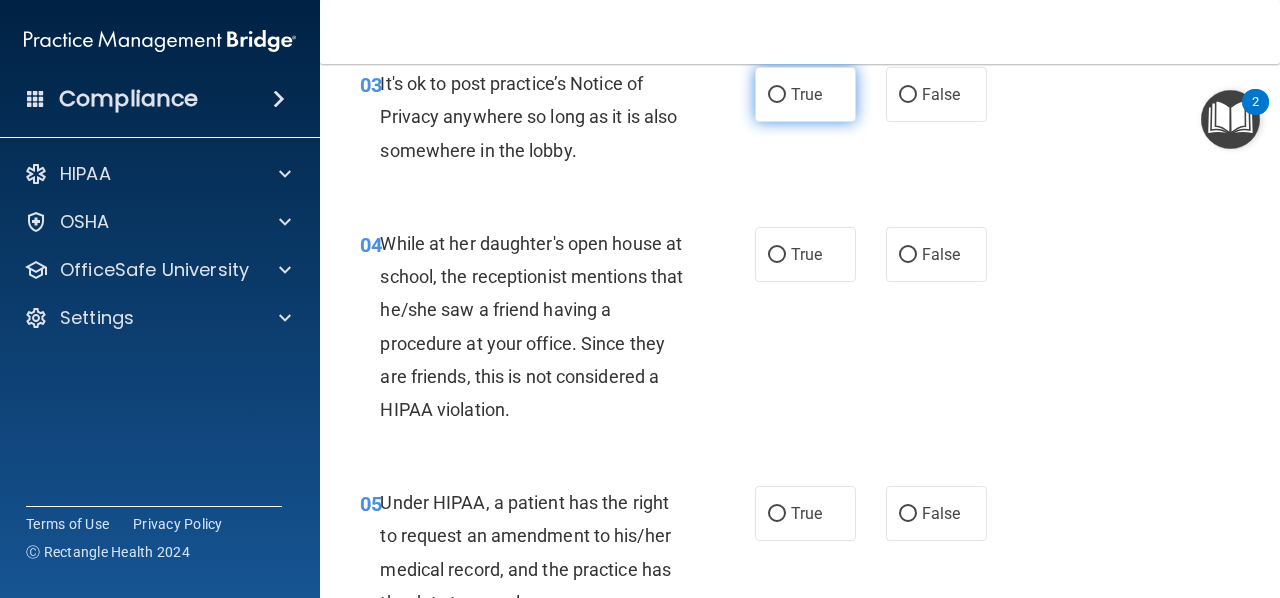 click on "True" at bounding box center [777, 95] 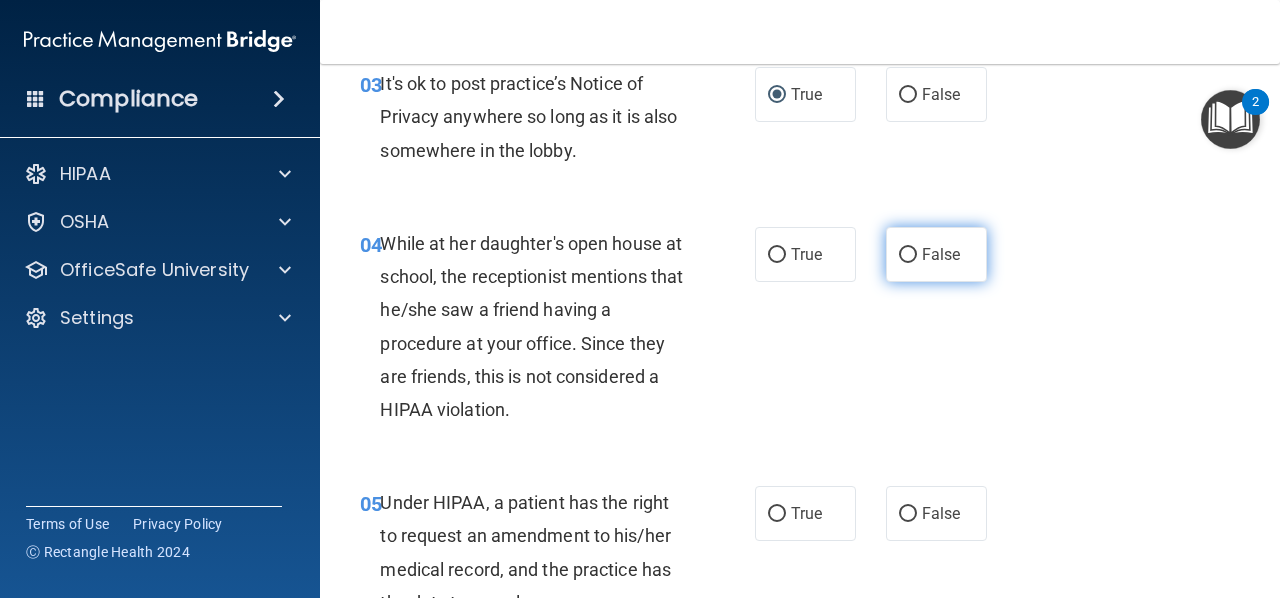 click on "False" at bounding box center [908, 255] 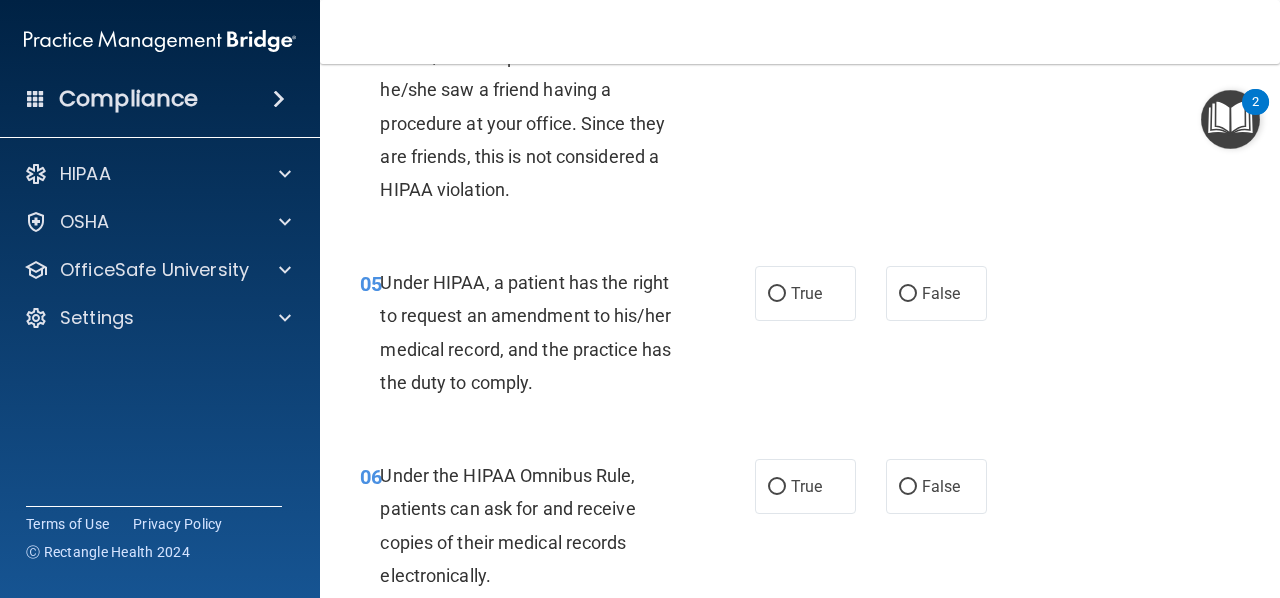 scroll, scrollTop: 862, scrollLeft: 0, axis: vertical 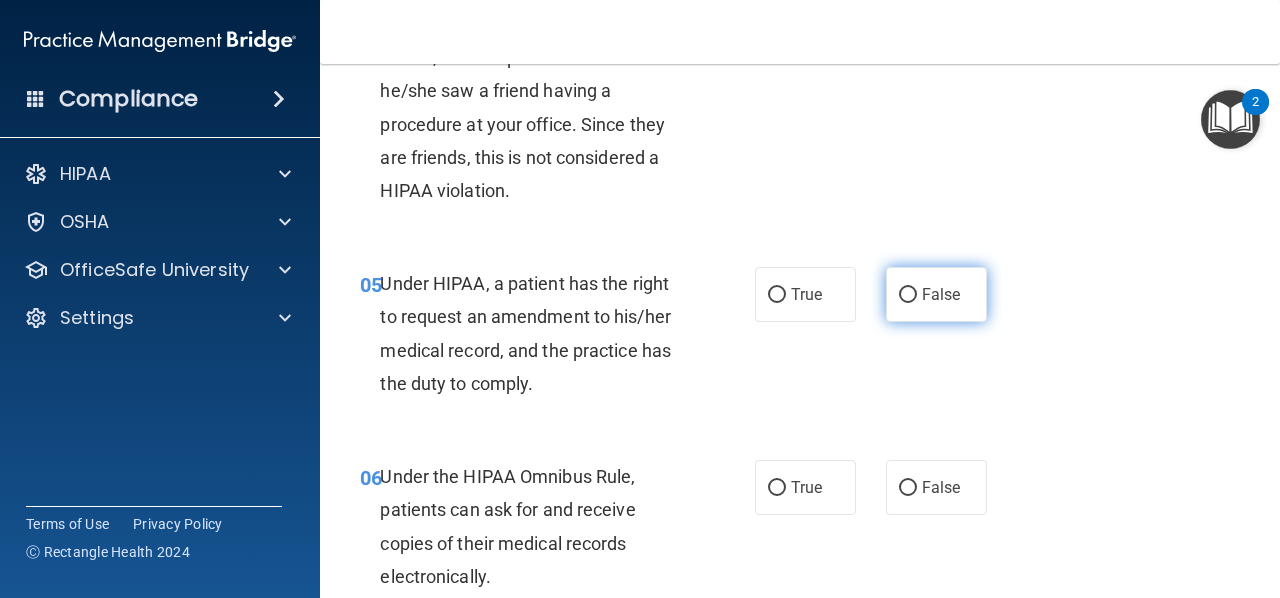 click on "False" at bounding box center (908, 295) 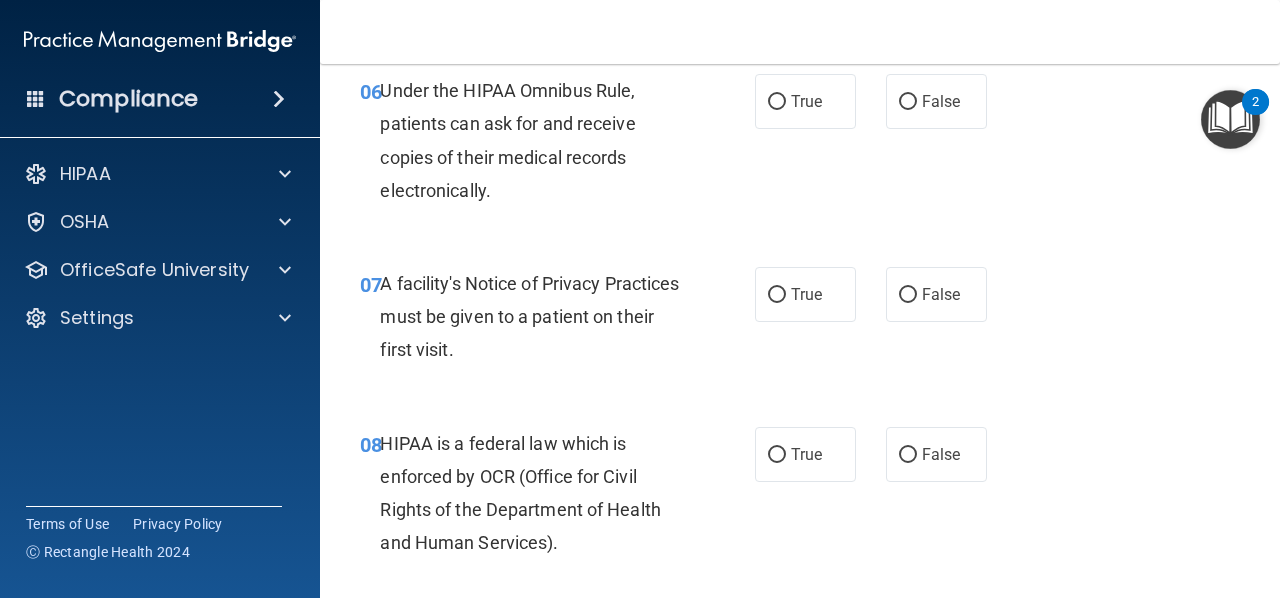 scroll, scrollTop: 1249, scrollLeft: 0, axis: vertical 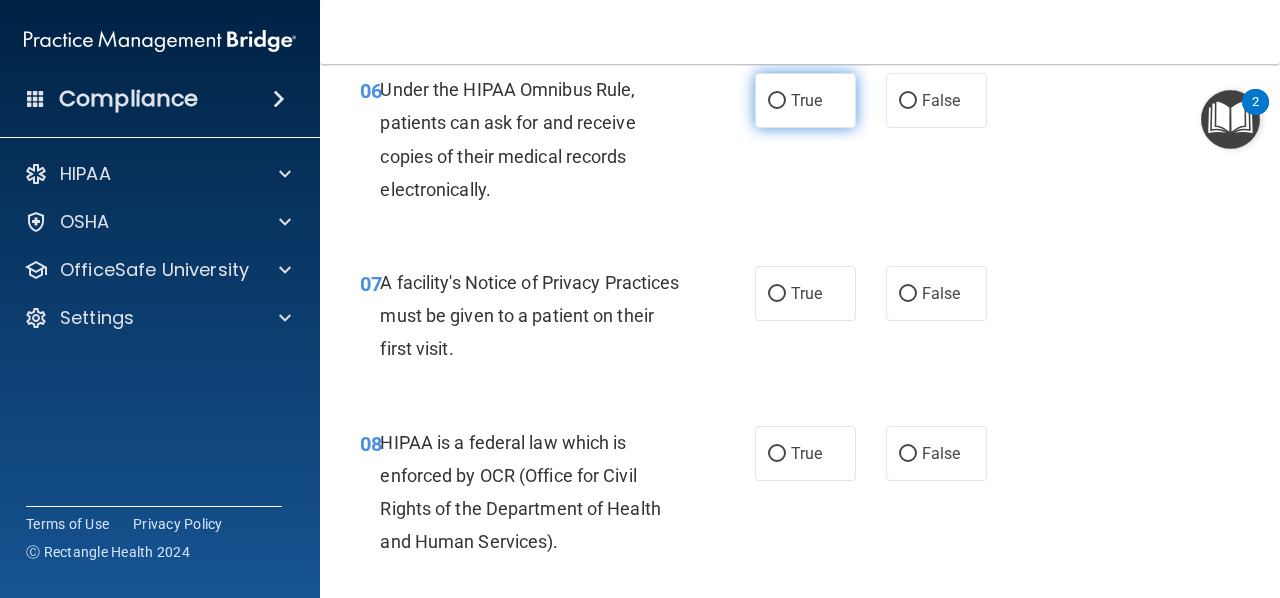 click on "True" at bounding box center [777, 101] 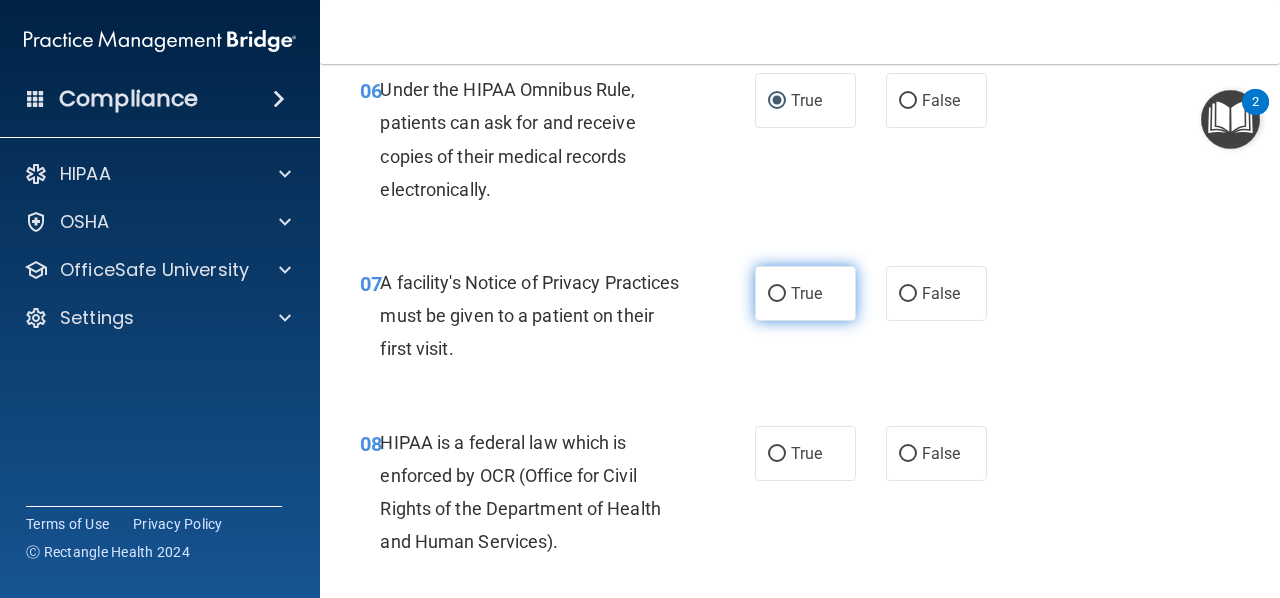 click on "True" at bounding box center [777, 294] 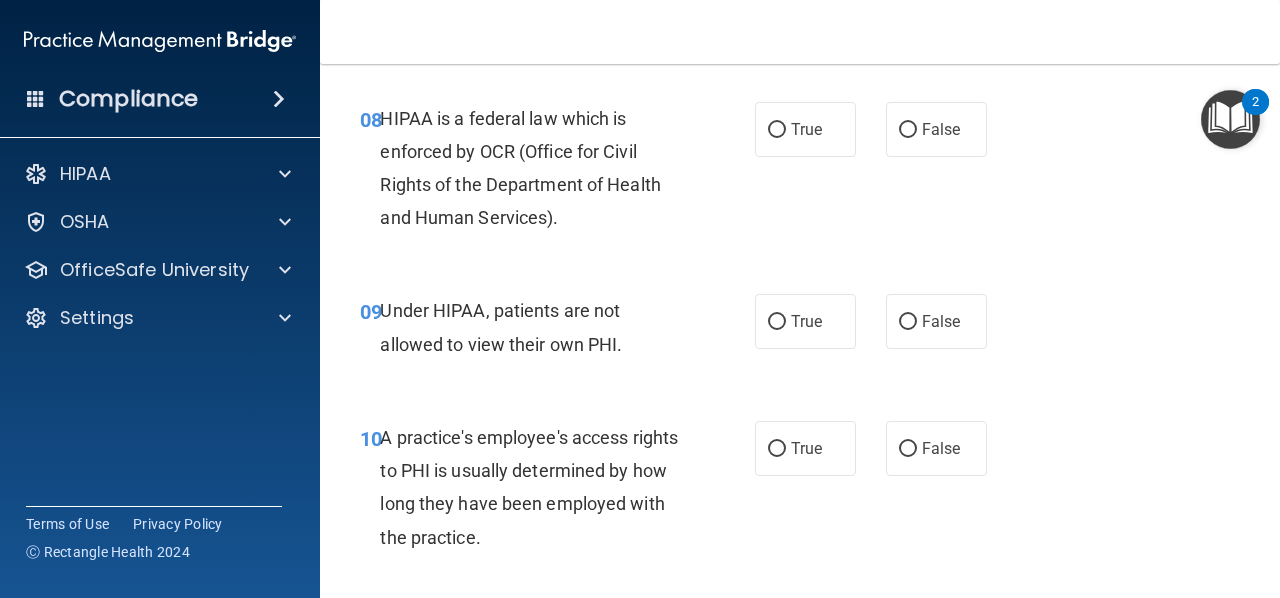 scroll, scrollTop: 1574, scrollLeft: 0, axis: vertical 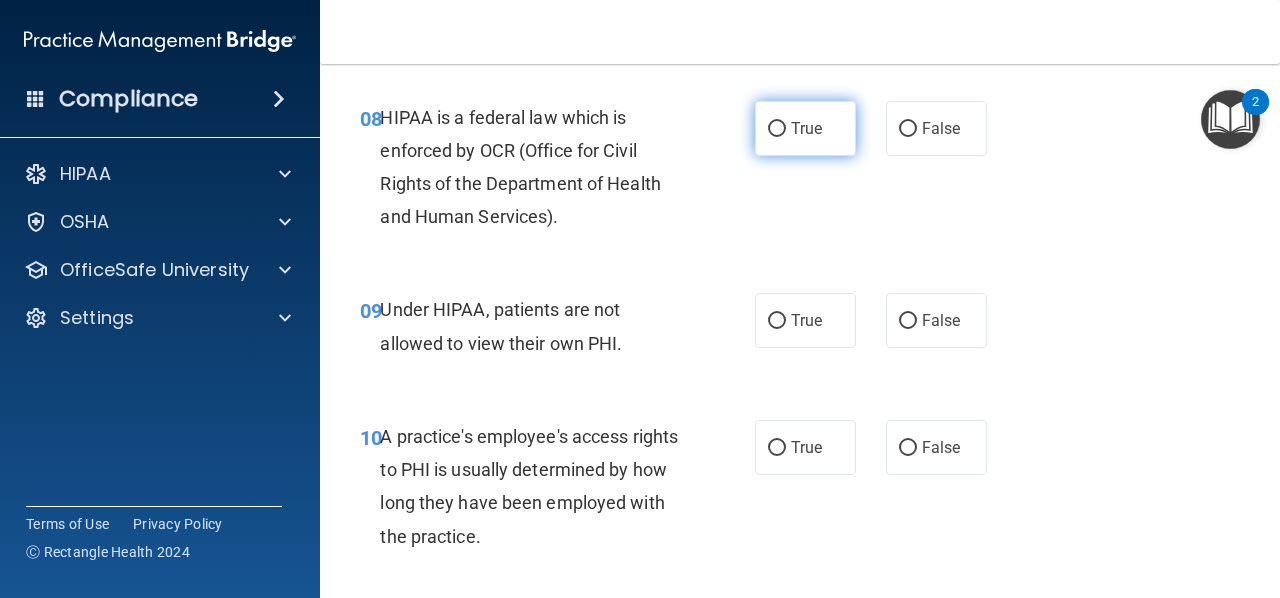 click on "True" at bounding box center (777, 129) 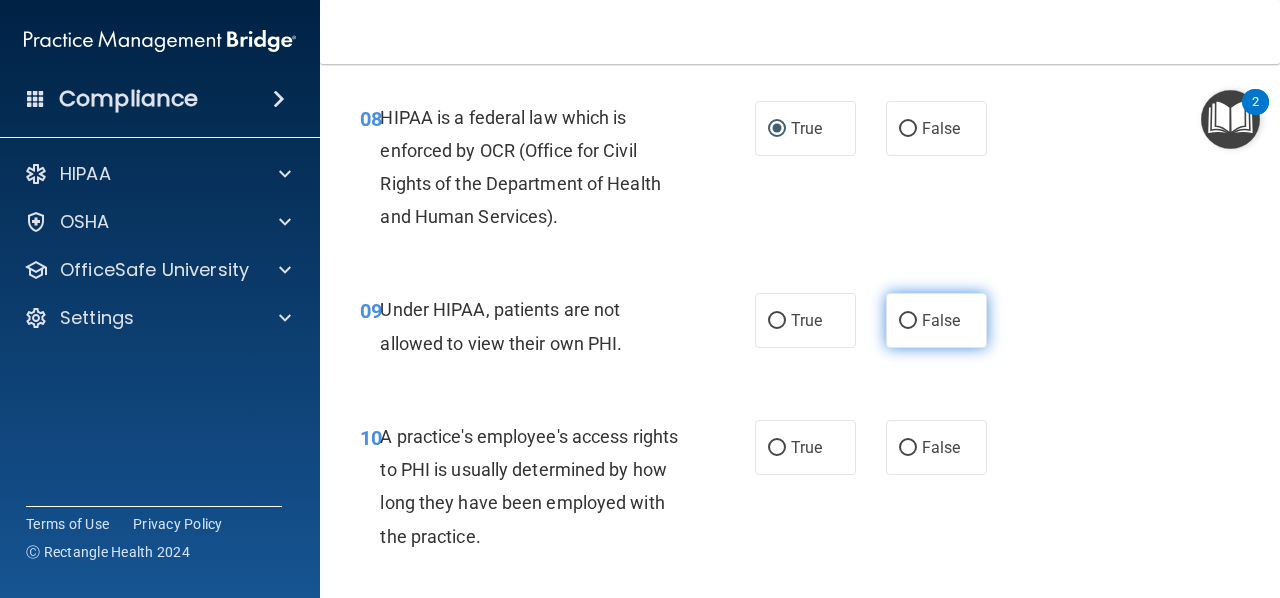 click on "False" at bounding box center (908, 321) 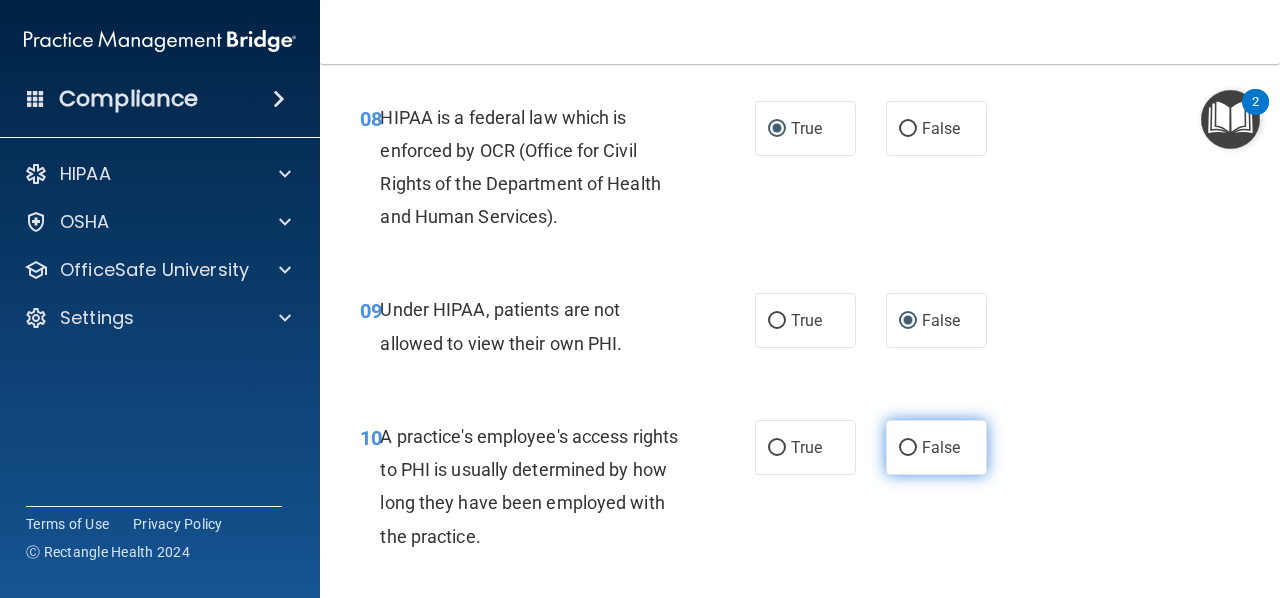 click on "False" at bounding box center (908, 448) 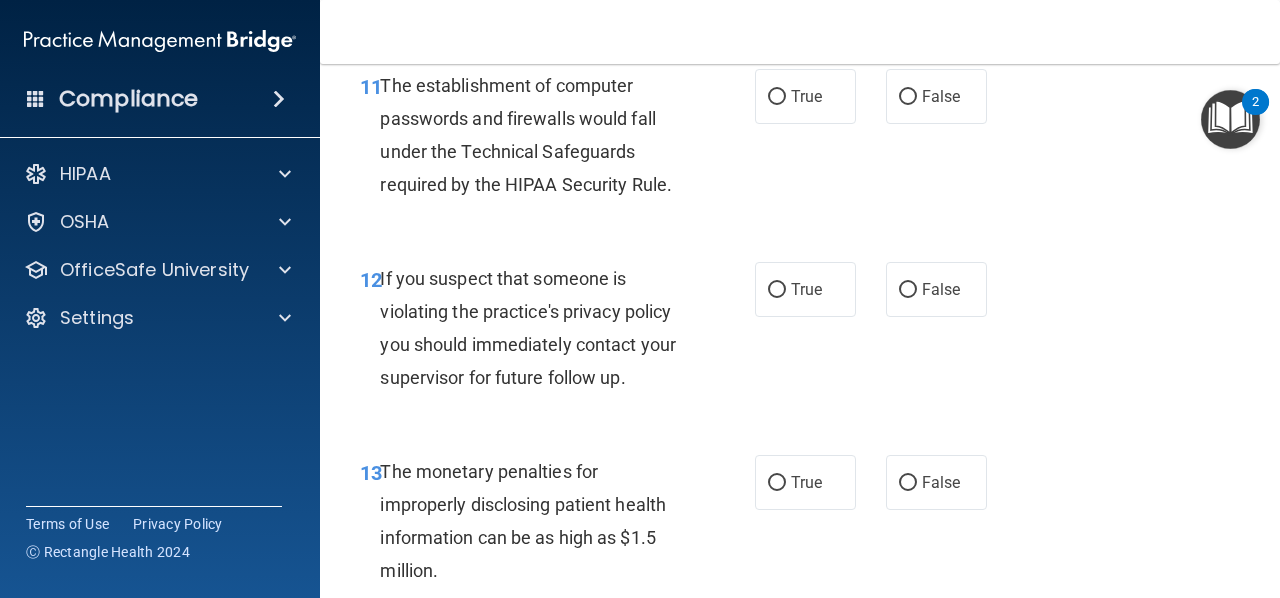 scroll, scrollTop: 2123, scrollLeft: 0, axis: vertical 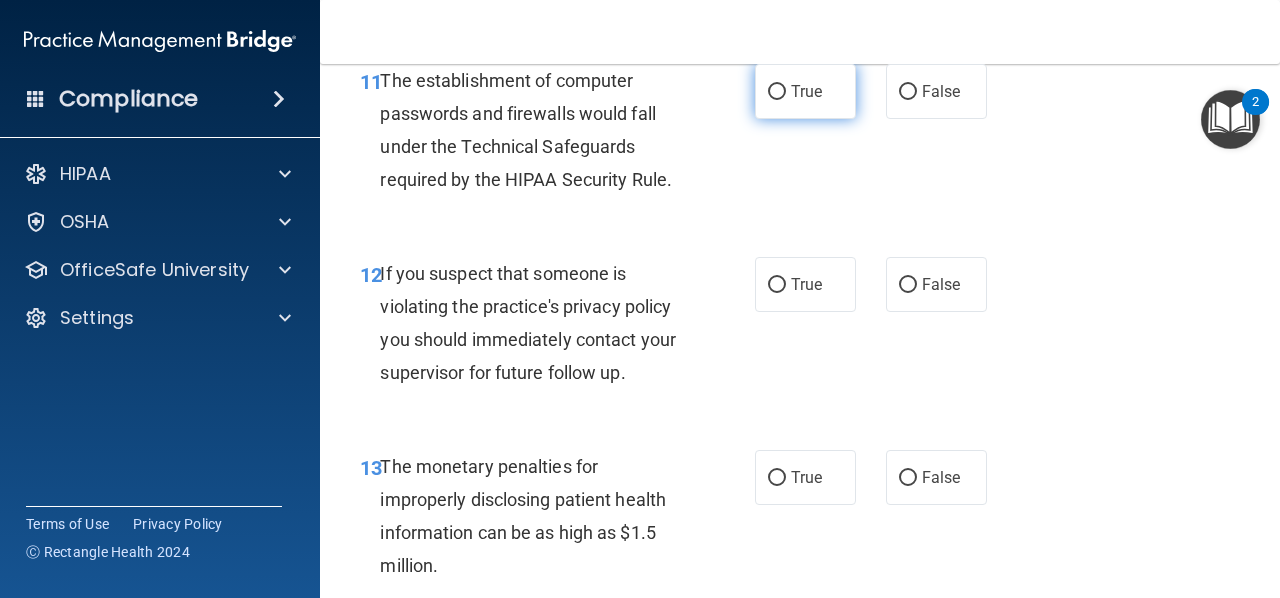 click on "True" at bounding box center (777, 92) 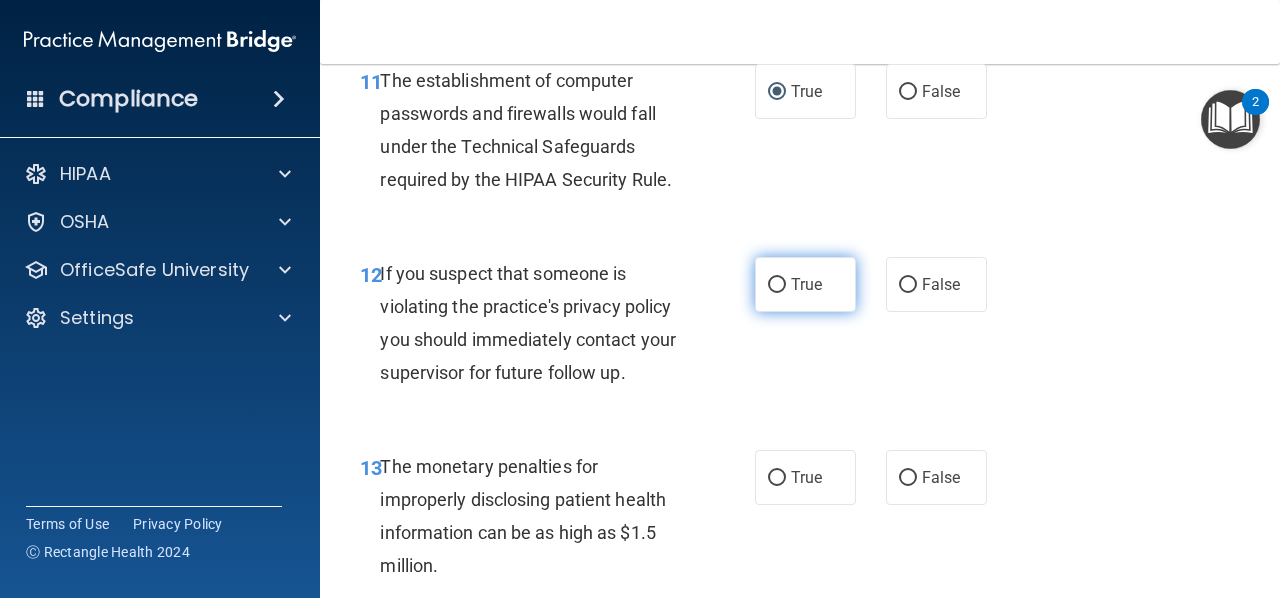 click on "True" at bounding box center (777, 285) 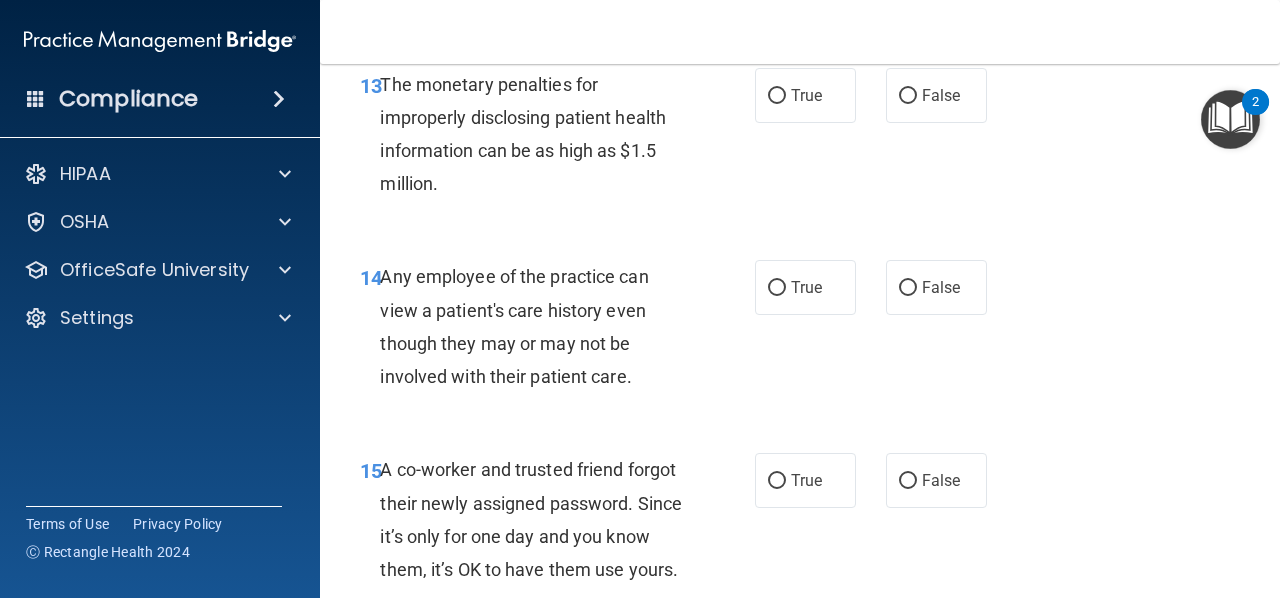 scroll, scrollTop: 2506, scrollLeft: 0, axis: vertical 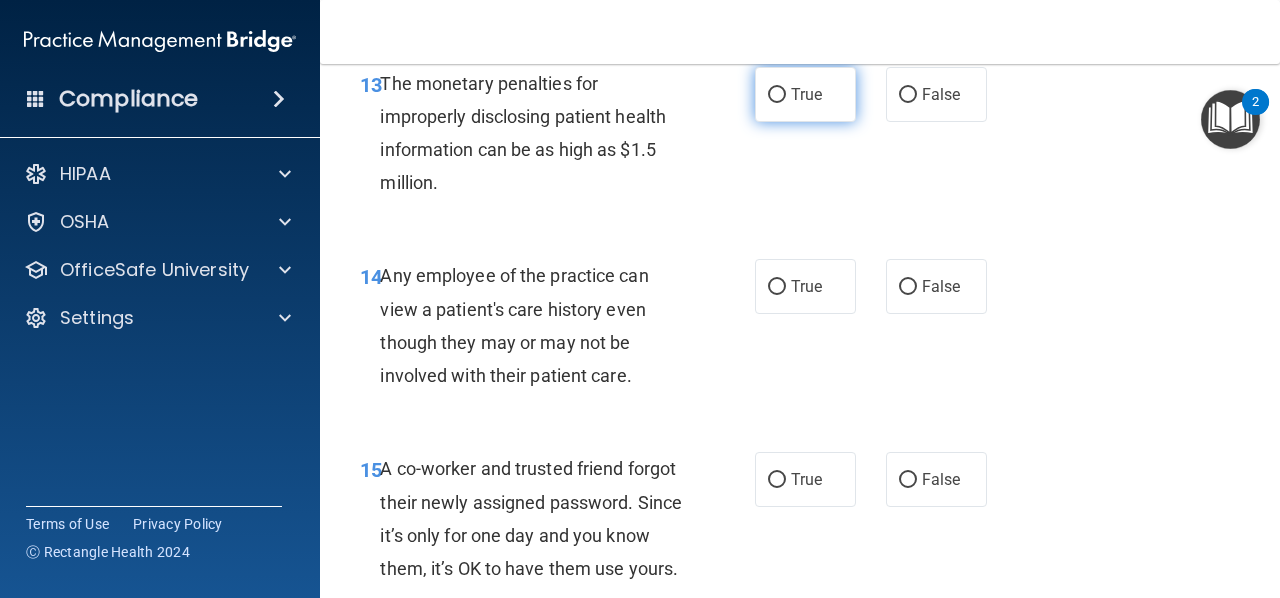 click on "True" at bounding box center [777, 95] 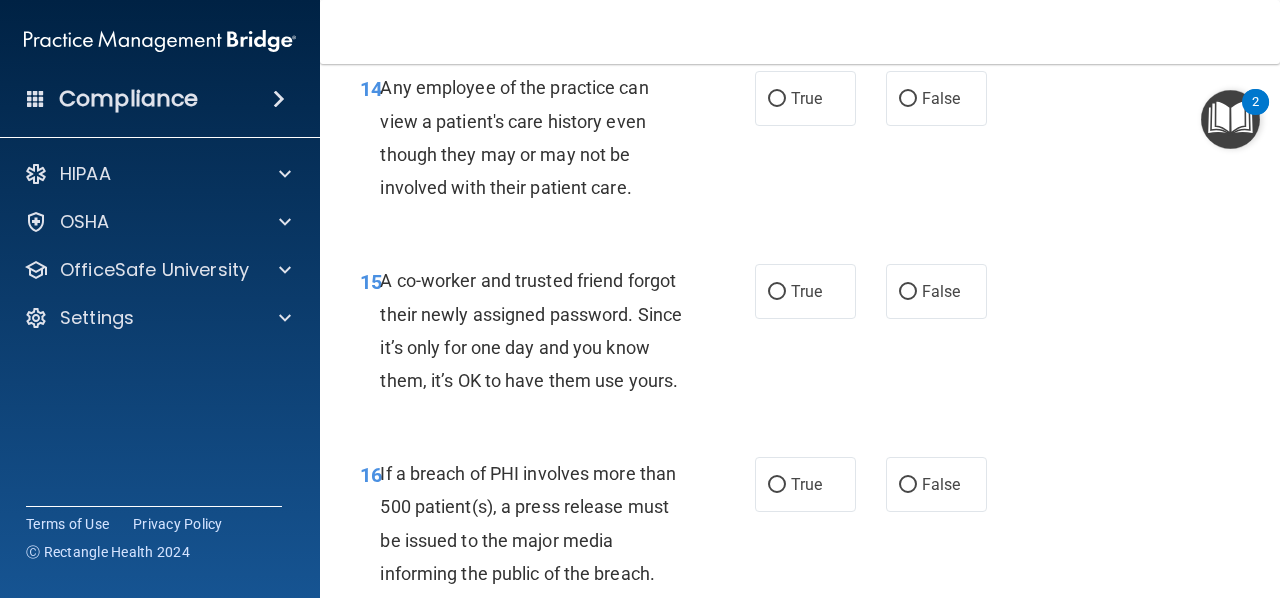 scroll, scrollTop: 2693, scrollLeft: 0, axis: vertical 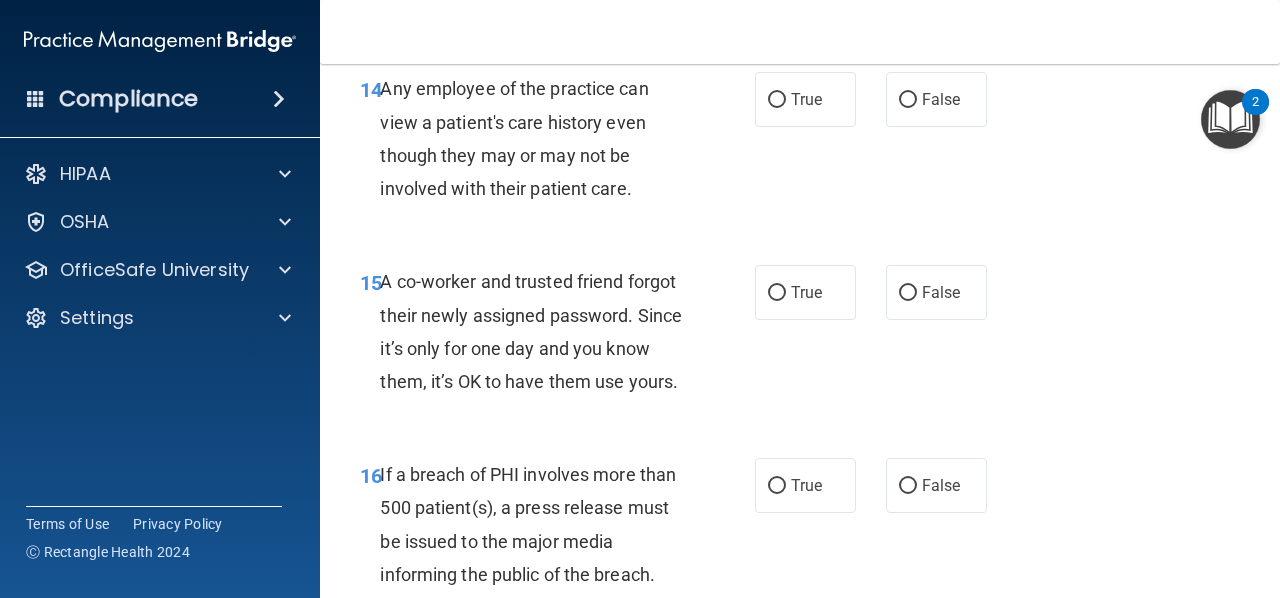 drag, startPoint x: 902, startPoint y: 98, endPoint x: 844, endPoint y: 225, distance: 139.61734 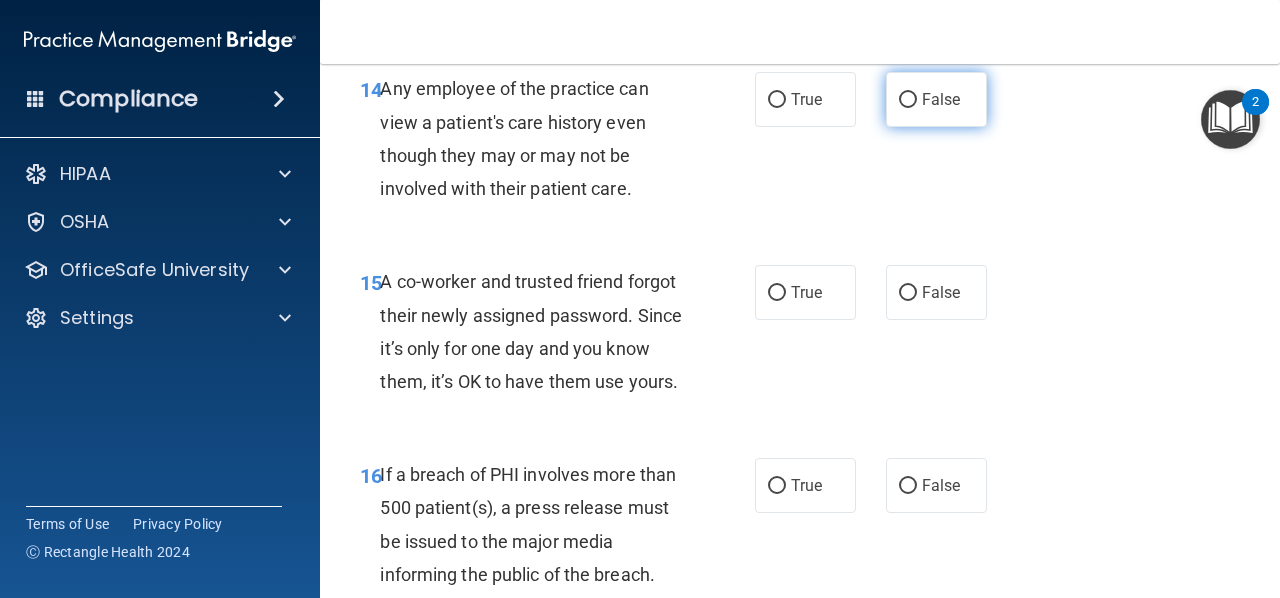 click on "False" at bounding box center (908, 100) 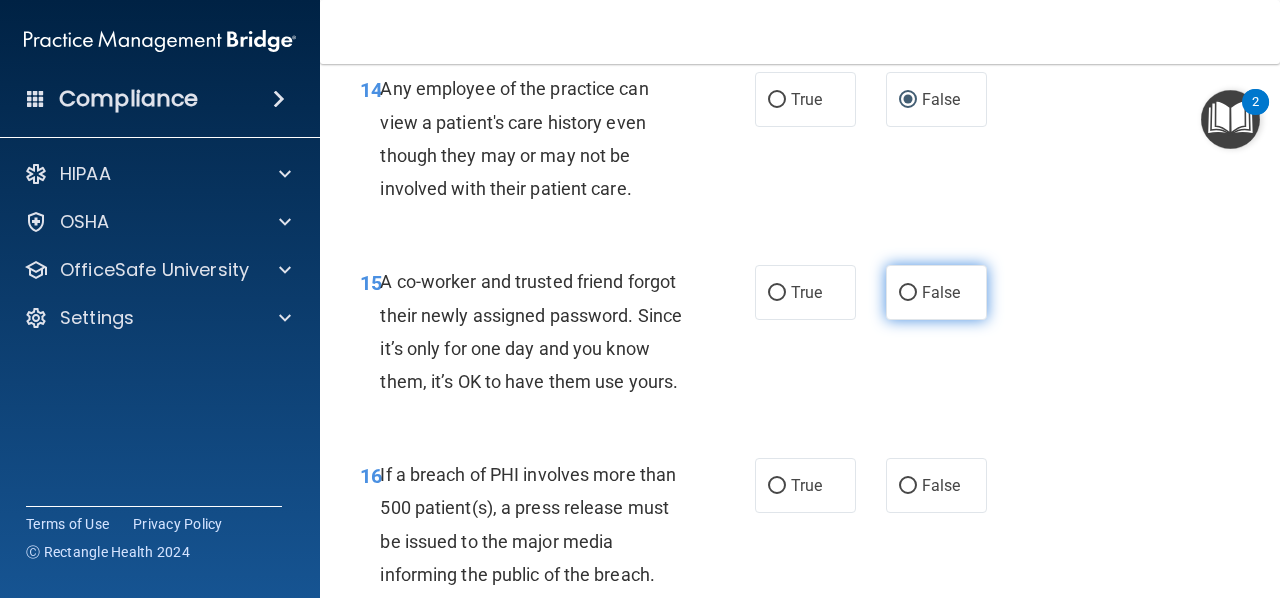 drag, startPoint x: 900, startPoint y: 291, endPoint x: 888, endPoint y: 303, distance: 16.970562 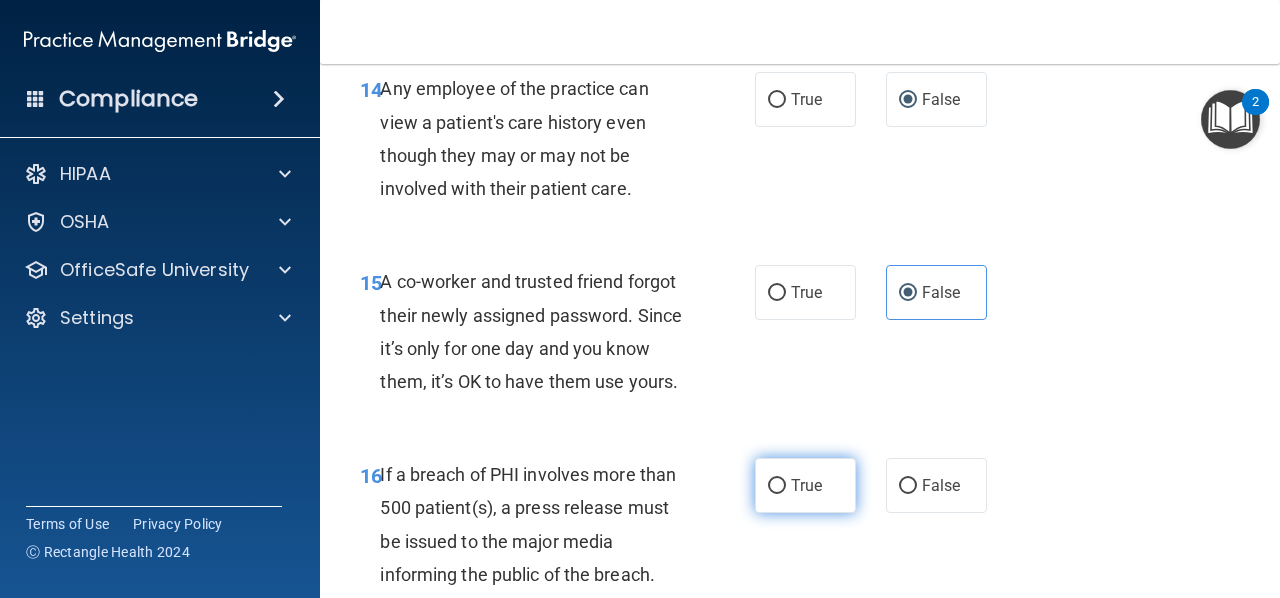 click on "True" at bounding box center [777, 486] 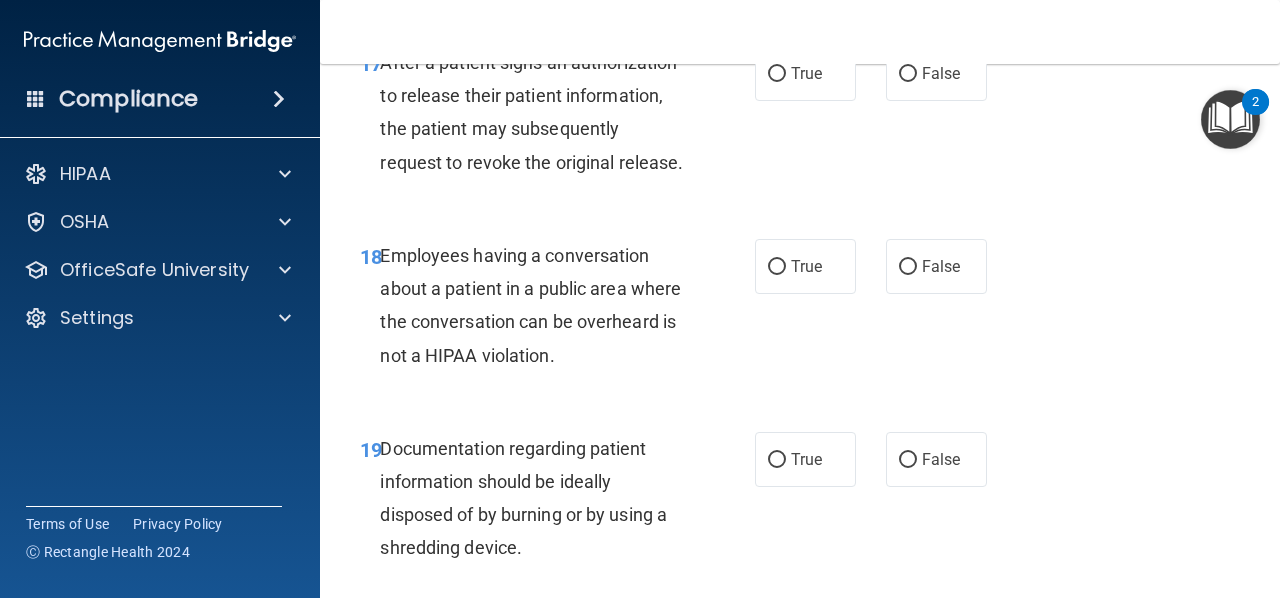 scroll, scrollTop: 3299, scrollLeft: 0, axis: vertical 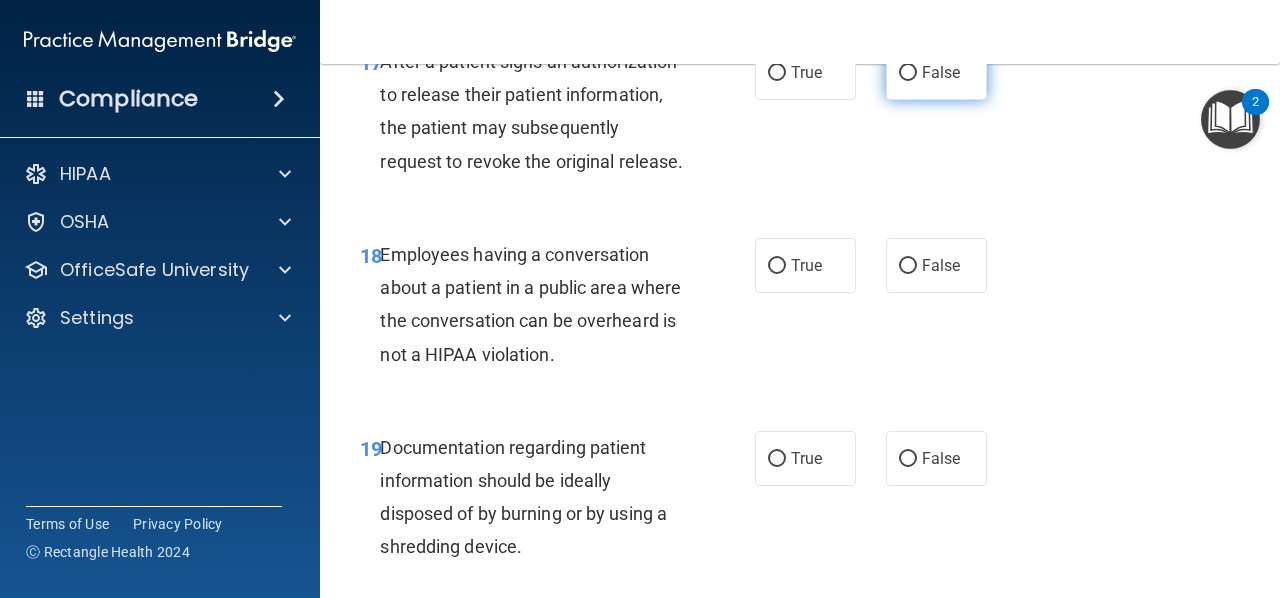 click on "False" at bounding box center [908, 73] 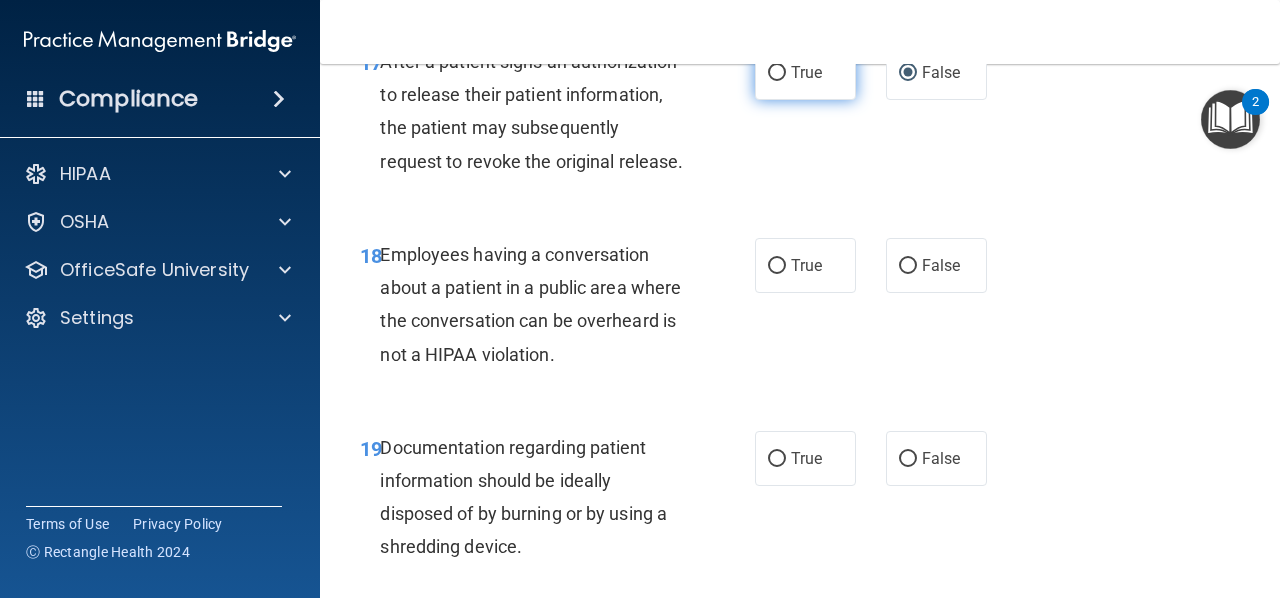 click on "True" at bounding box center [777, 73] 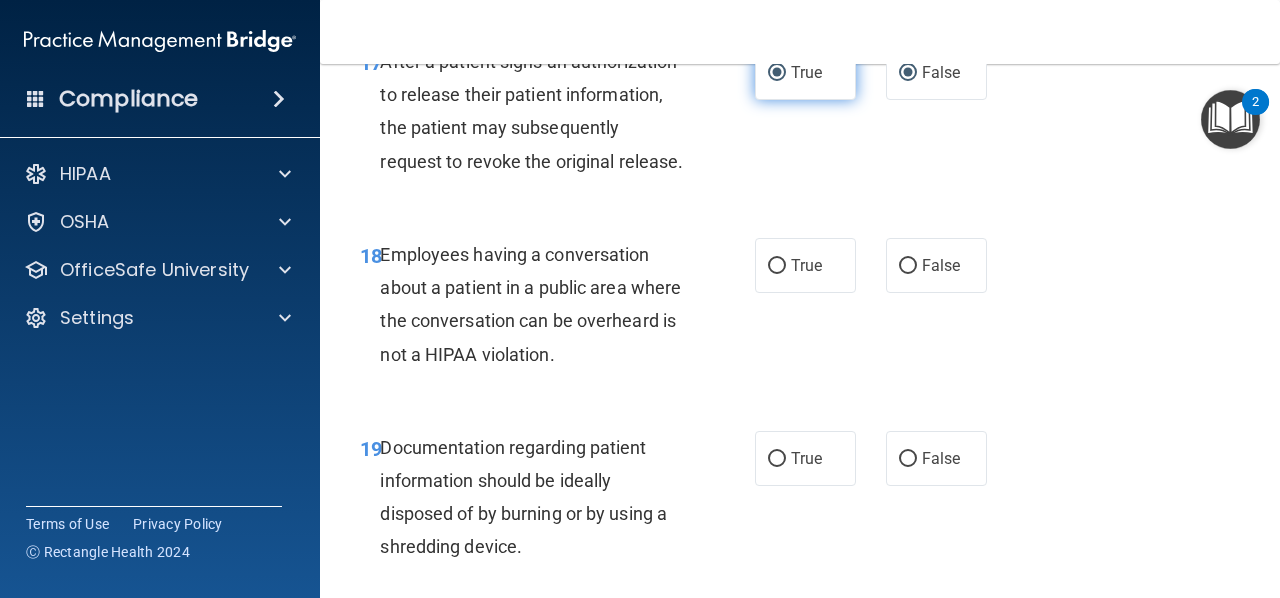 radio on "false" 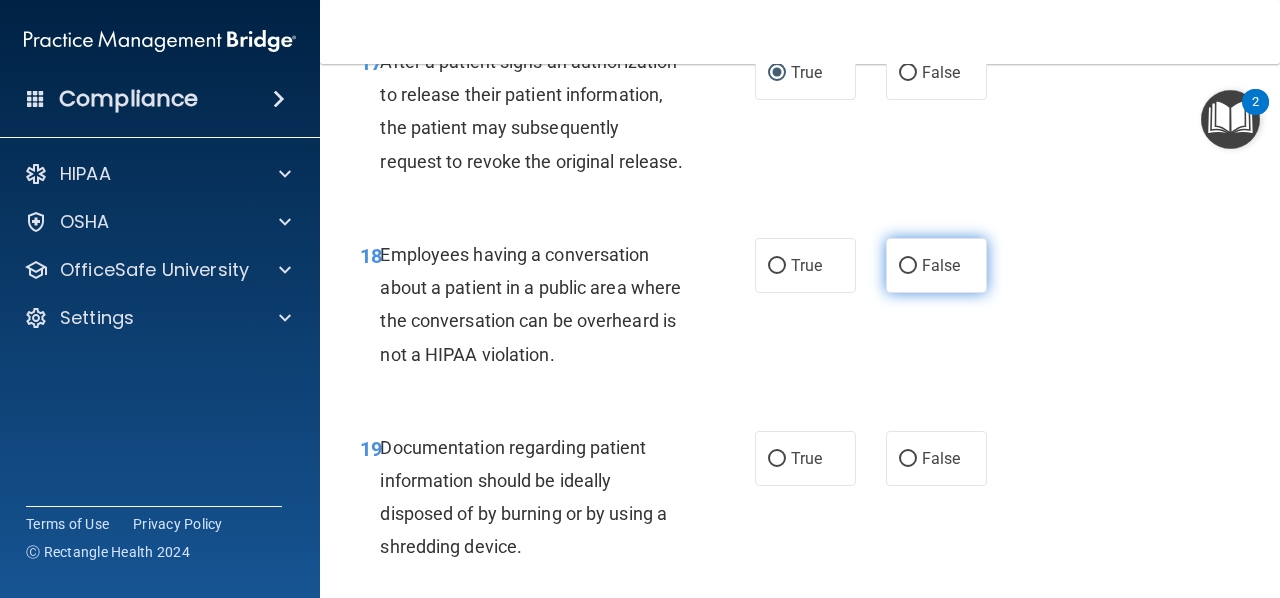 click on "False" at bounding box center [908, 266] 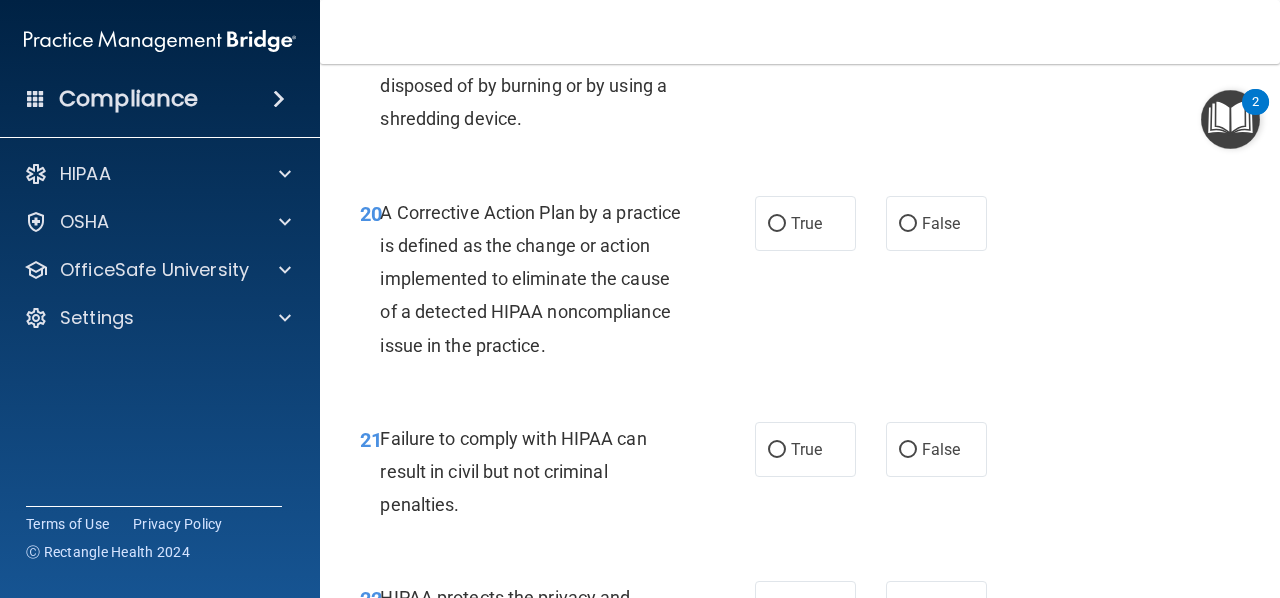 scroll, scrollTop: 3728, scrollLeft: 0, axis: vertical 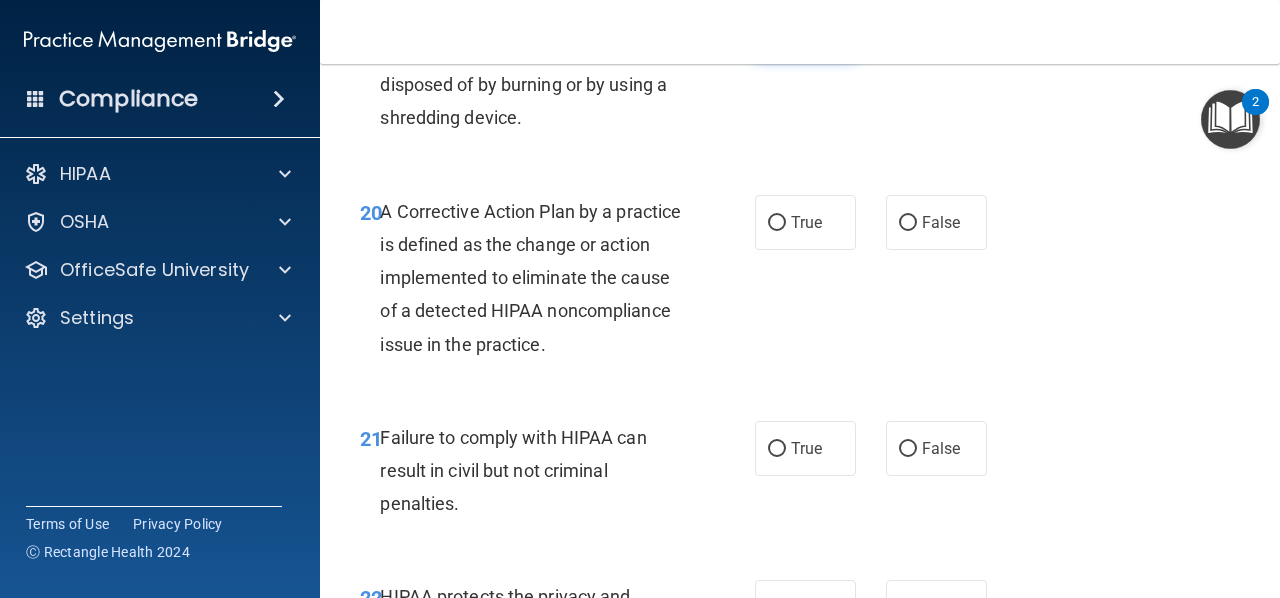 click on "True" at bounding box center [777, 30] 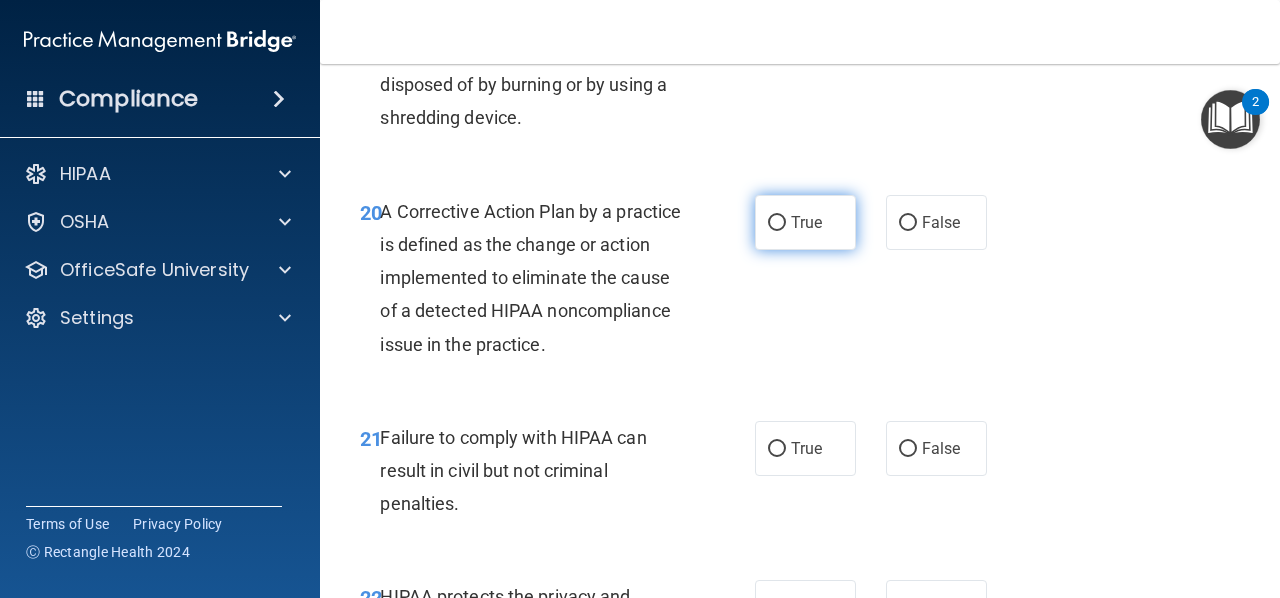 click on "True" at bounding box center (777, 223) 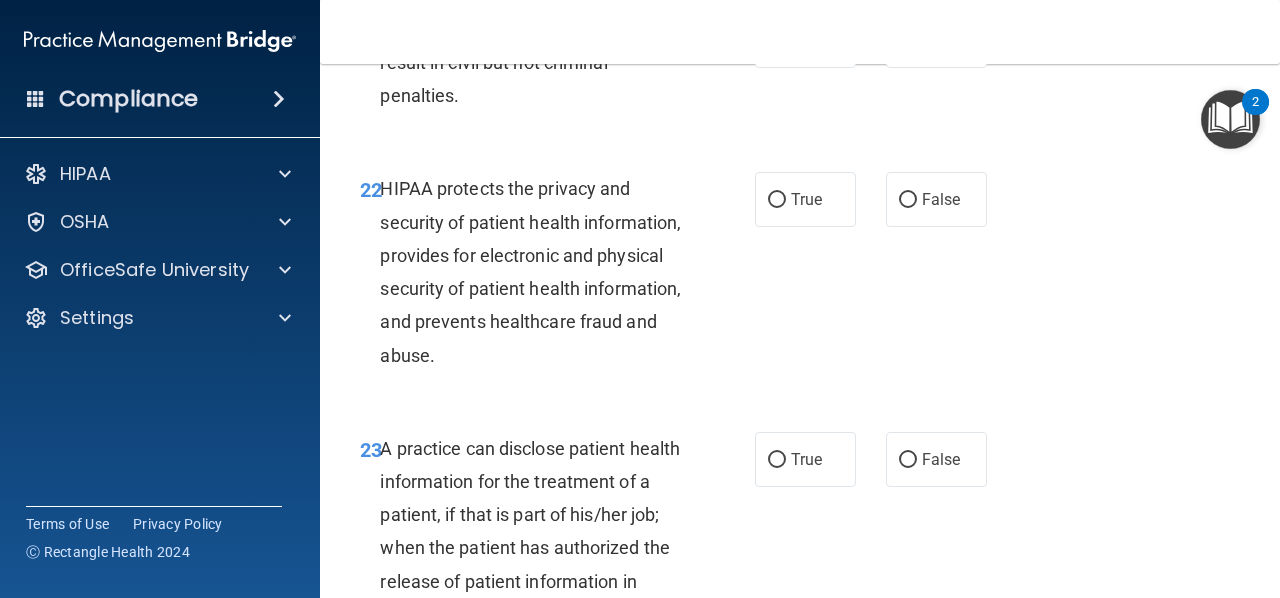 scroll, scrollTop: 4138, scrollLeft: 0, axis: vertical 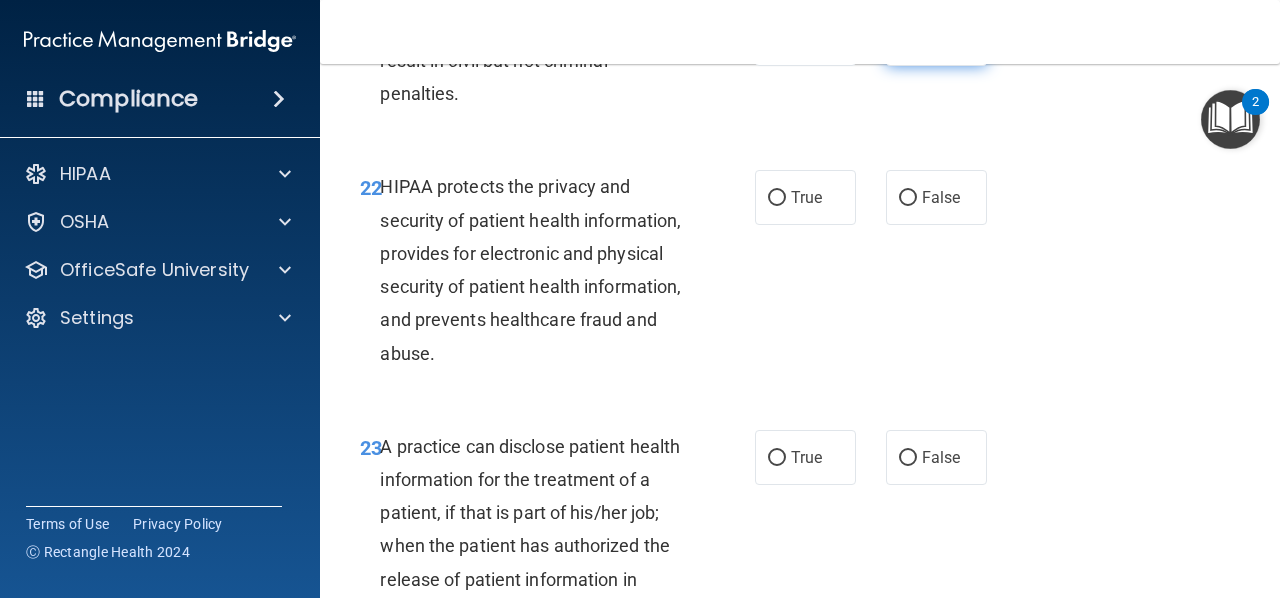 click on "False" at bounding box center [908, 39] 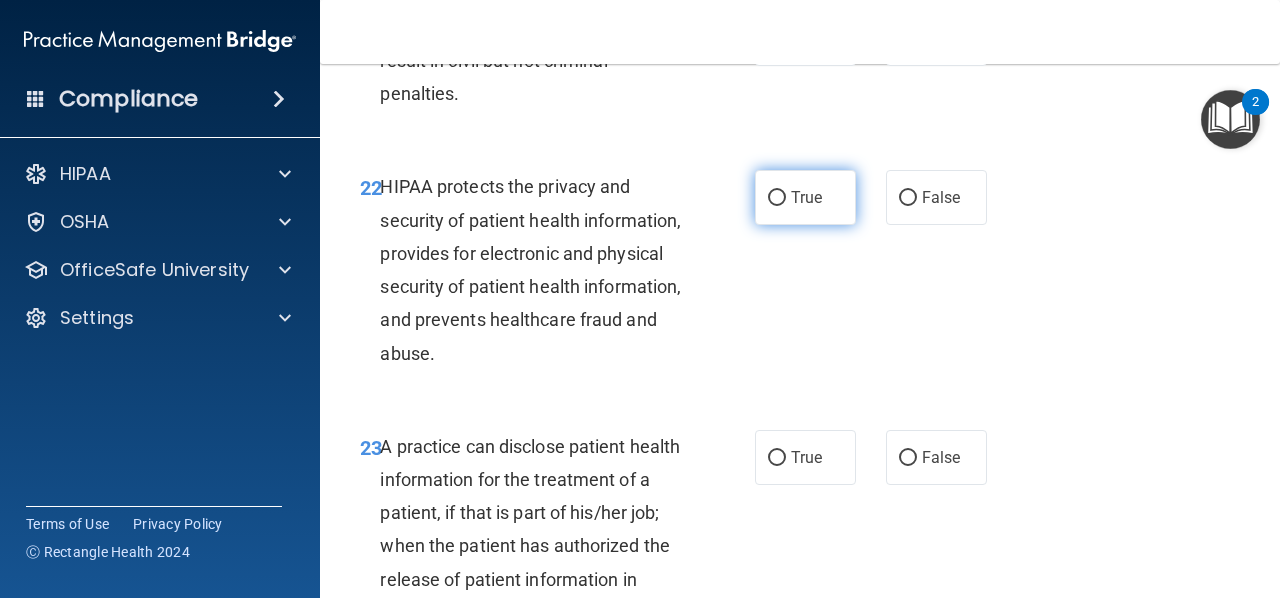 click on "True" at bounding box center (777, 198) 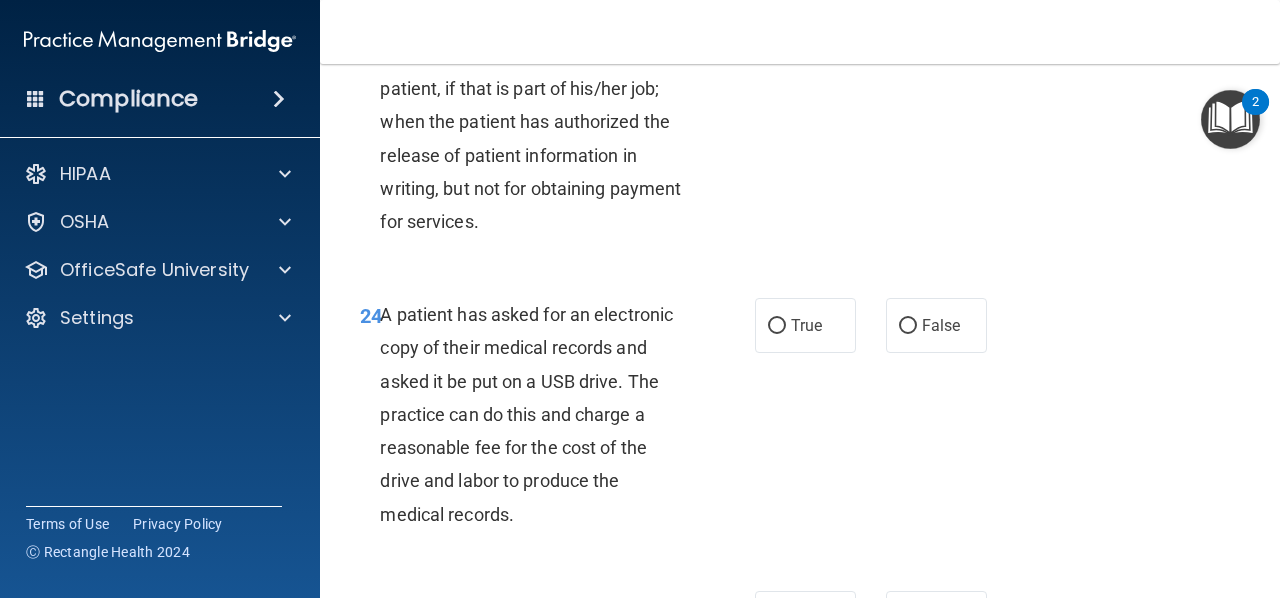 scroll, scrollTop: 4563, scrollLeft: 0, axis: vertical 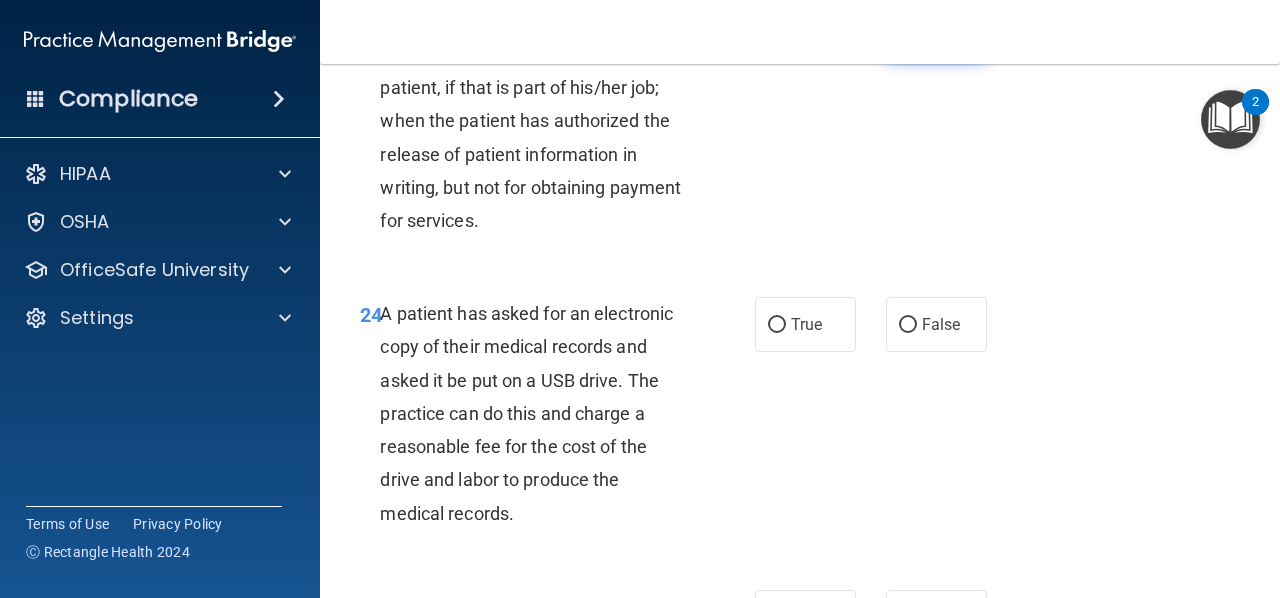 click on "False" at bounding box center [908, 33] 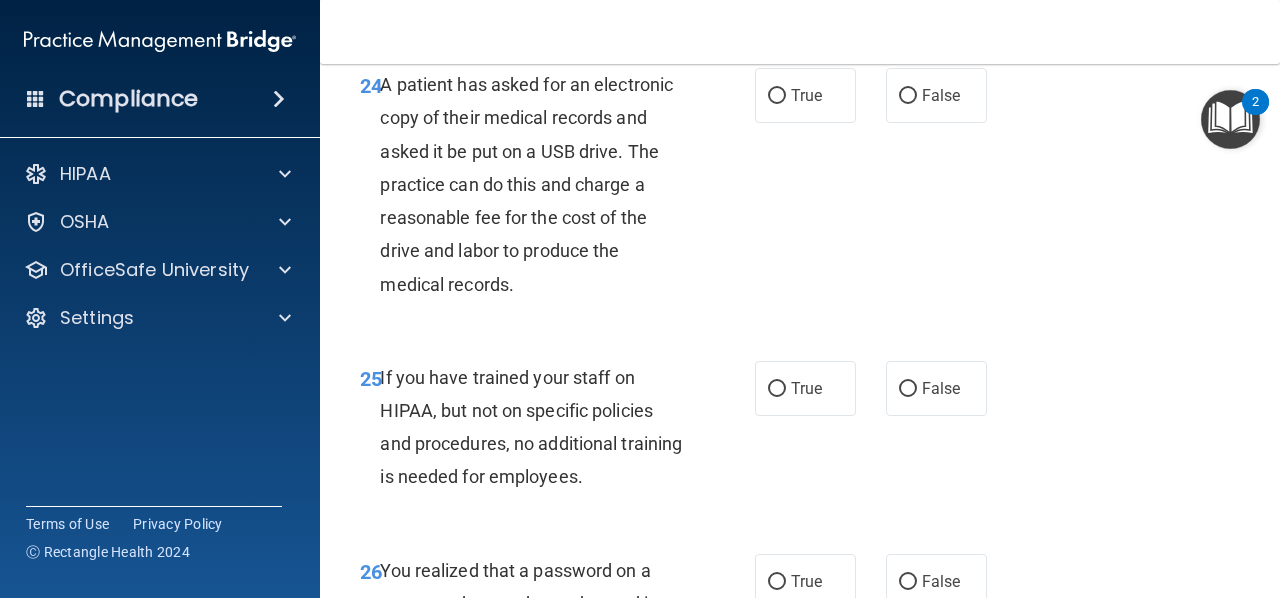 scroll, scrollTop: 4795, scrollLeft: 0, axis: vertical 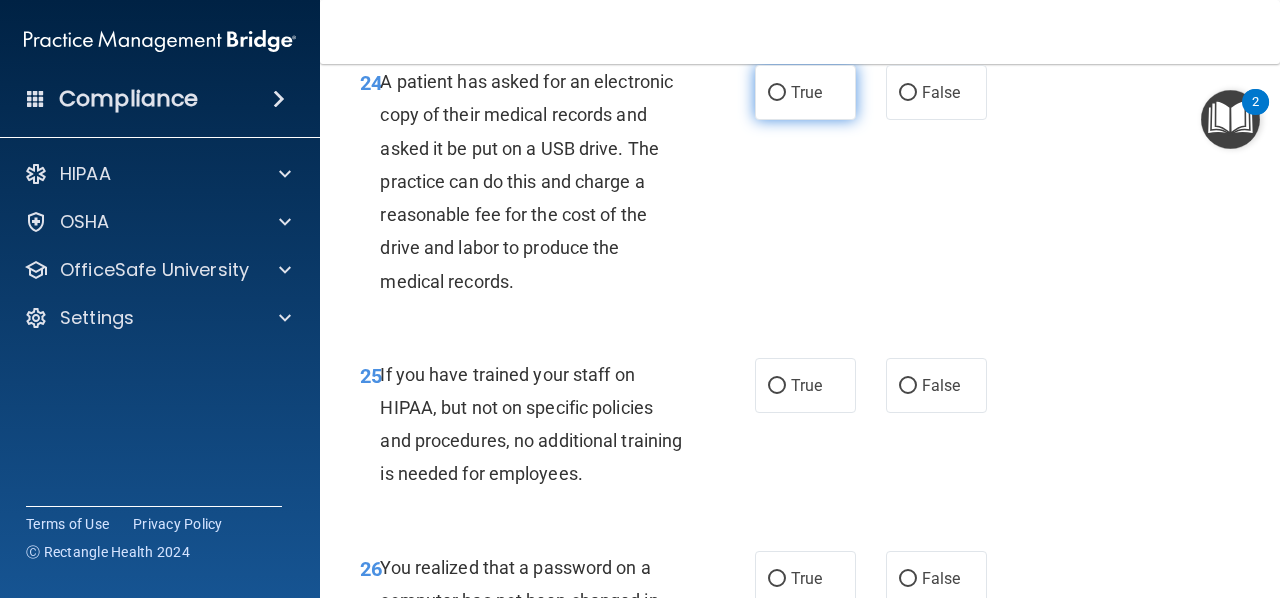 click on "True" at bounding box center [777, 93] 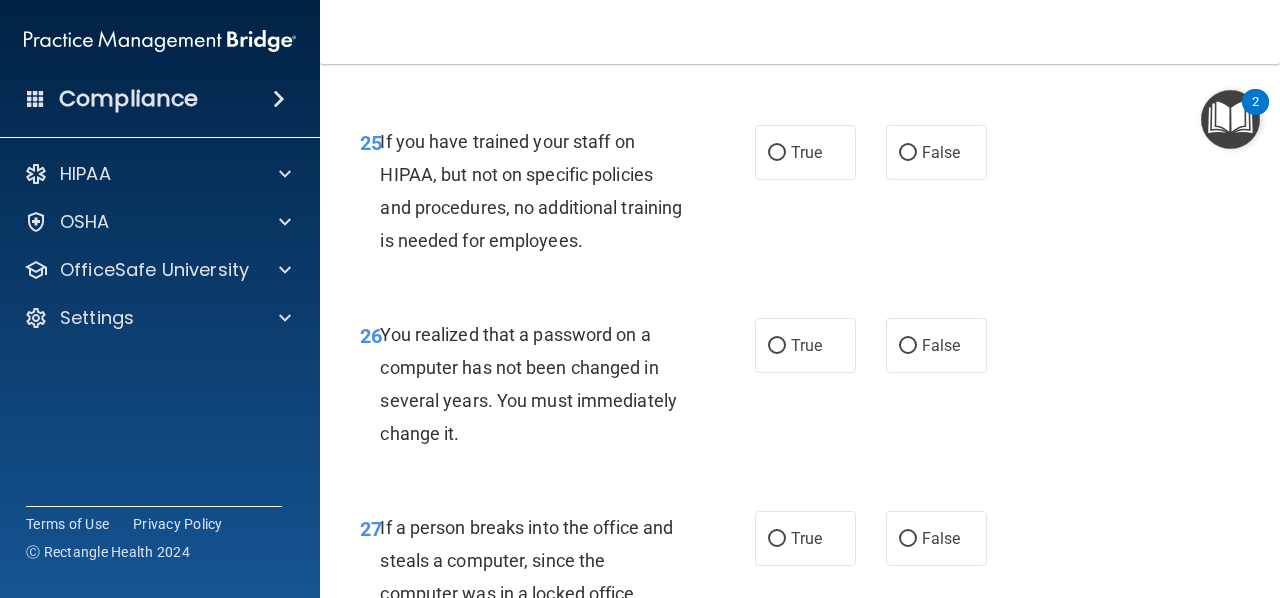 scroll, scrollTop: 5029, scrollLeft: 0, axis: vertical 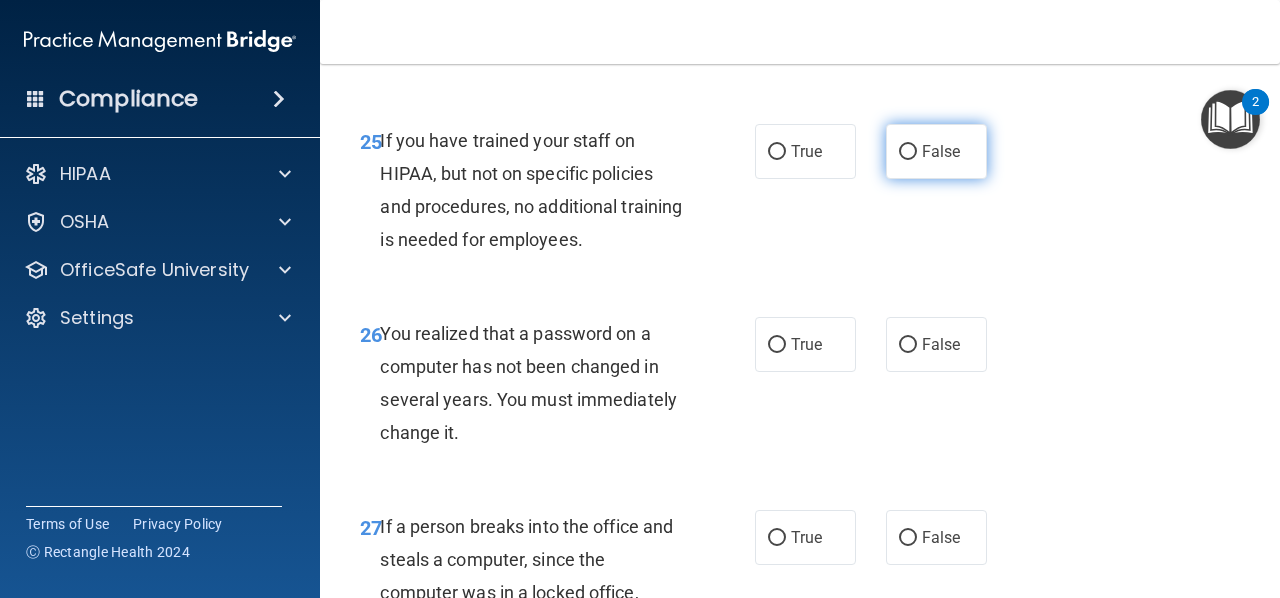 click on "False" at bounding box center [908, 152] 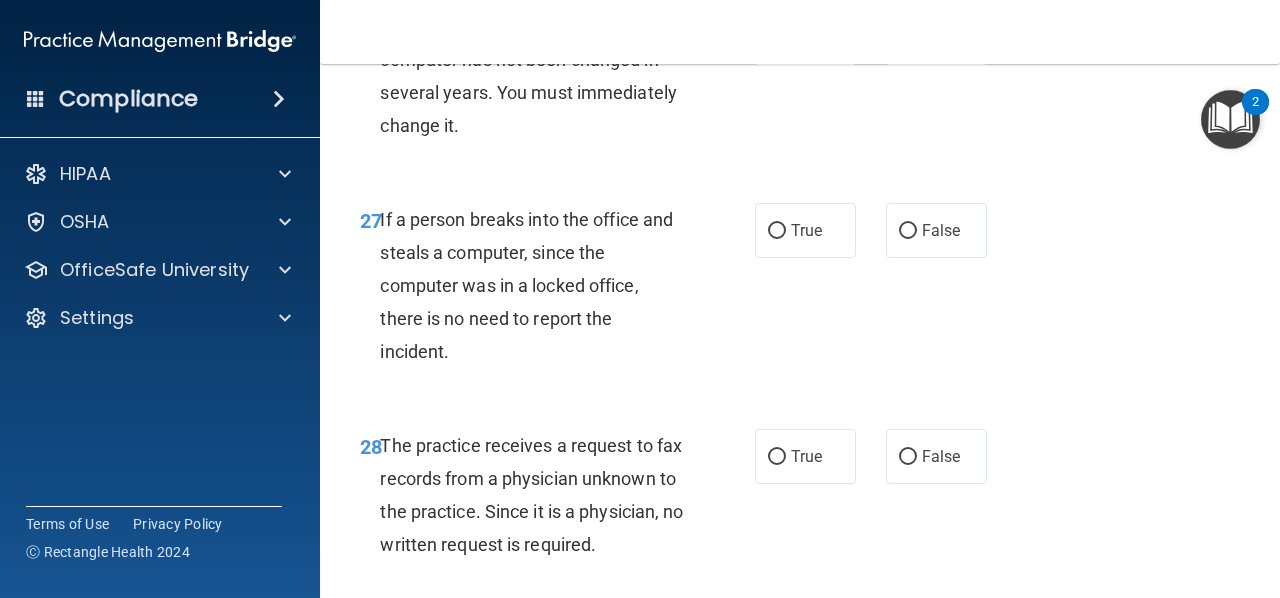 scroll, scrollTop: 5337, scrollLeft: 0, axis: vertical 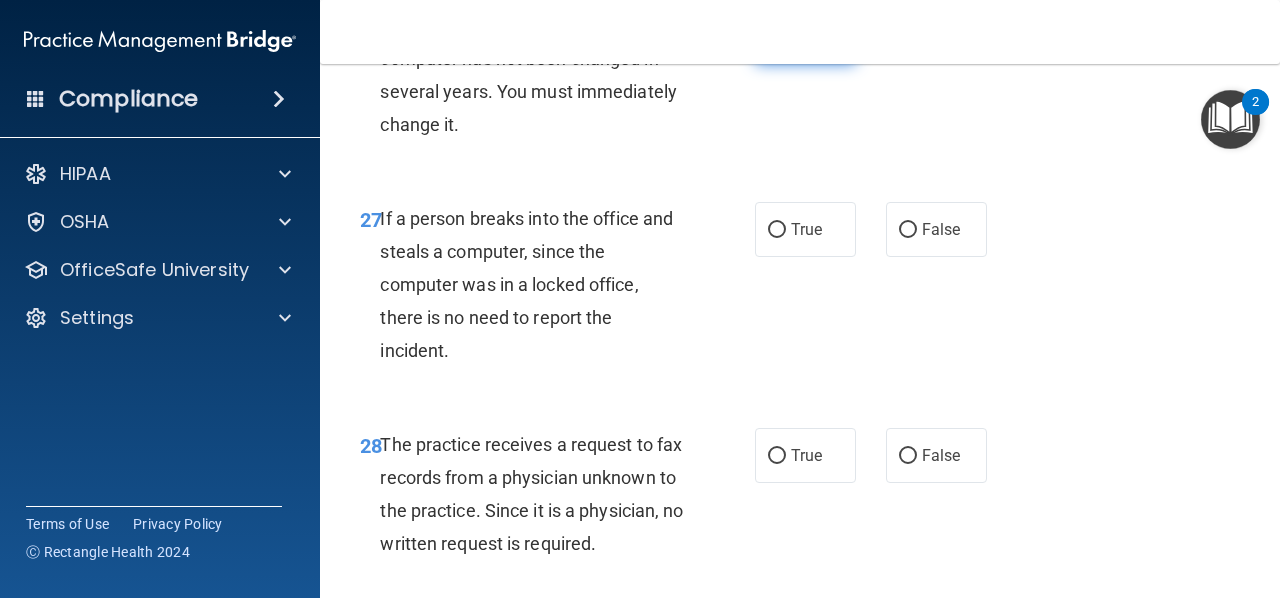 click on "True" at bounding box center [777, 37] 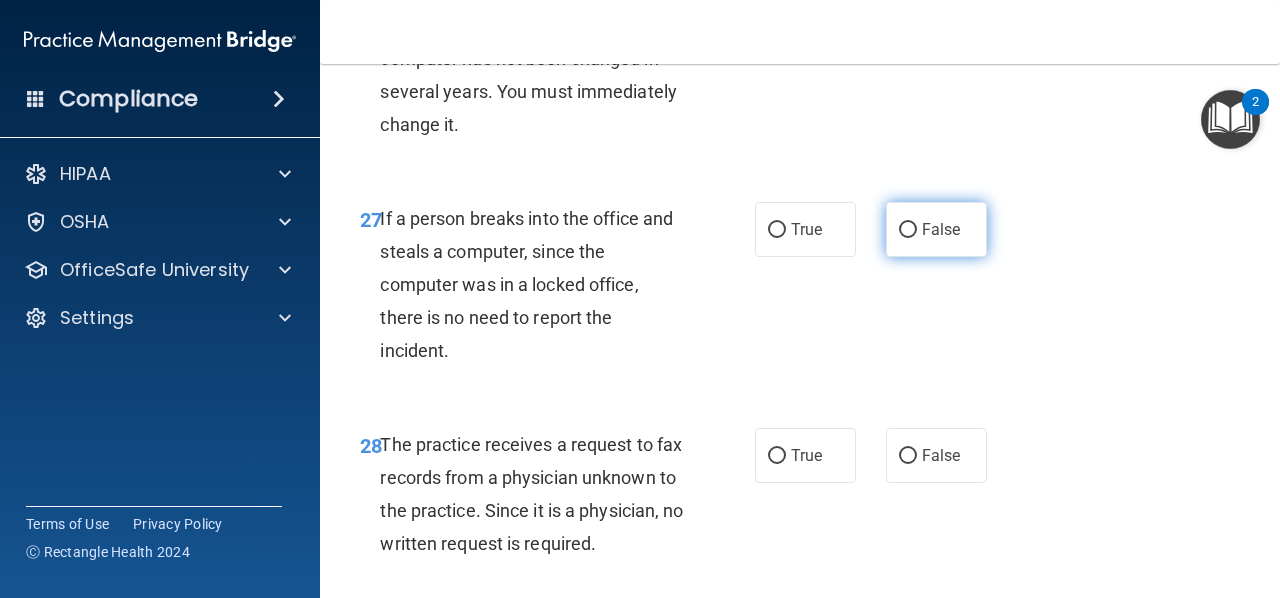 click on "False" at bounding box center [908, 230] 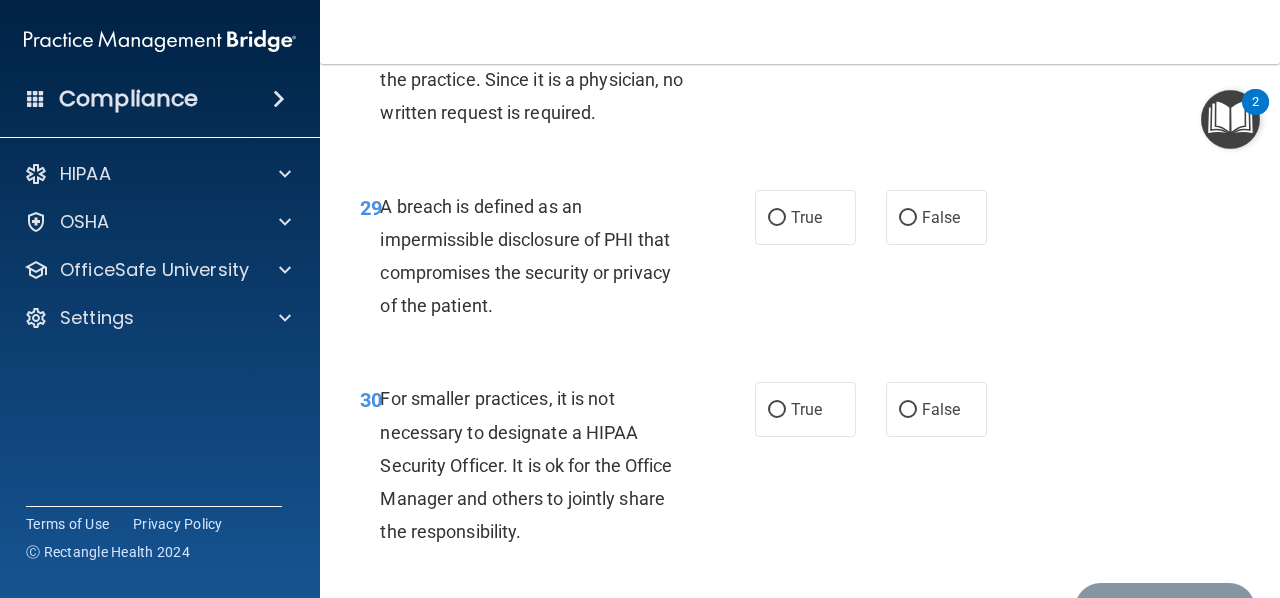 scroll, scrollTop: 5770, scrollLeft: 0, axis: vertical 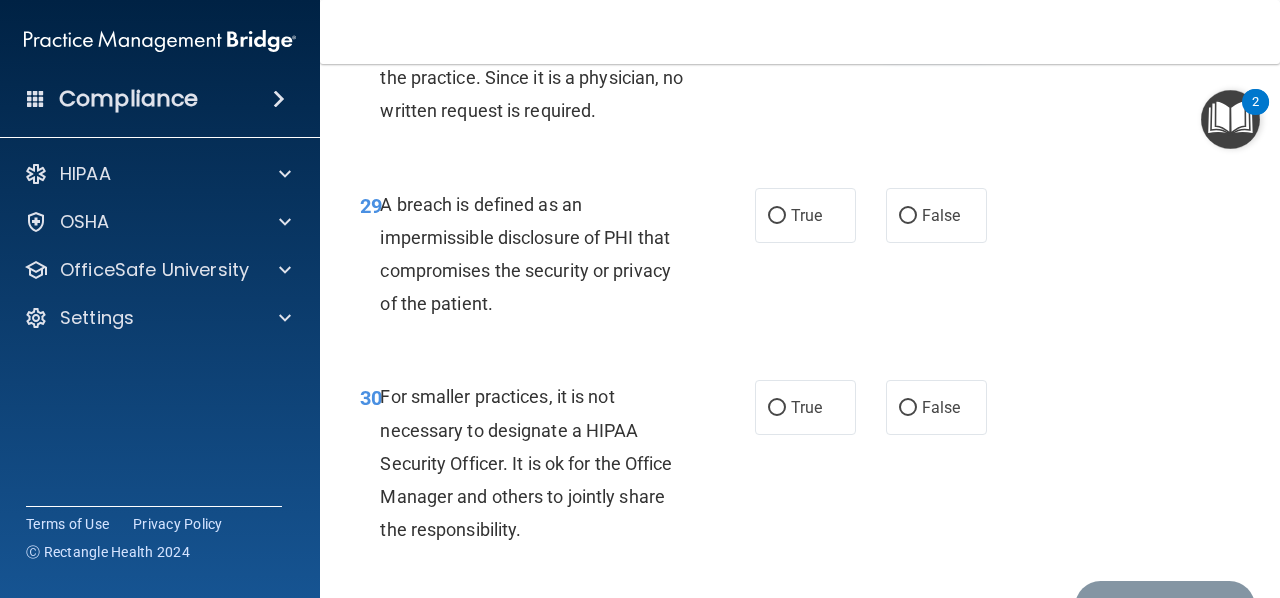click on "False" at bounding box center (908, 23) 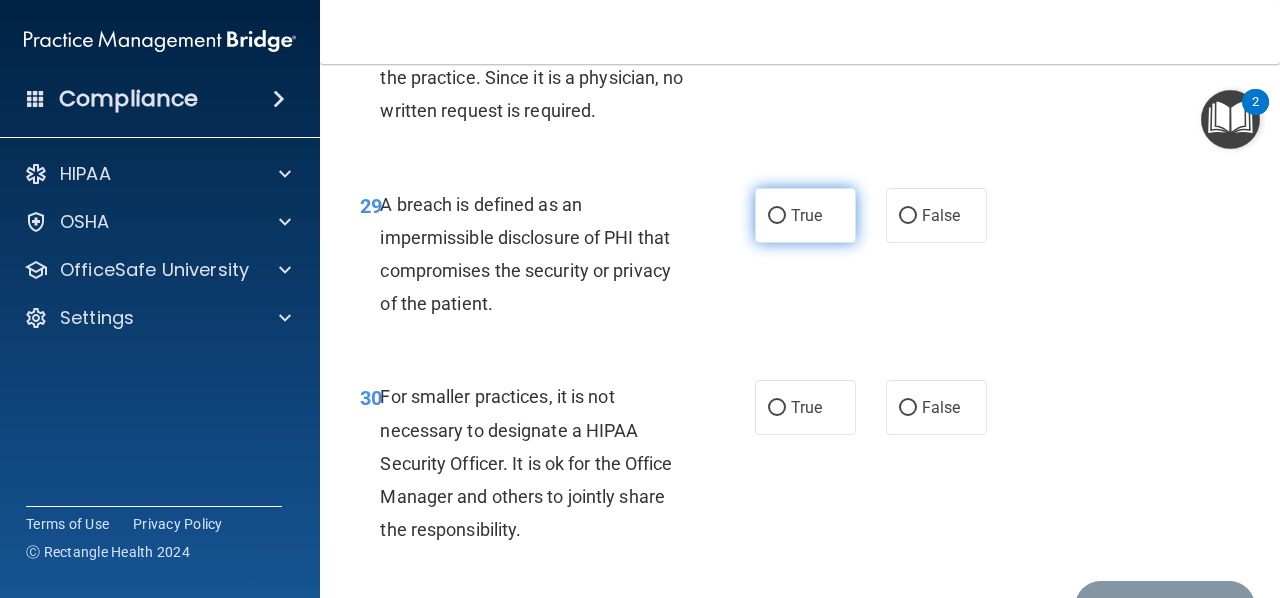 click on "True" at bounding box center (777, 216) 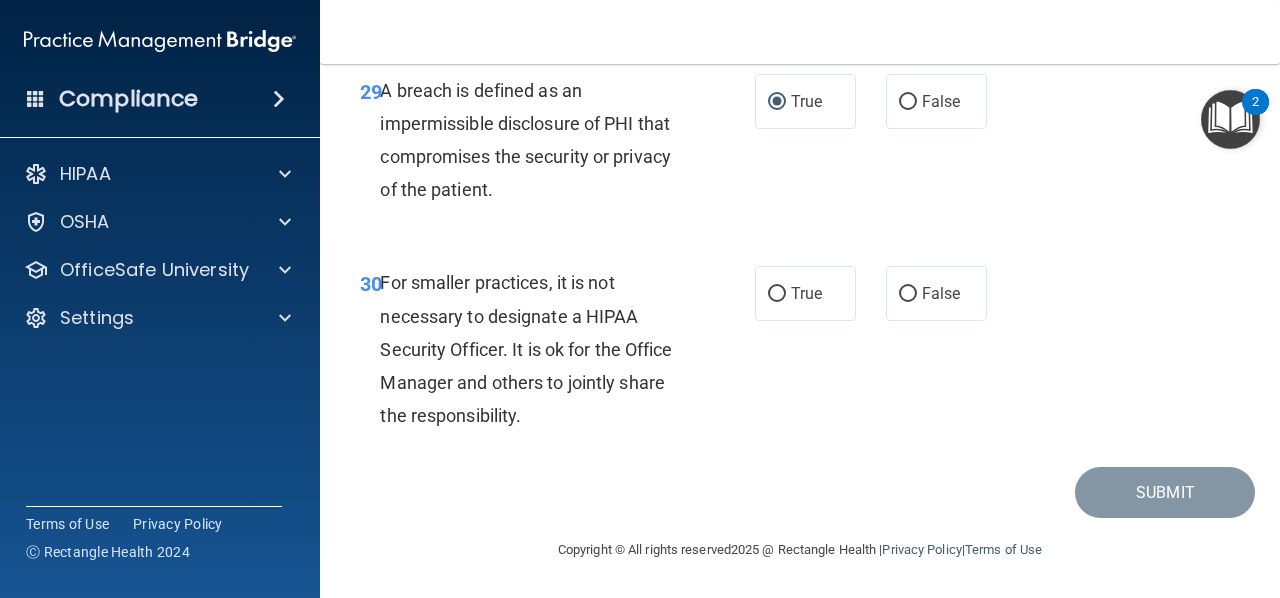 scroll, scrollTop: 5983, scrollLeft: 0, axis: vertical 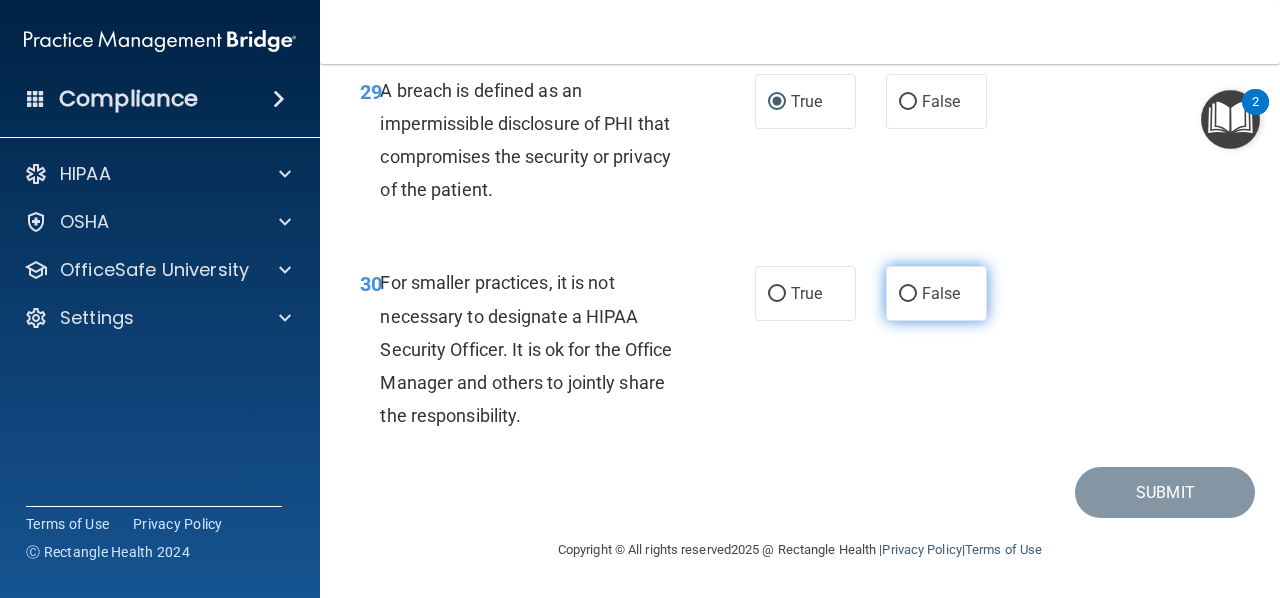 click on "False" at bounding box center (908, 294) 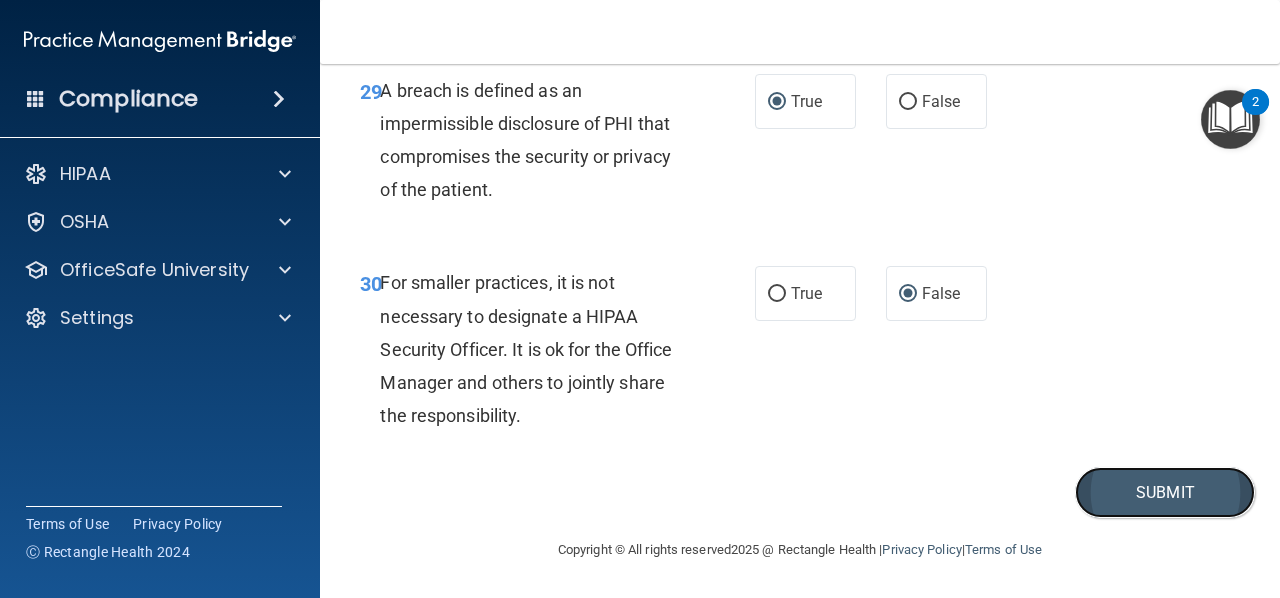 click on "Submit" at bounding box center [1165, 492] 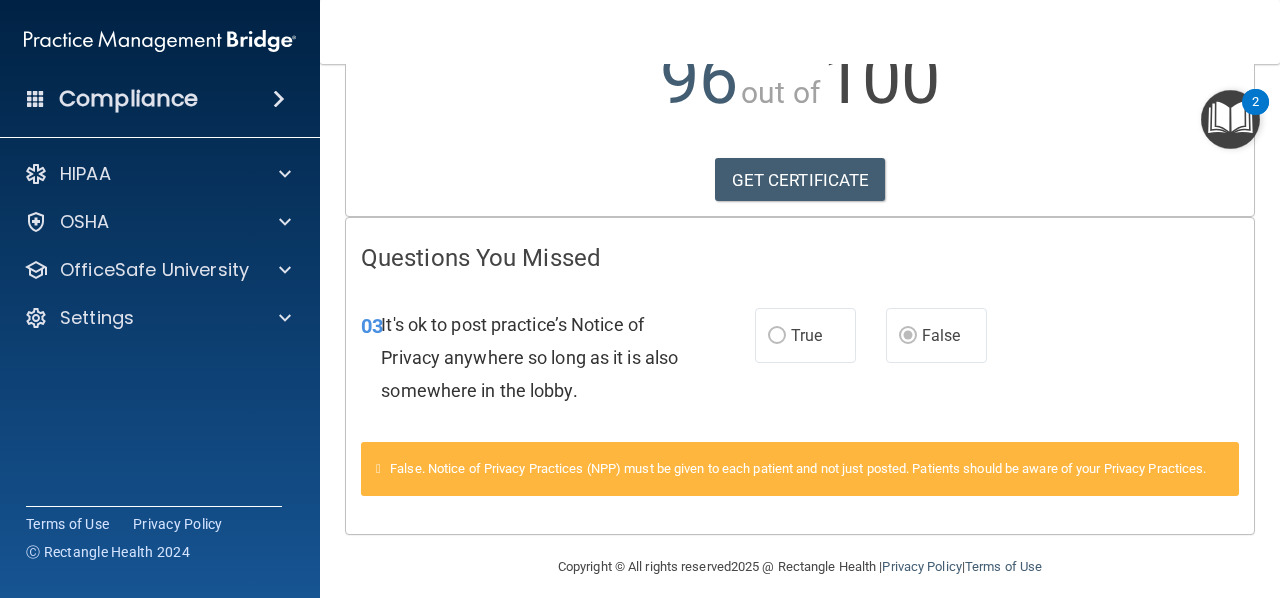 scroll, scrollTop: 293, scrollLeft: 0, axis: vertical 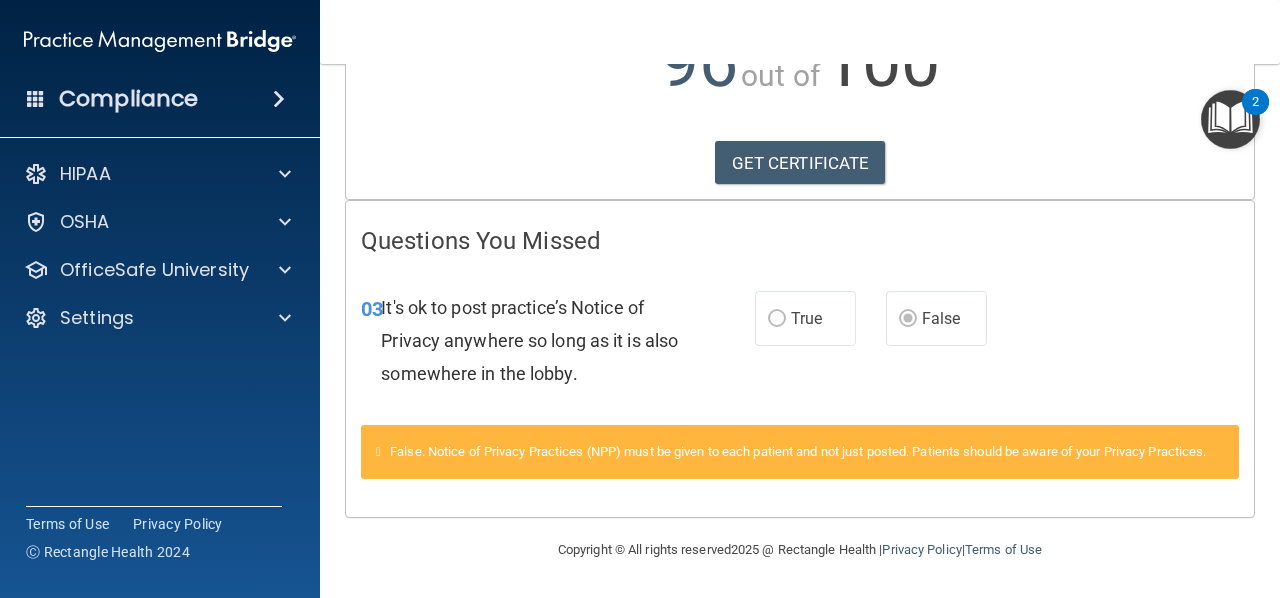 click at bounding box center (378, 451) 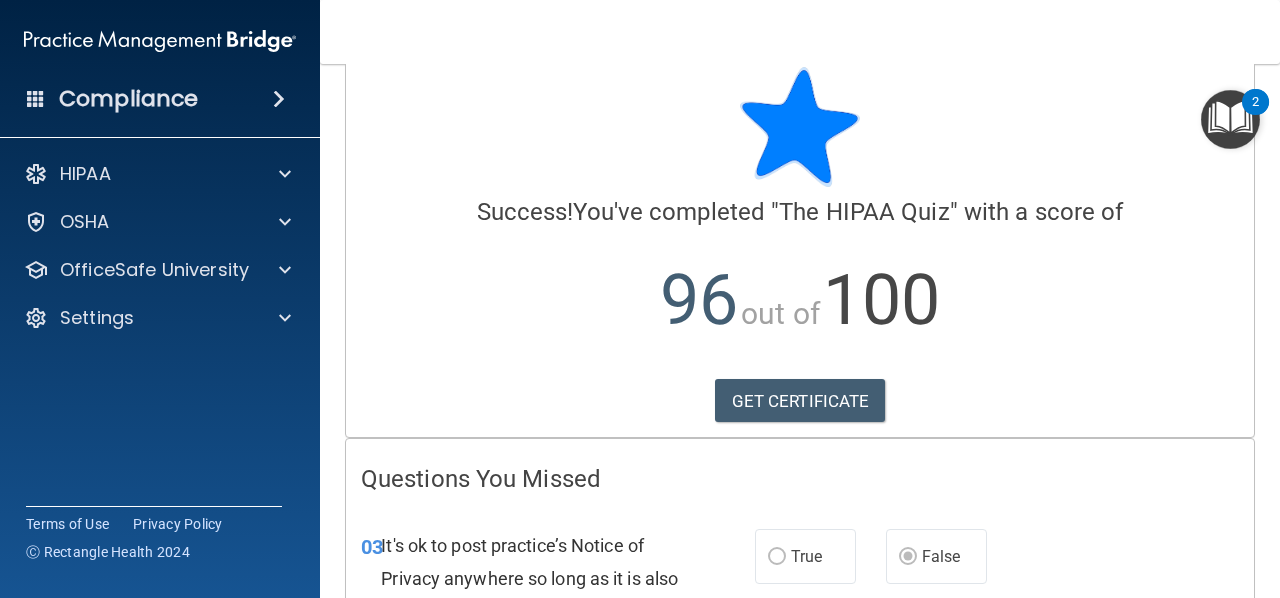 scroll, scrollTop: 33, scrollLeft: 0, axis: vertical 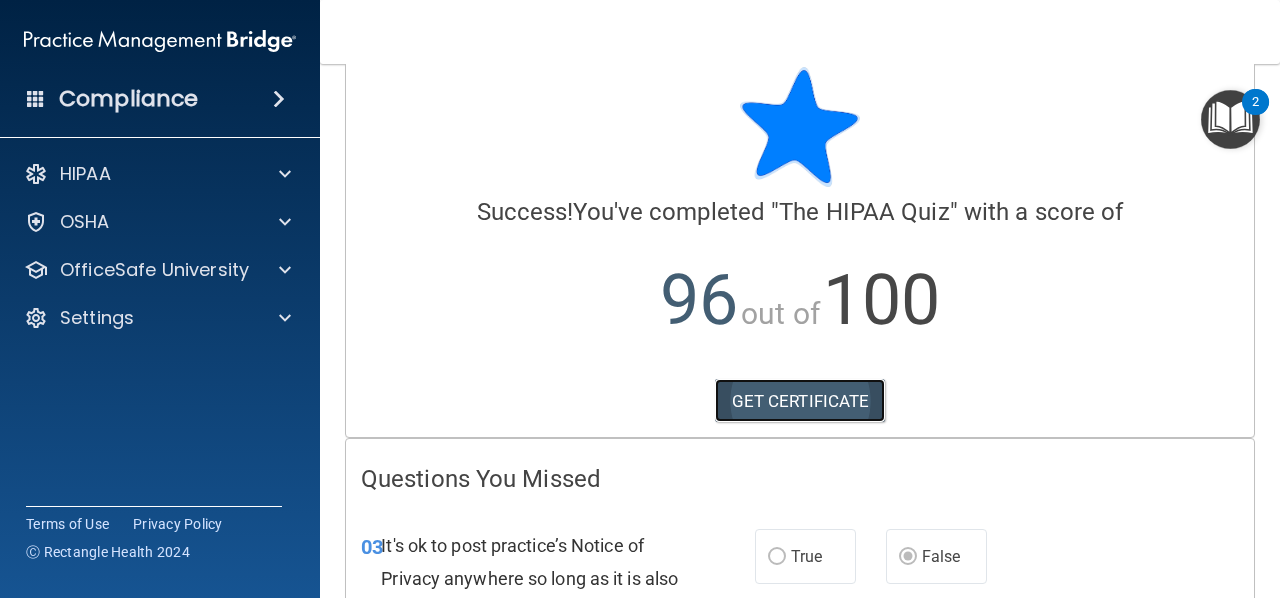 click on "GET CERTIFICATE" at bounding box center [800, 401] 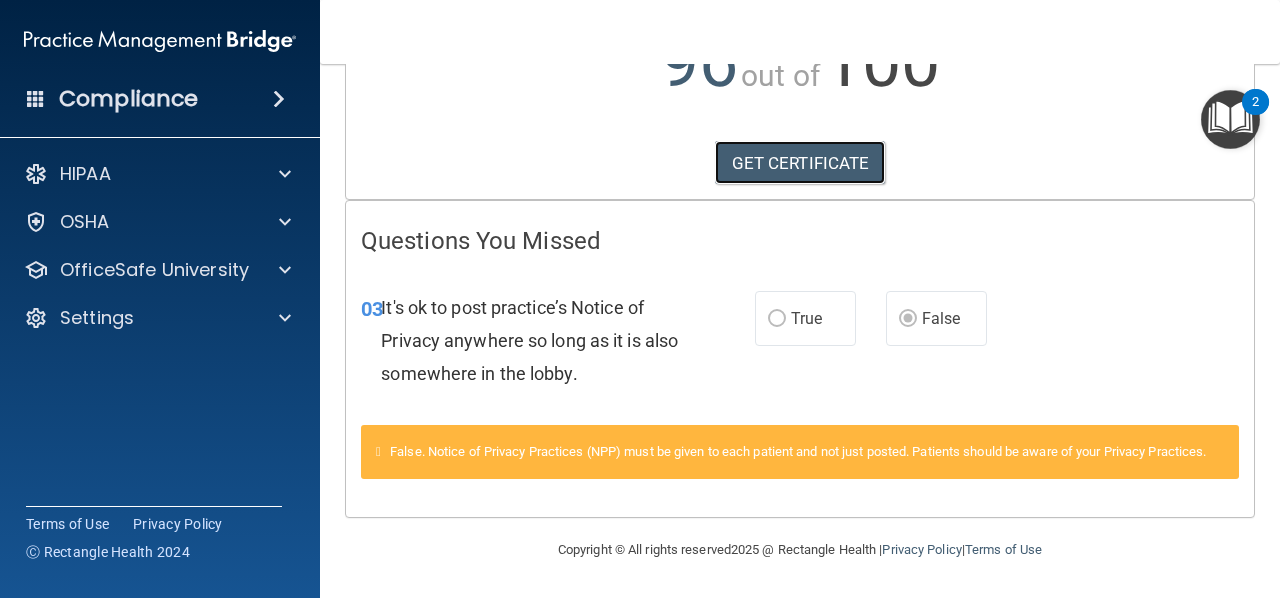 scroll, scrollTop: 293, scrollLeft: 0, axis: vertical 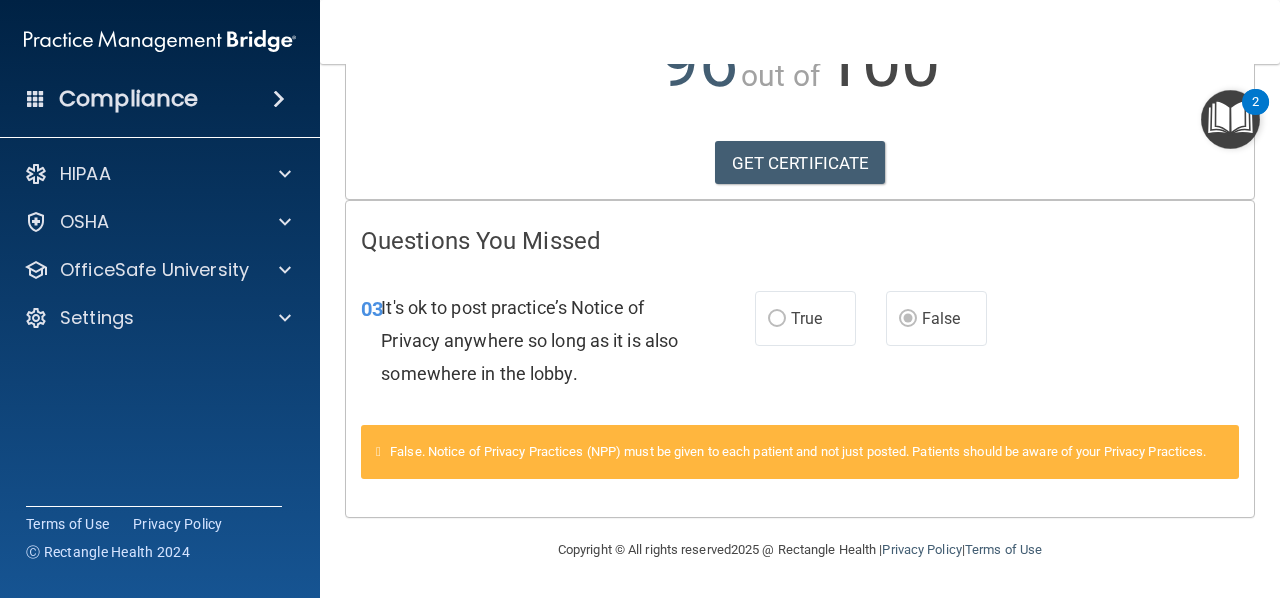 click on "True" at bounding box center (806, 318) 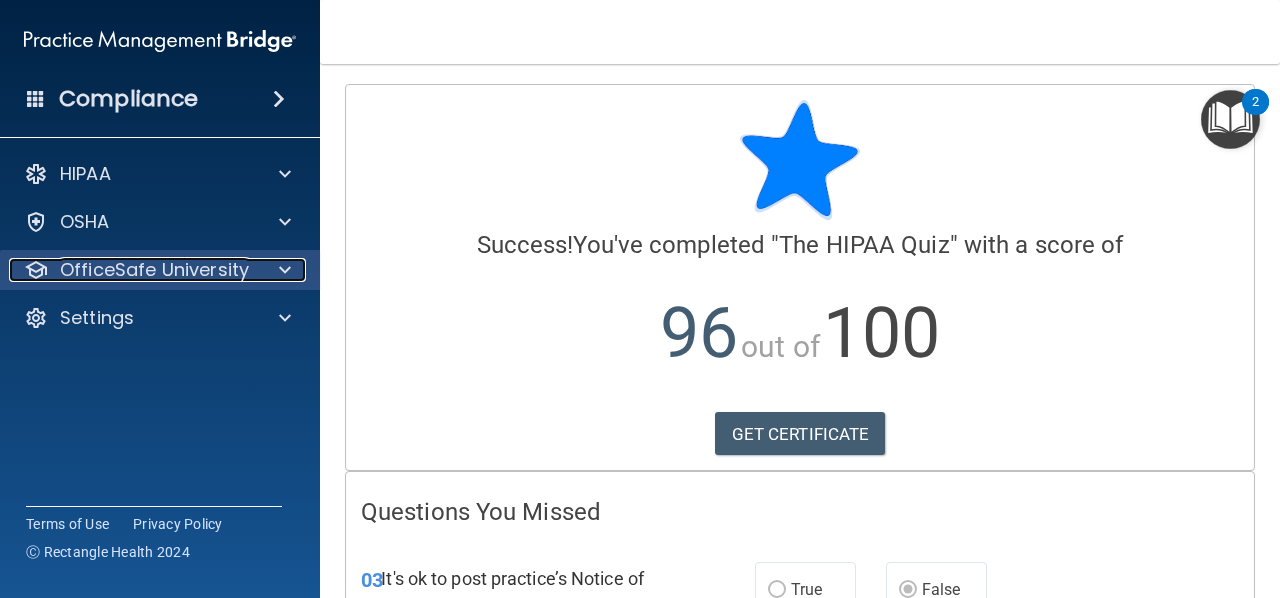 click on "OfficeSafe University" at bounding box center (133, 270) 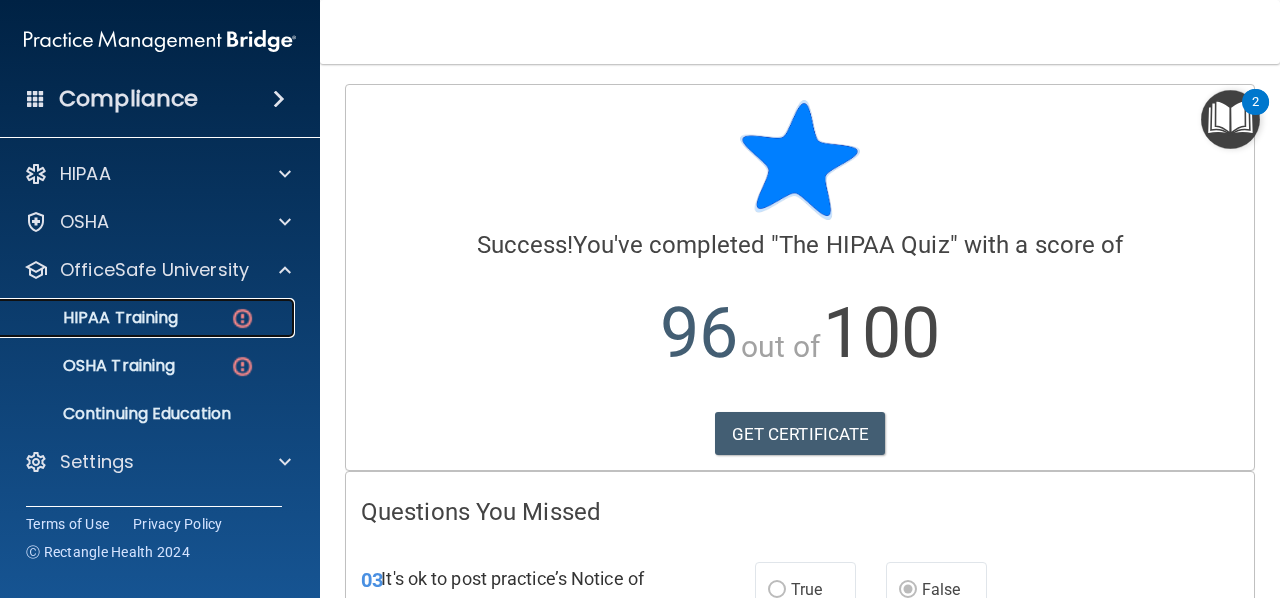click on "HIPAA Training" at bounding box center (149, 318) 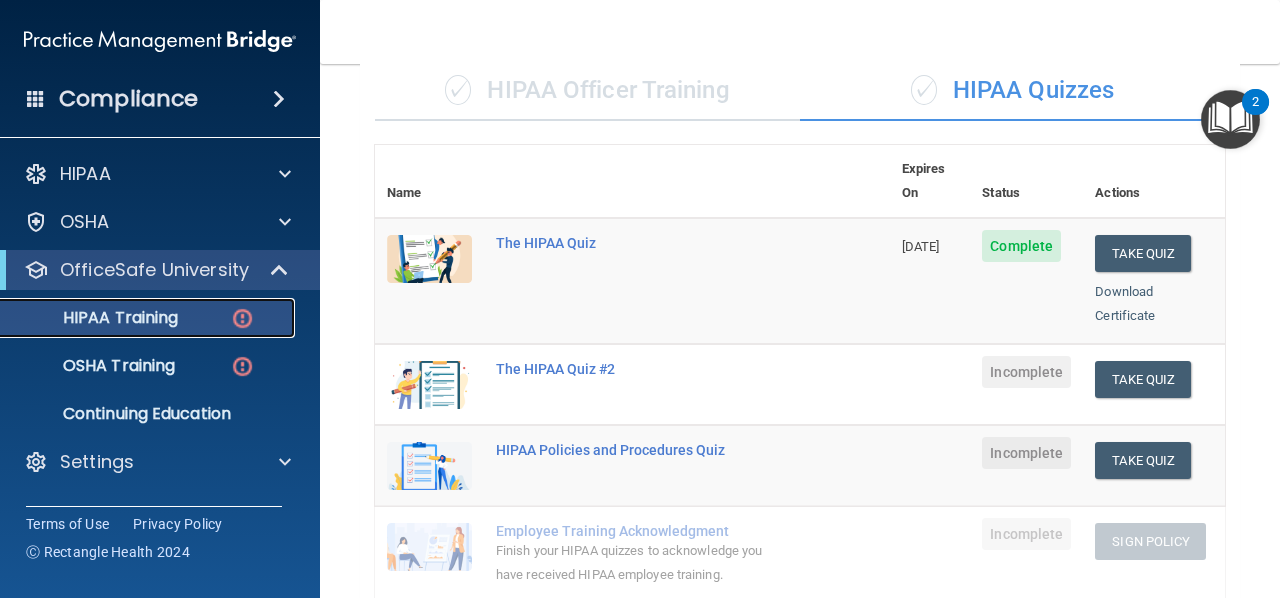 scroll, scrollTop: 158, scrollLeft: 0, axis: vertical 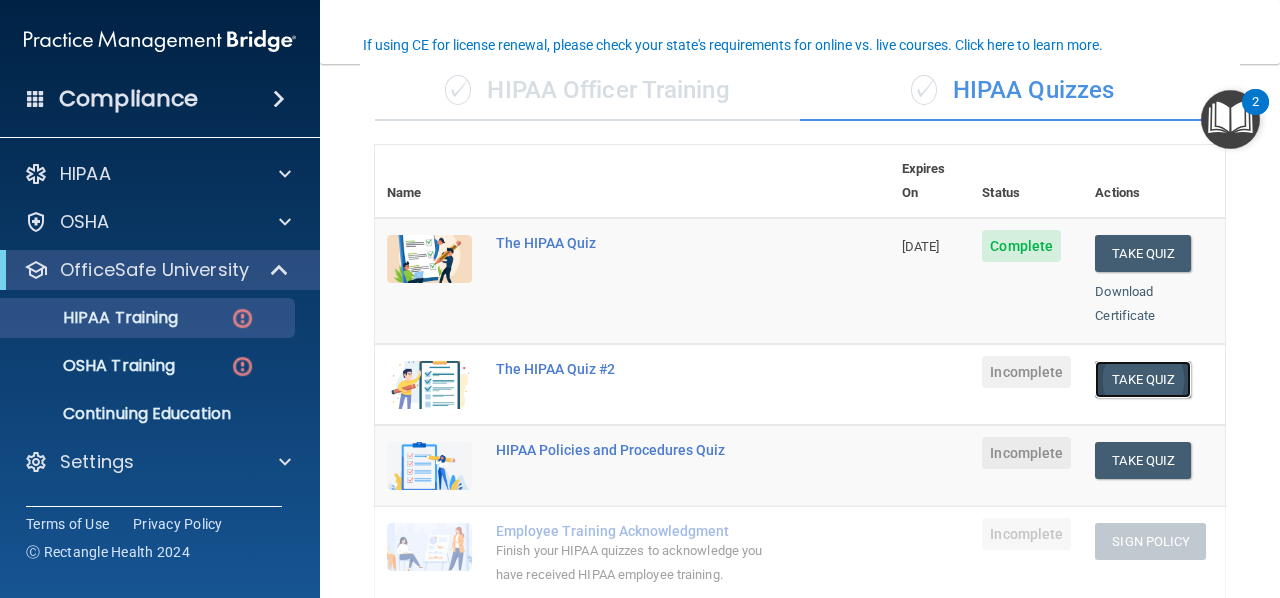 click on "Take Quiz" at bounding box center [1143, 379] 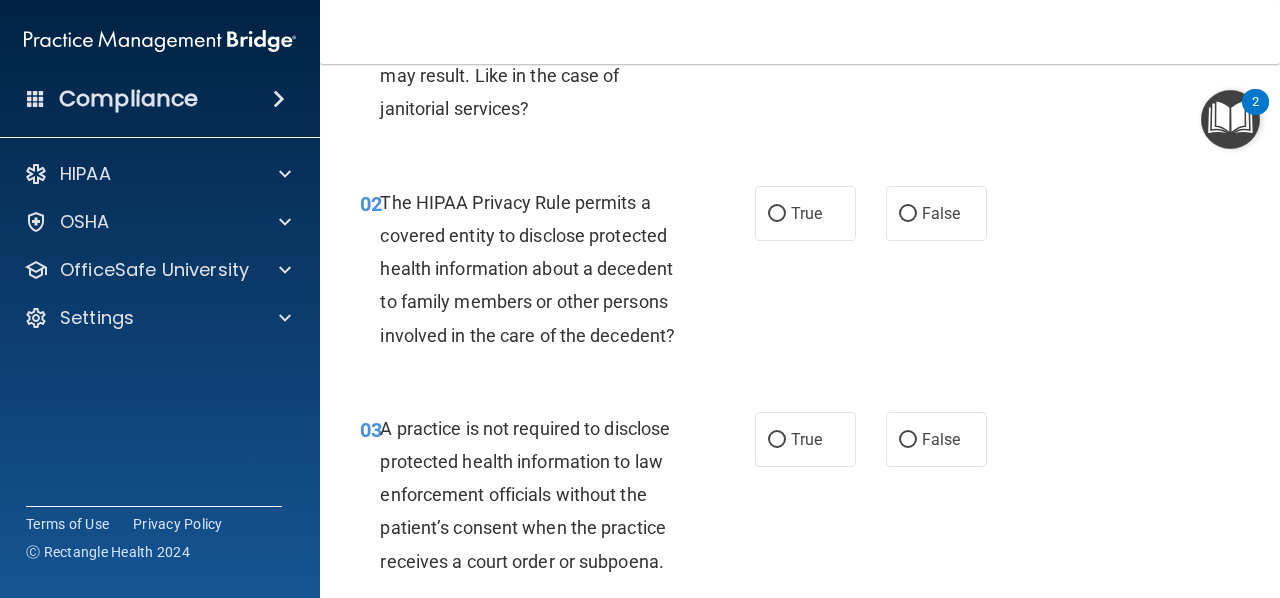 scroll, scrollTop: 0, scrollLeft: 0, axis: both 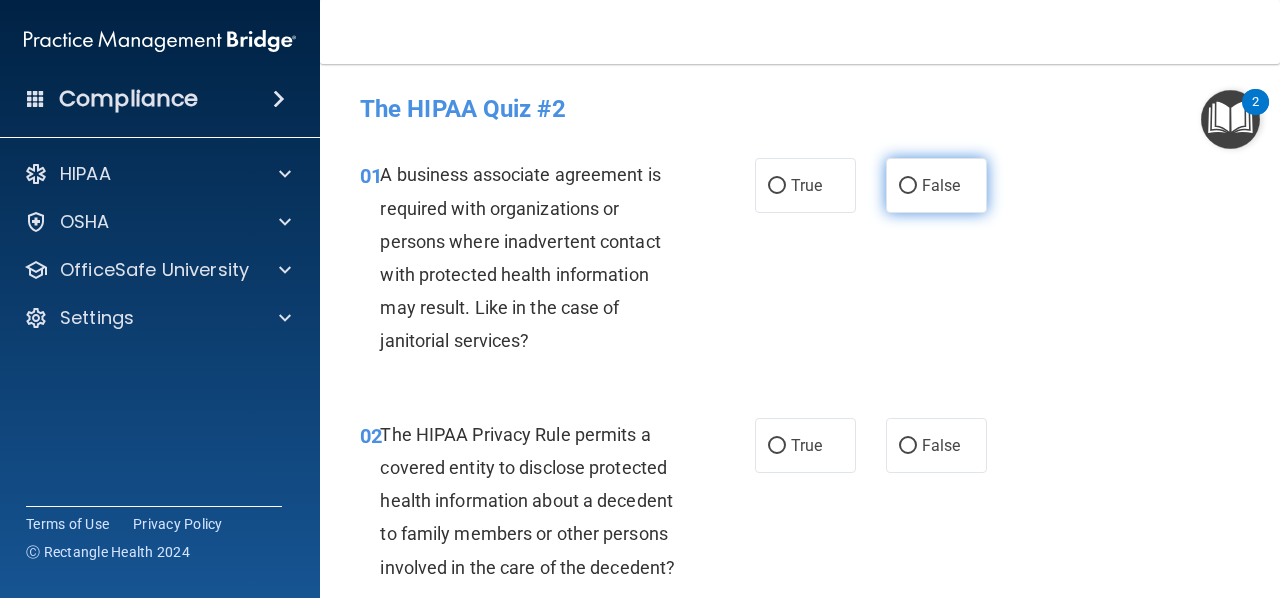 click on "False" at bounding box center (908, 186) 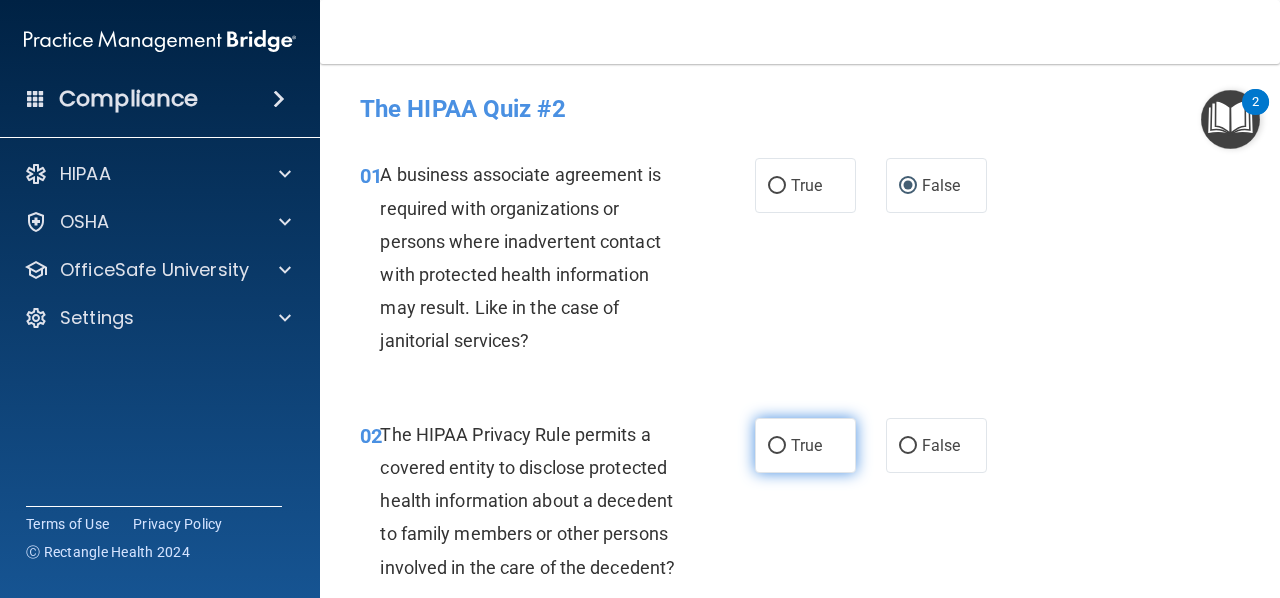 click on "True" at bounding box center [777, 446] 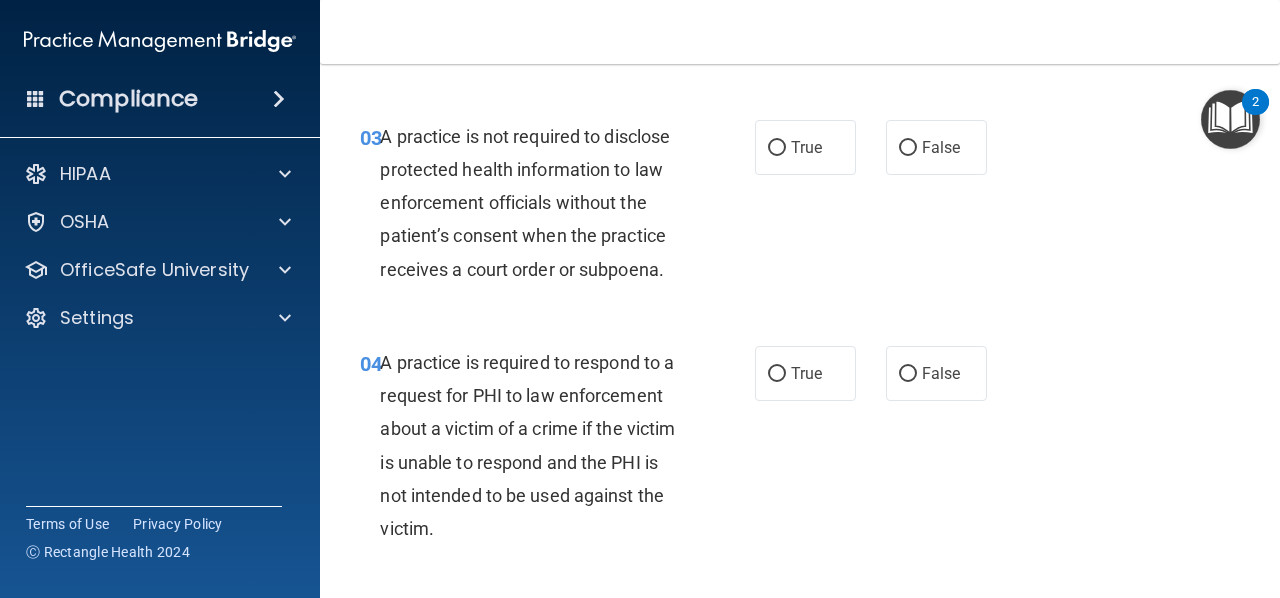 scroll, scrollTop: 526, scrollLeft: 0, axis: vertical 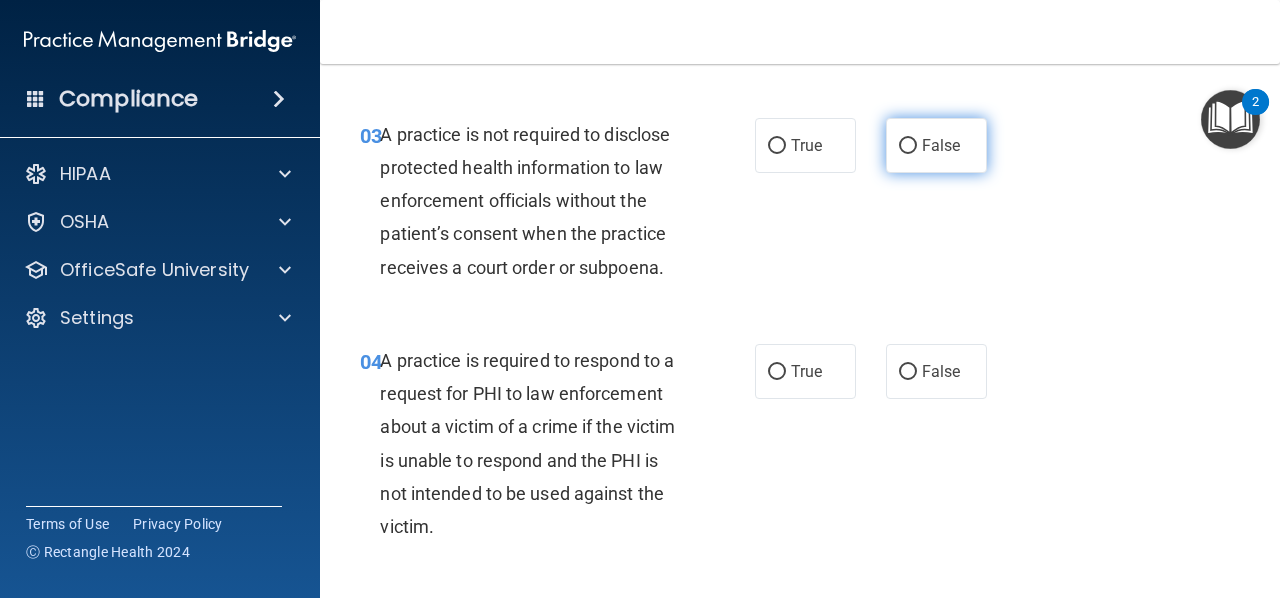 click on "False" at bounding box center [908, 146] 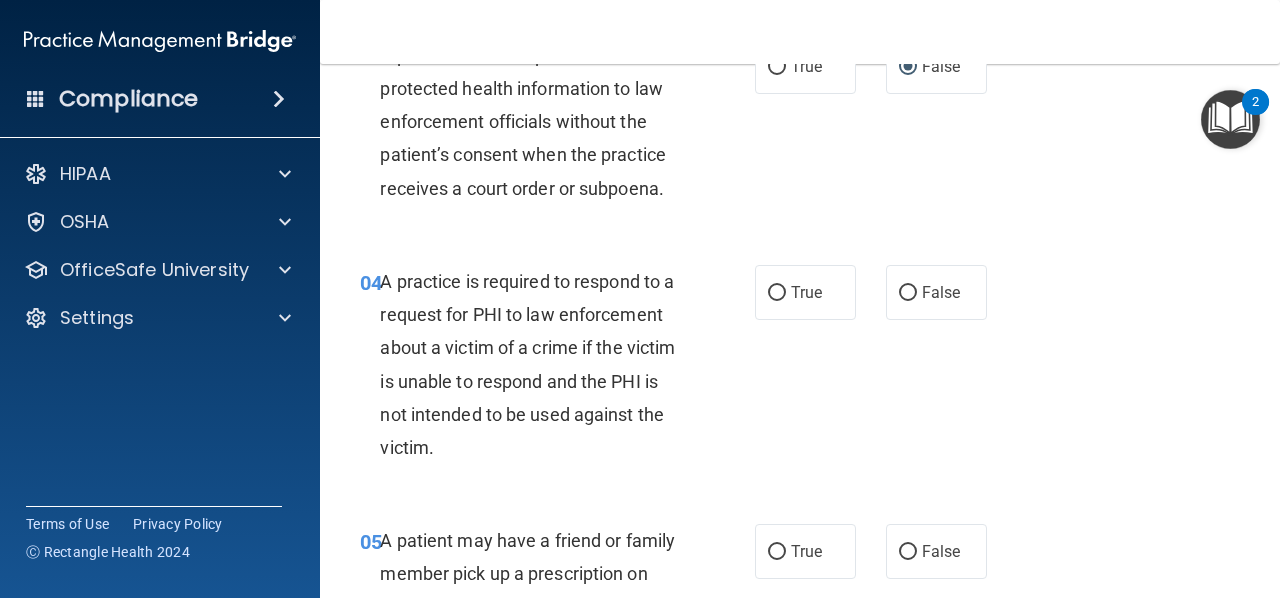 scroll, scrollTop: 606, scrollLeft: 0, axis: vertical 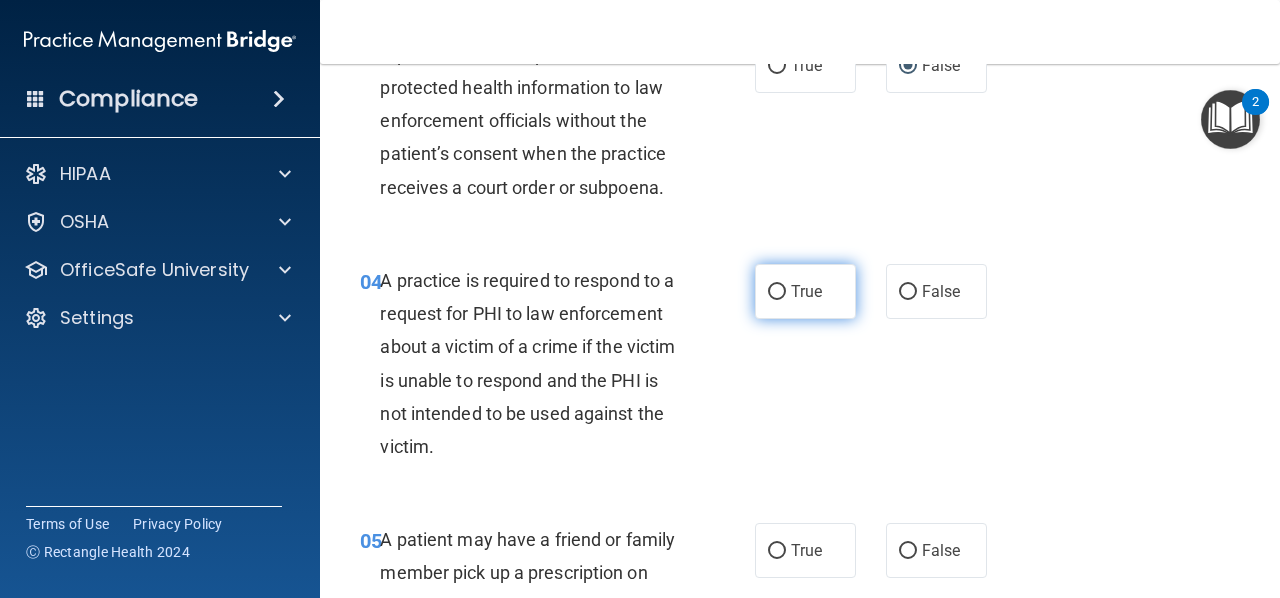 click on "True" at bounding box center (805, 291) 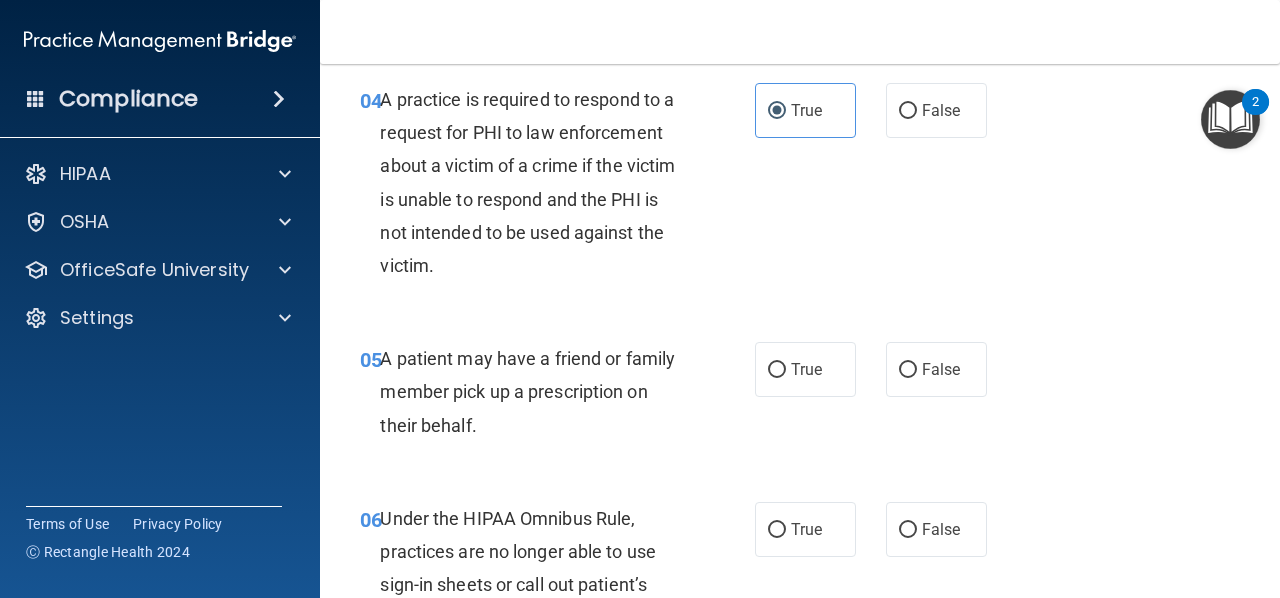 scroll, scrollTop: 793, scrollLeft: 0, axis: vertical 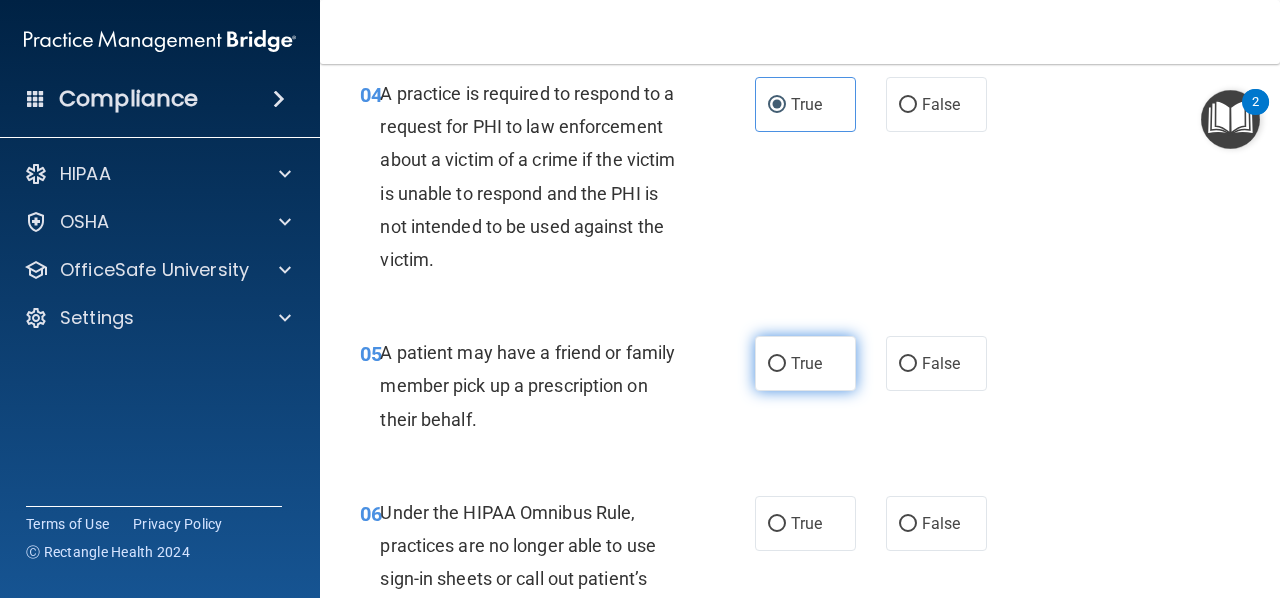 click on "True" at bounding box center [777, 364] 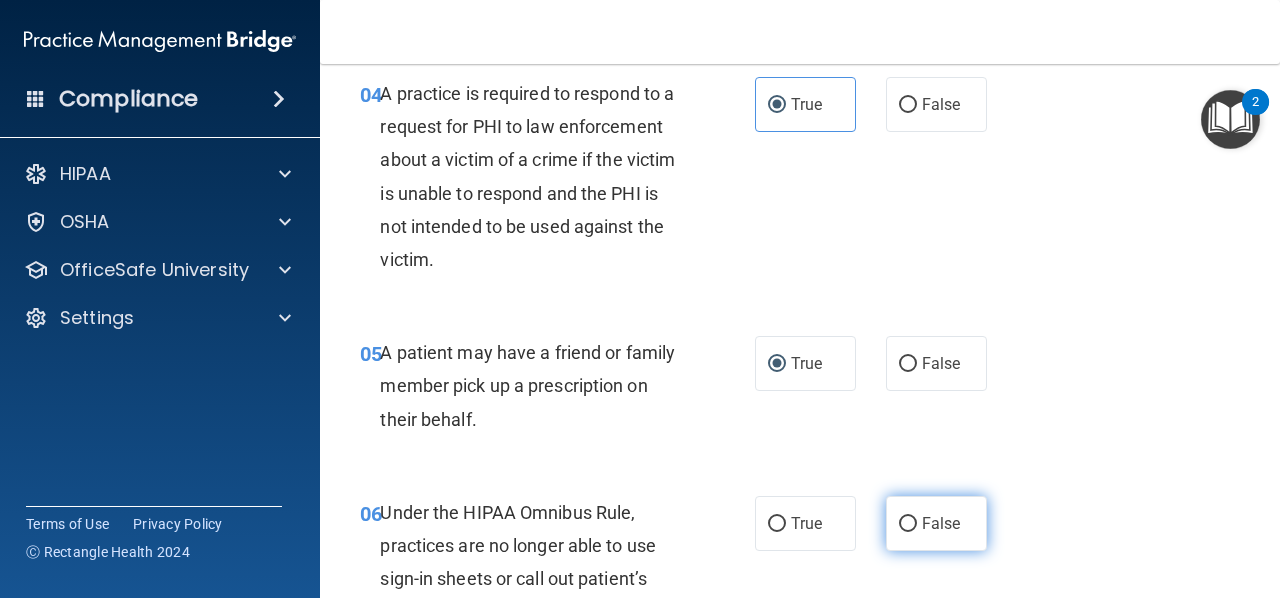 click on "False" at bounding box center [908, 524] 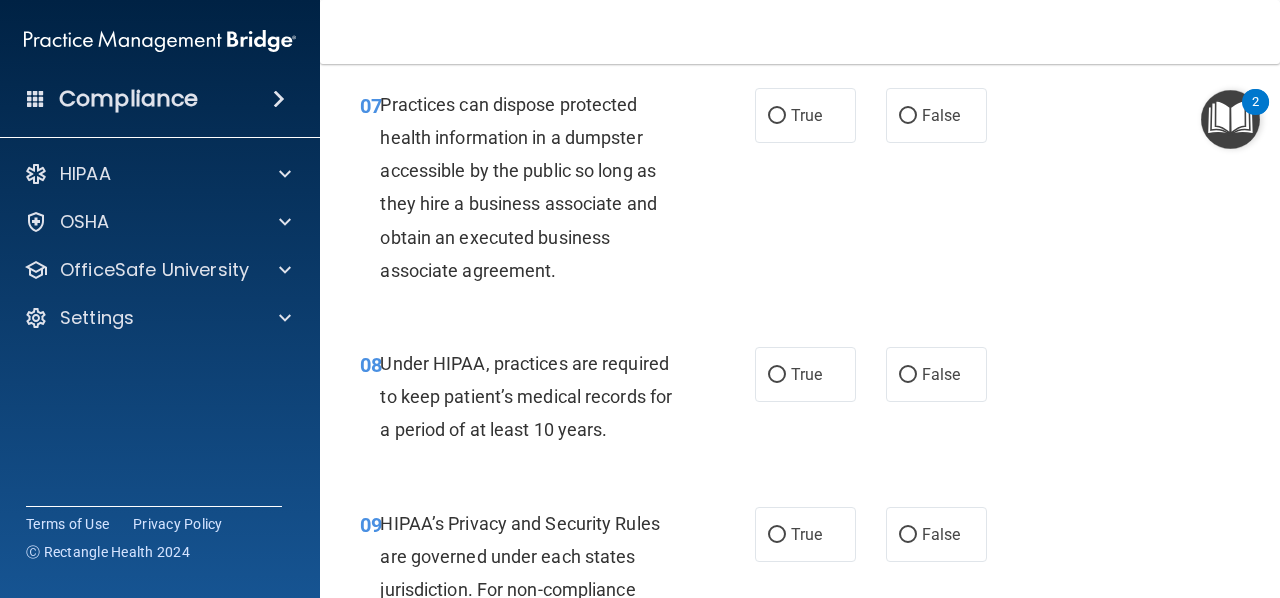 scroll, scrollTop: 1395, scrollLeft: 0, axis: vertical 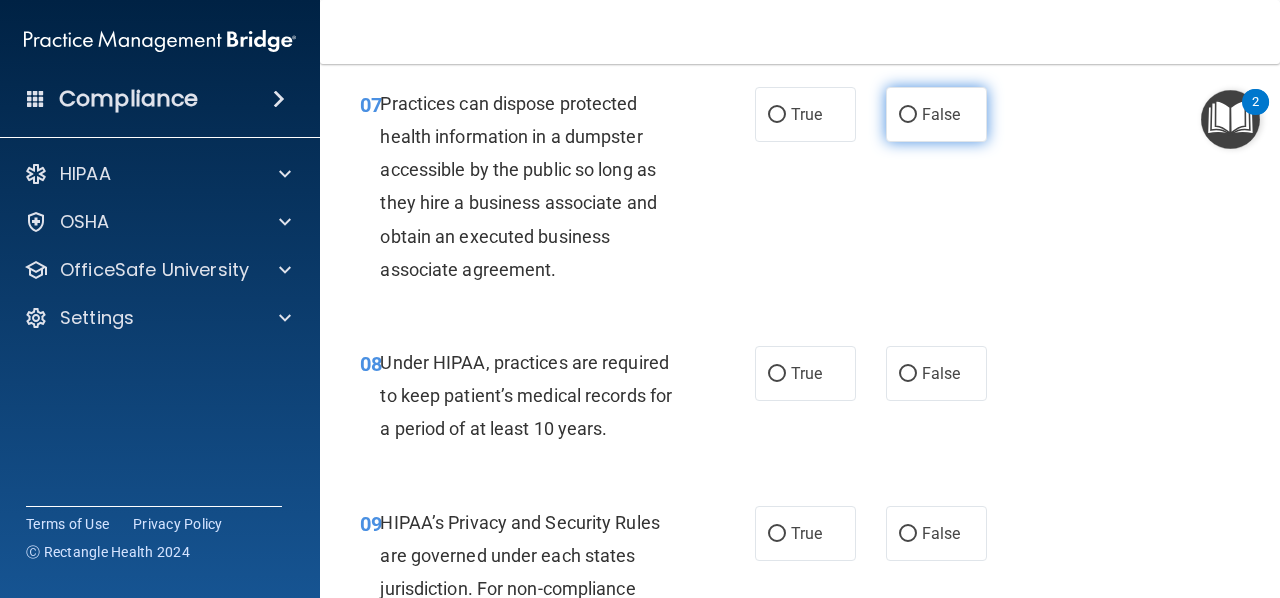 click on "False" at bounding box center [908, 115] 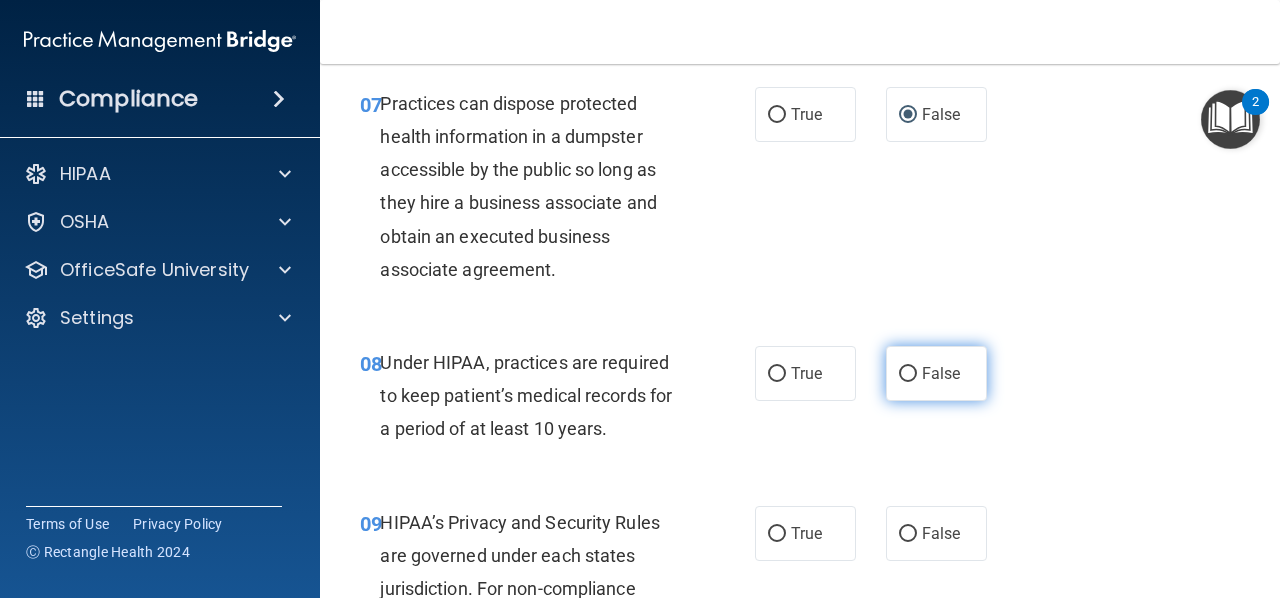 click on "False" at bounding box center (908, 374) 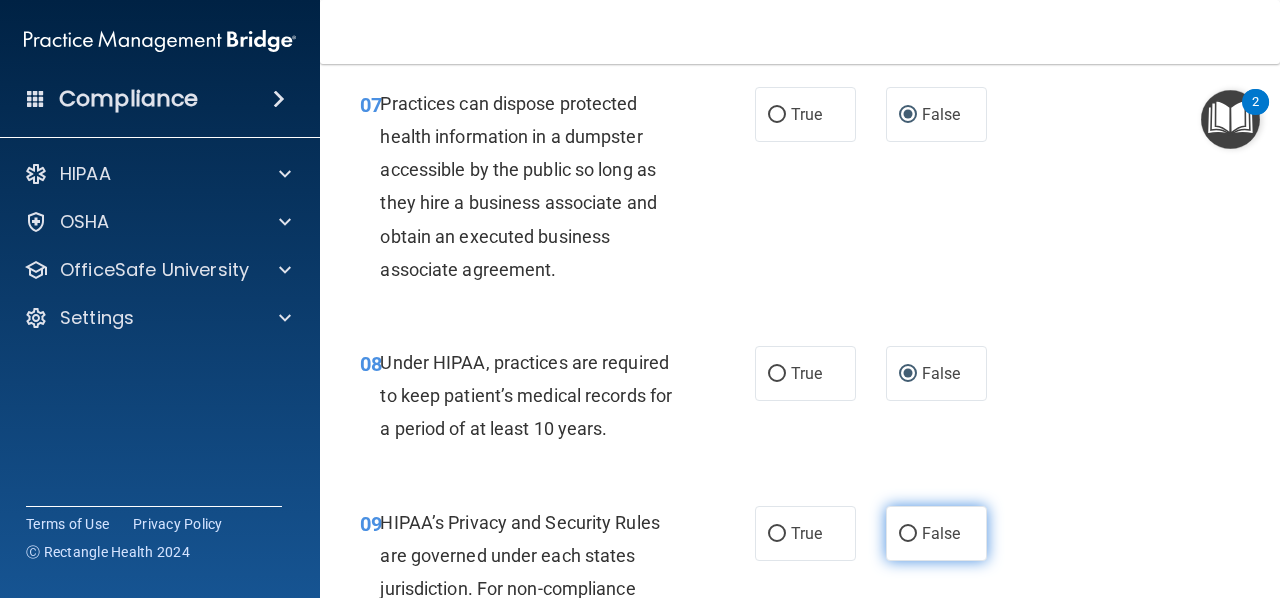 click on "False" at bounding box center [908, 534] 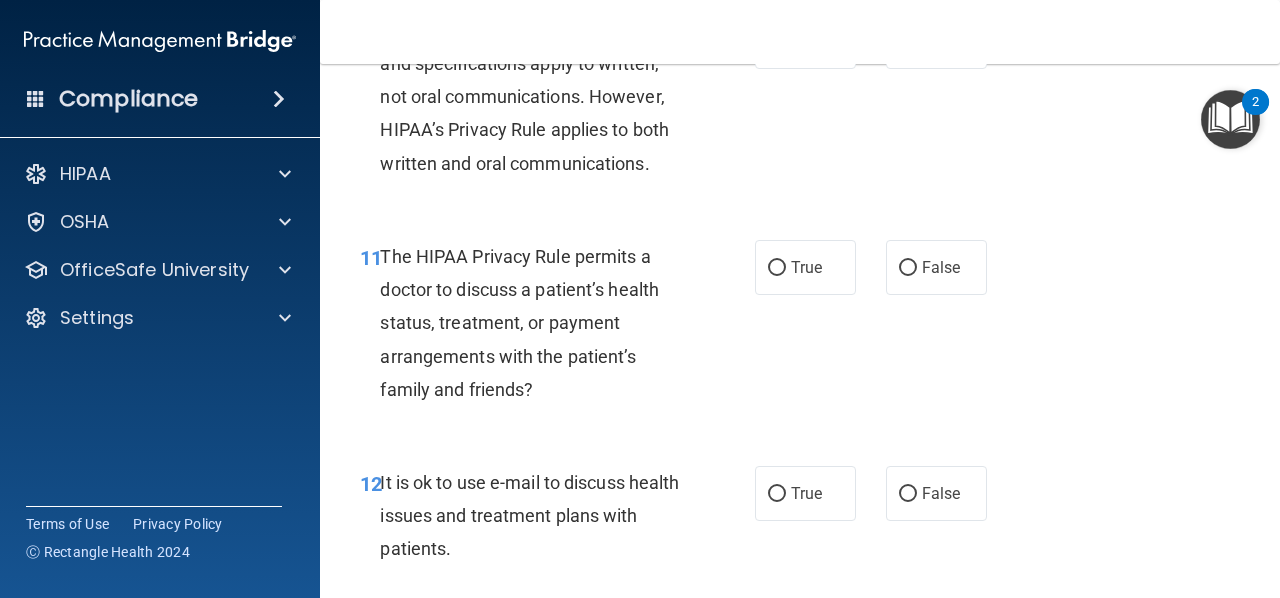 scroll, scrollTop: 1866, scrollLeft: 0, axis: vertical 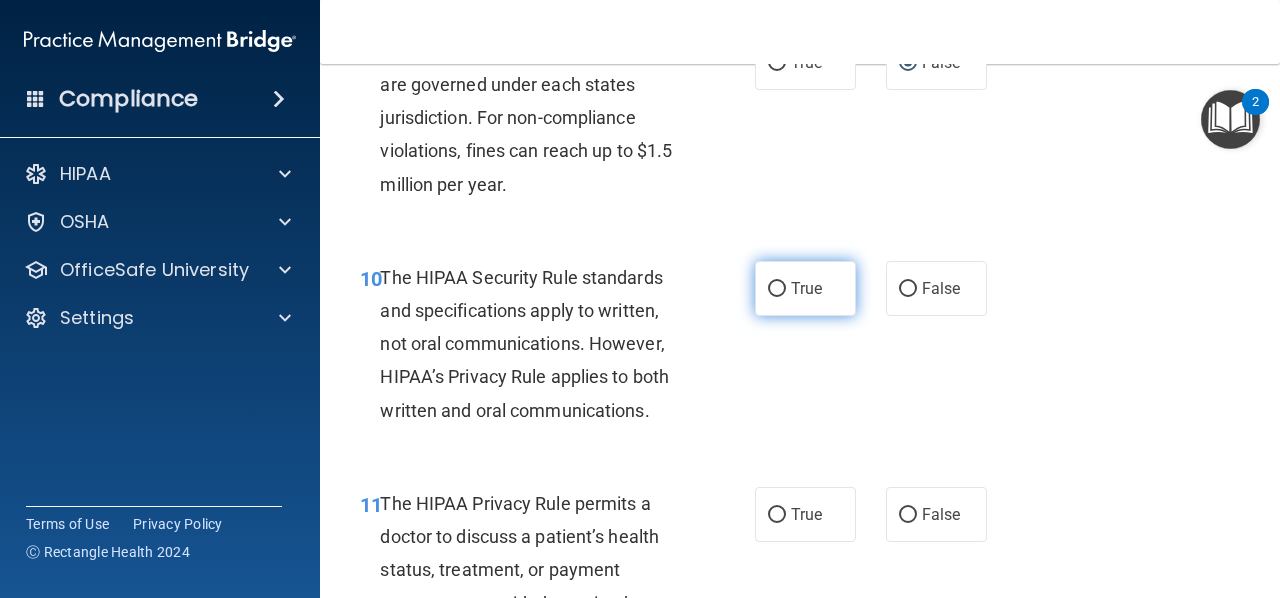 click on "True" at bounding box center (777, 289) 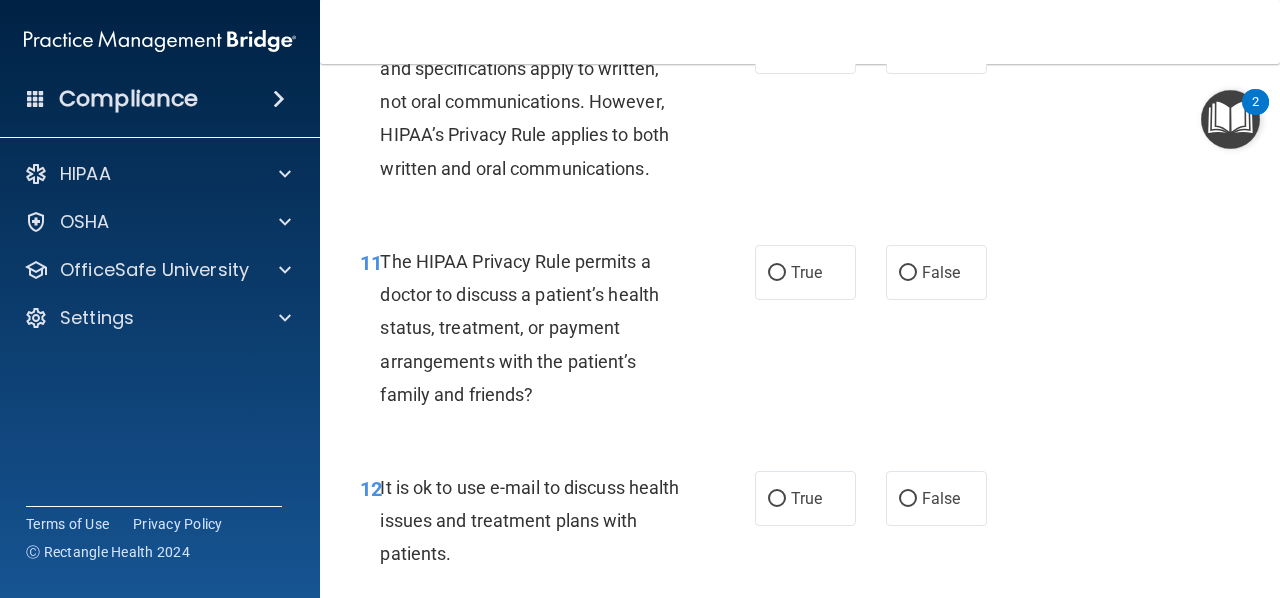 scroll, scrollTop: 2109, scrollLeft: 0, axis: vertical 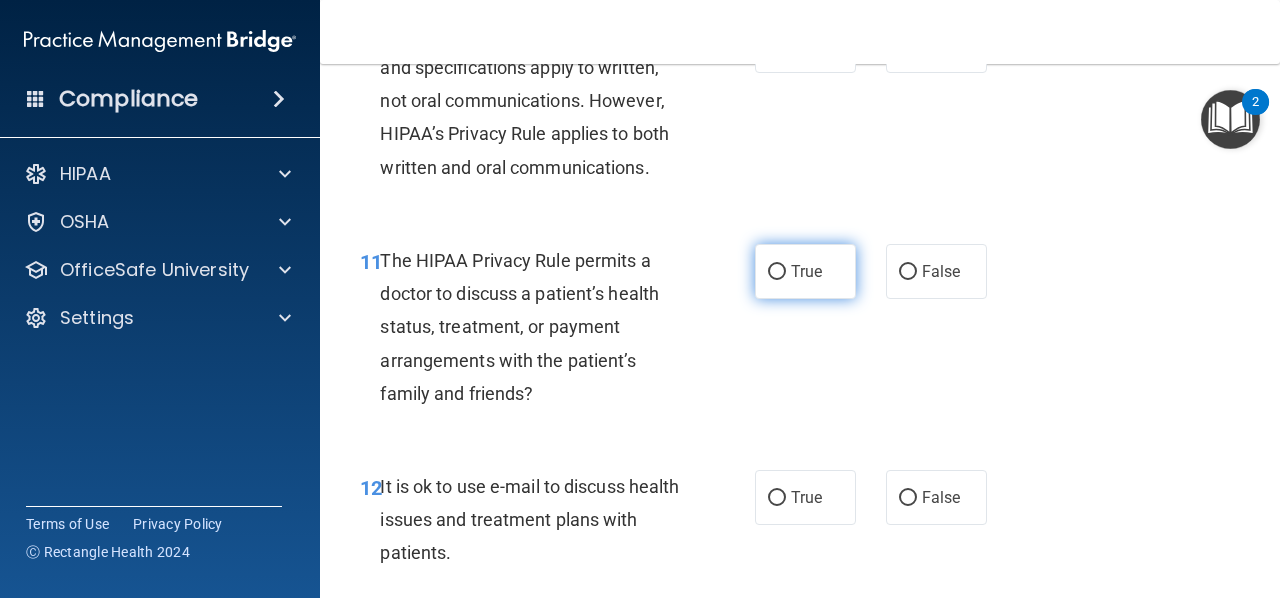click on "True" at bounding box center [777, 272] 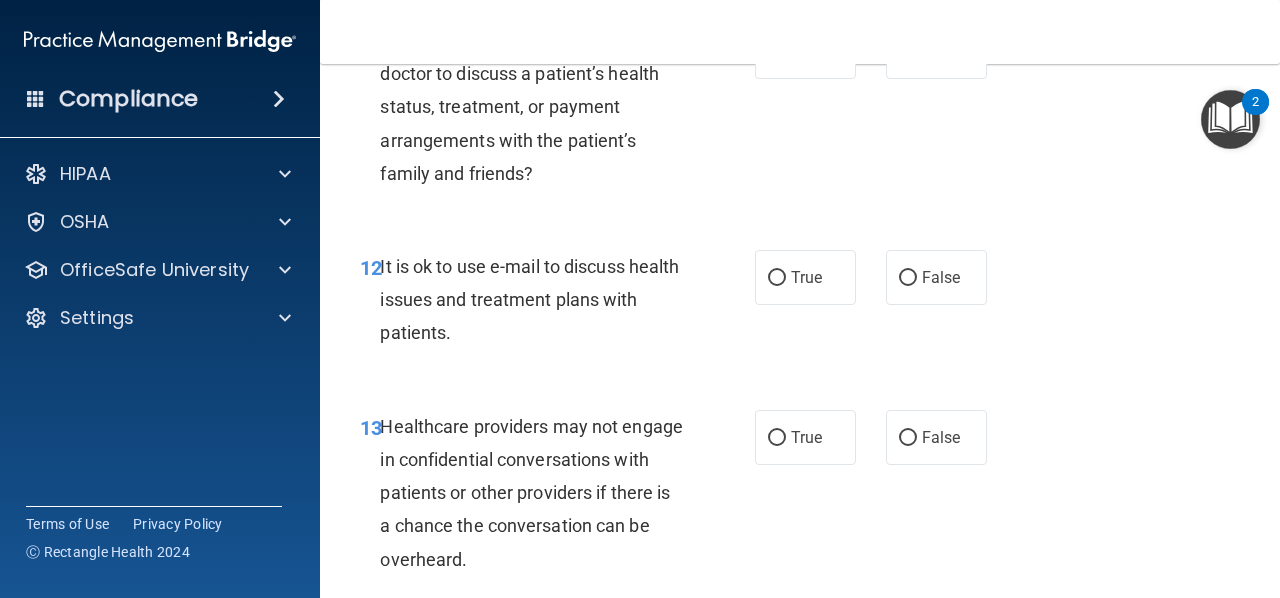 scroll, scrollTop: 2334, scrollLeft: 0, axis: vertical 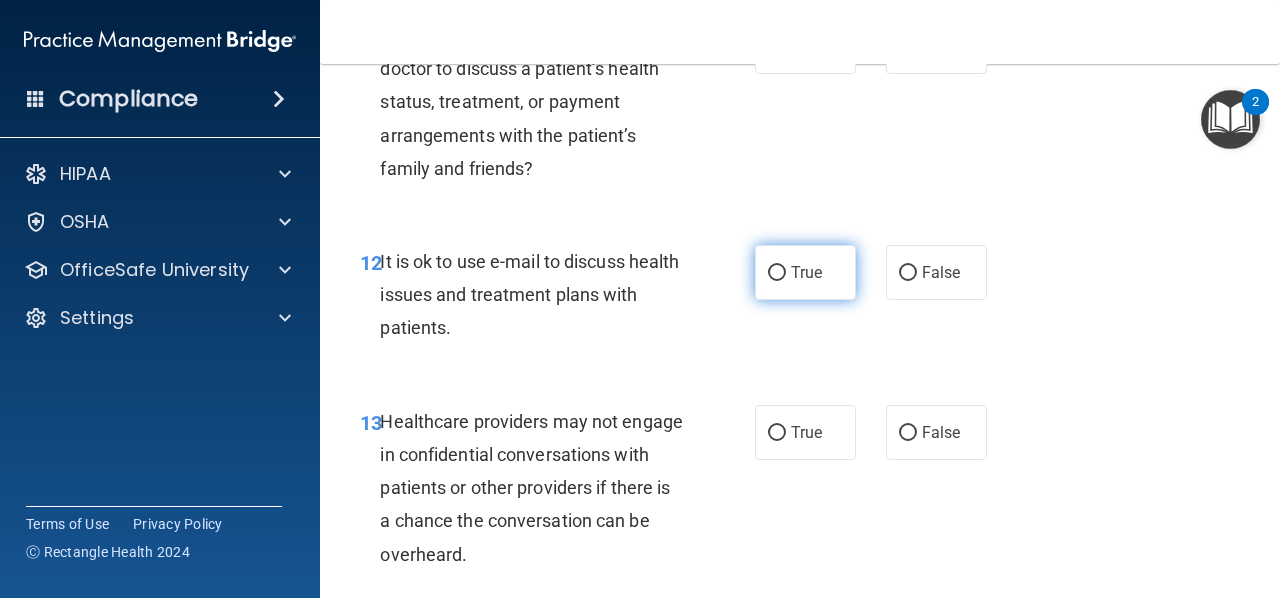 click on "True" at bounding box center (777, 273) 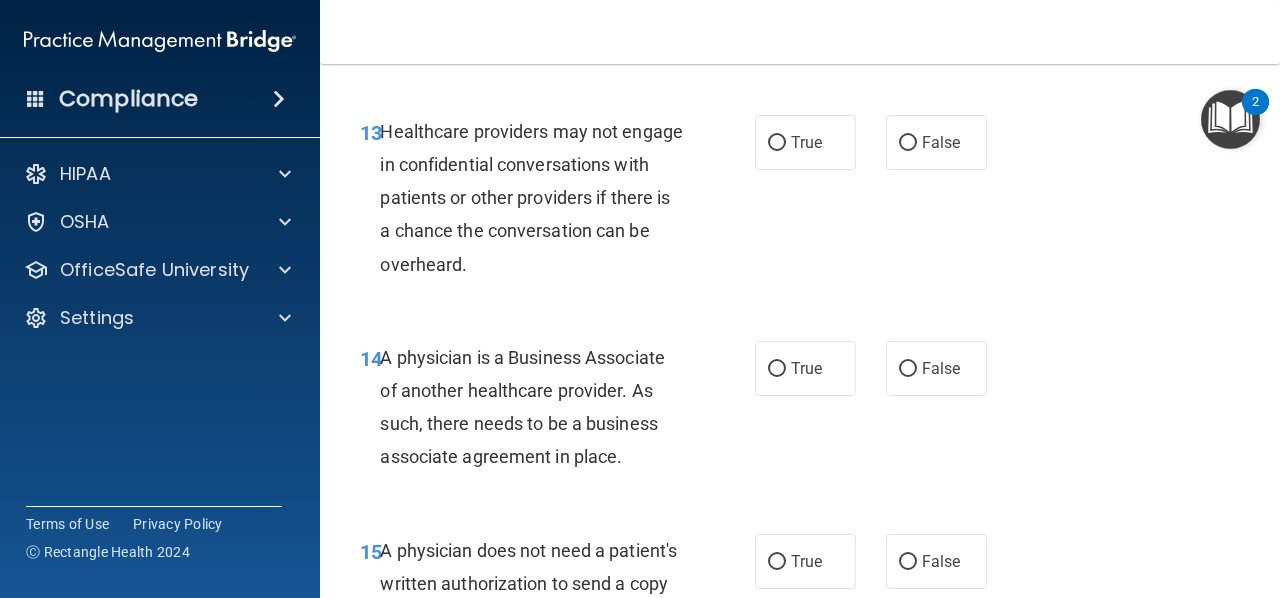 scroll, scrollTop: 2628, scrollLeft: 0, axis: vertical 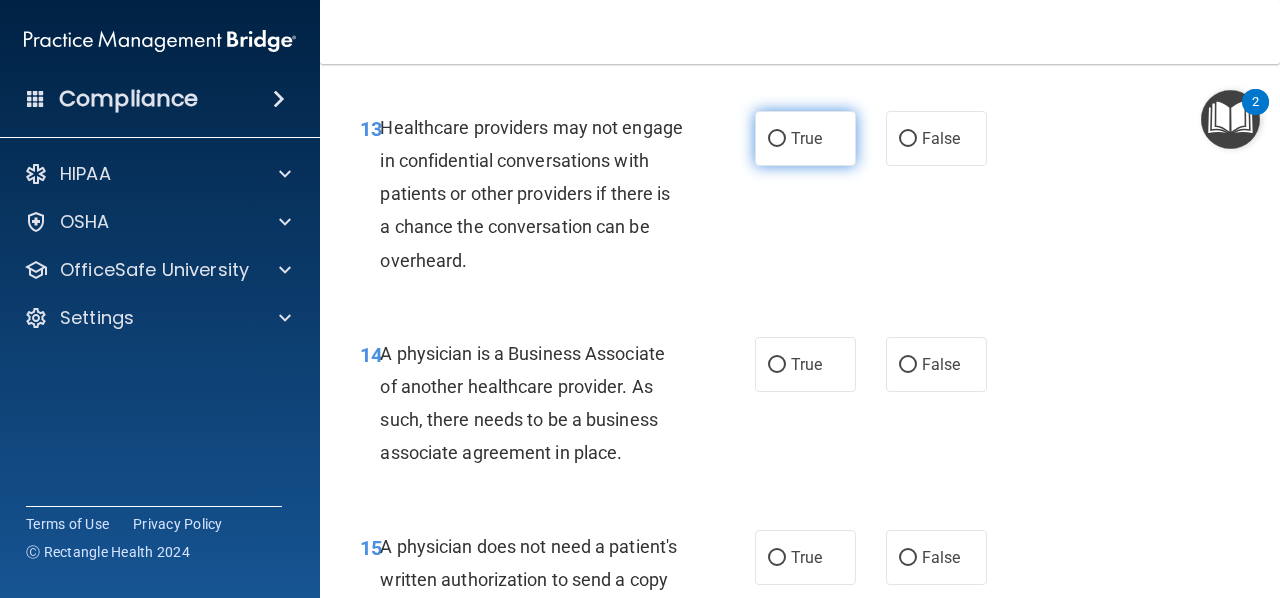 click on "True" at bounding box center (777, 139) 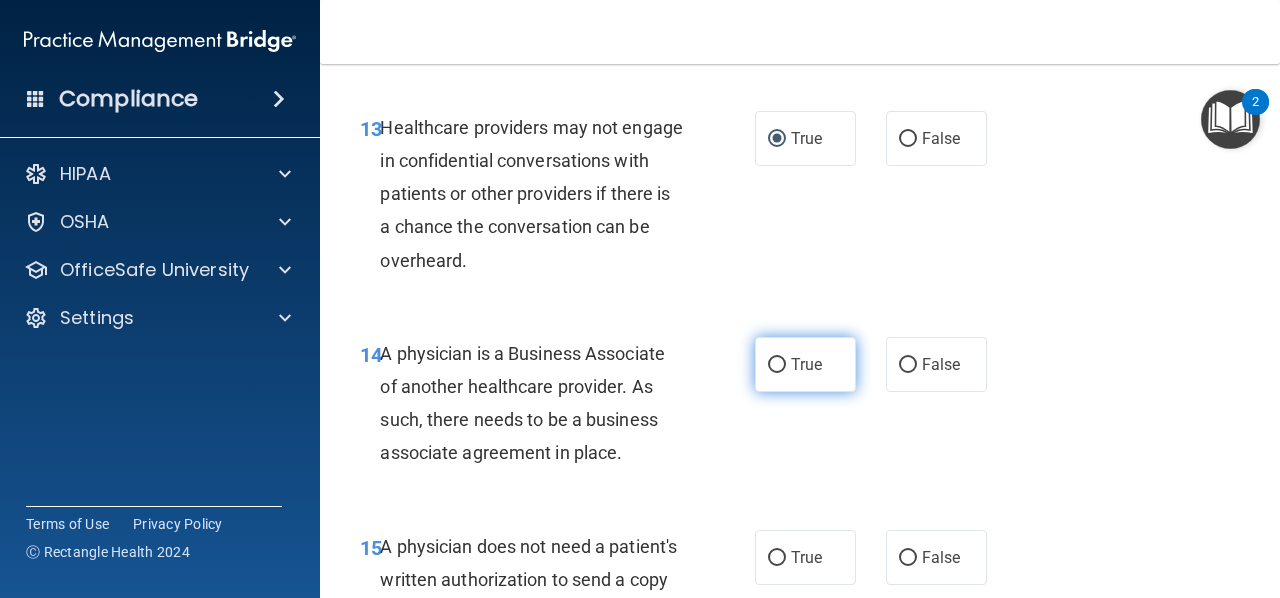 click on "True" at bounding box center (777, 365) 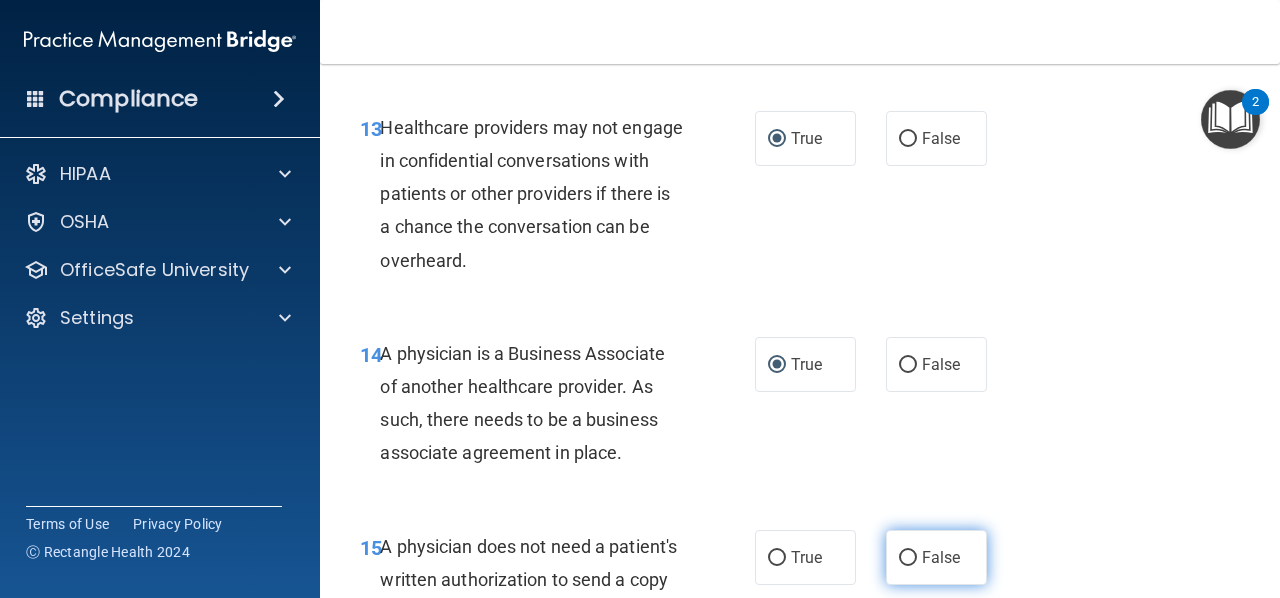 click on "False" at bounding box center [908, 558] 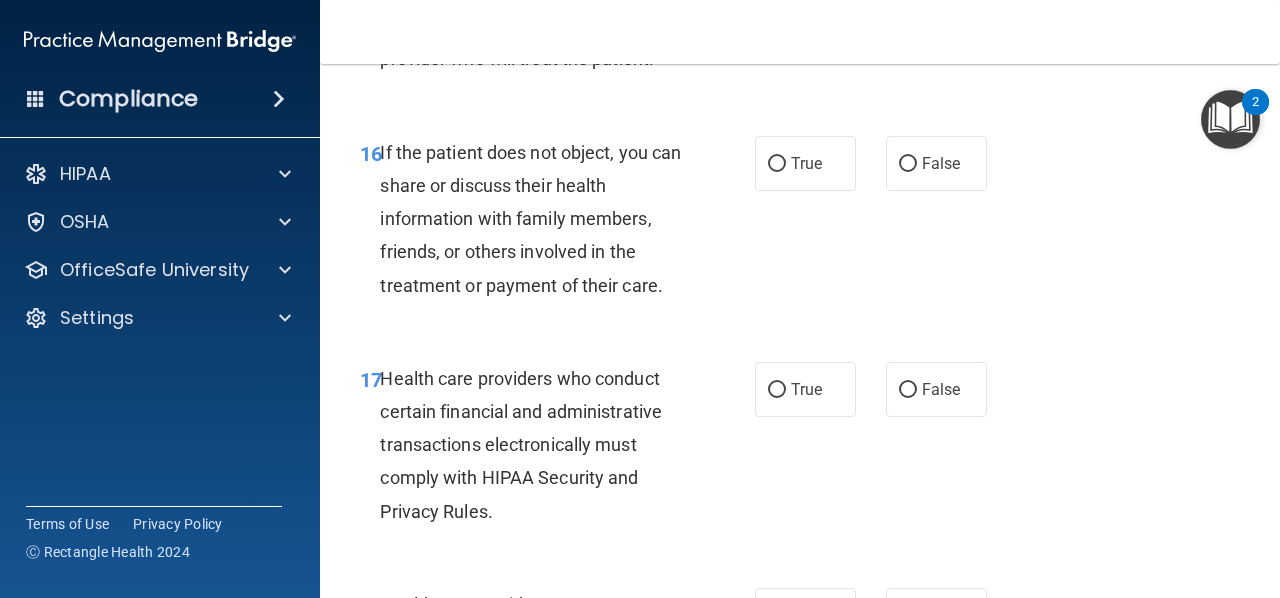 scroll, scrollTop: 3256, scrollLeft: 0, axis: vertical 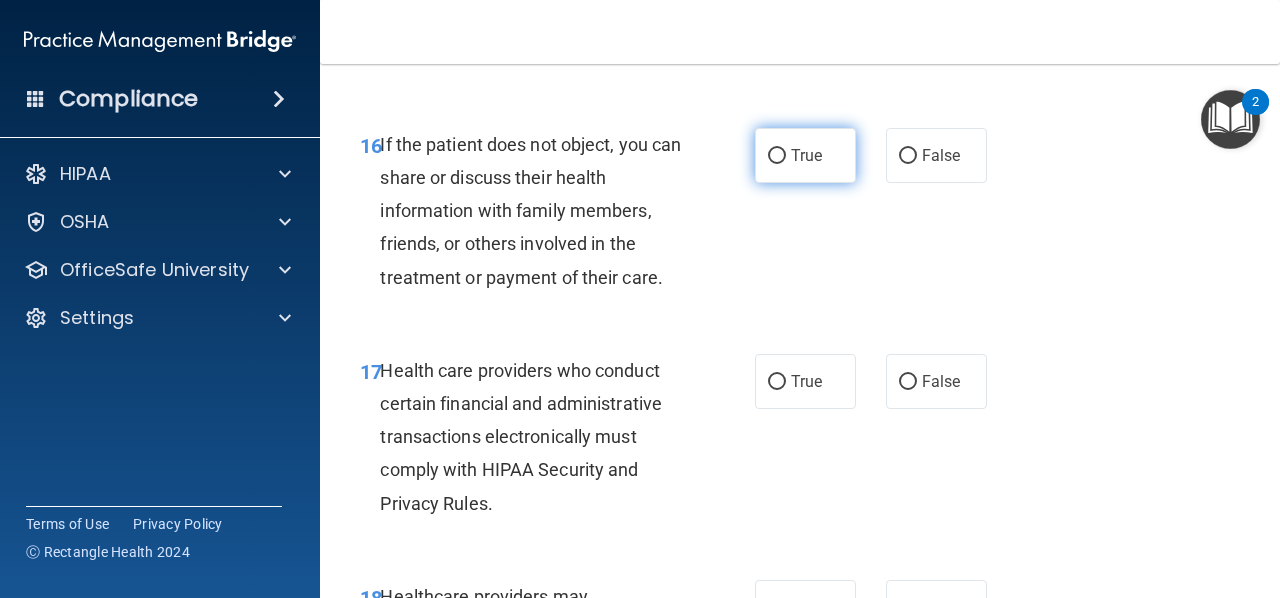 click on "True" at bounding box center (777, 156) 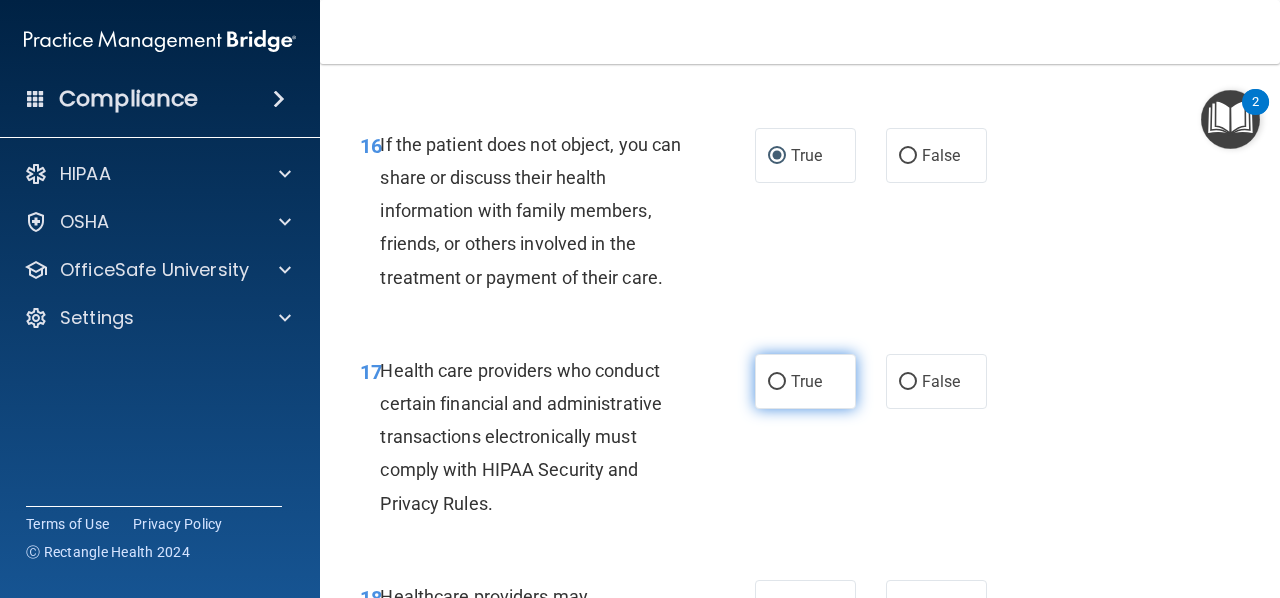 click on "True" at bounding box center (777, 382) 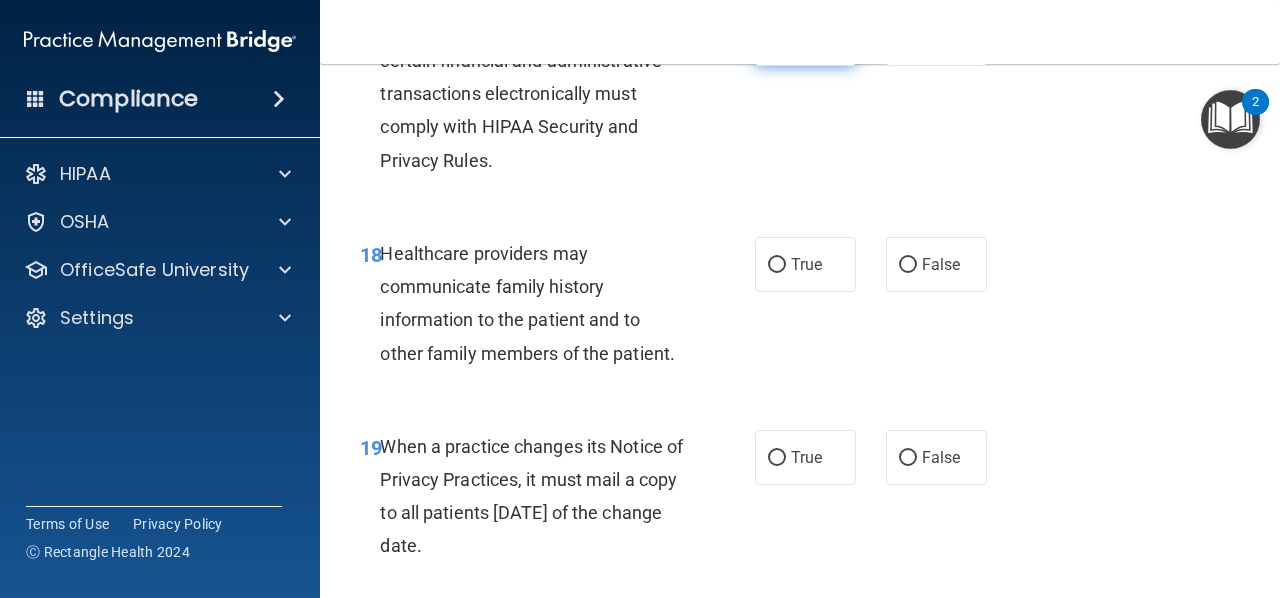 scroll, scrollTop: 3676, scrollLeft: 0, axis: vertical 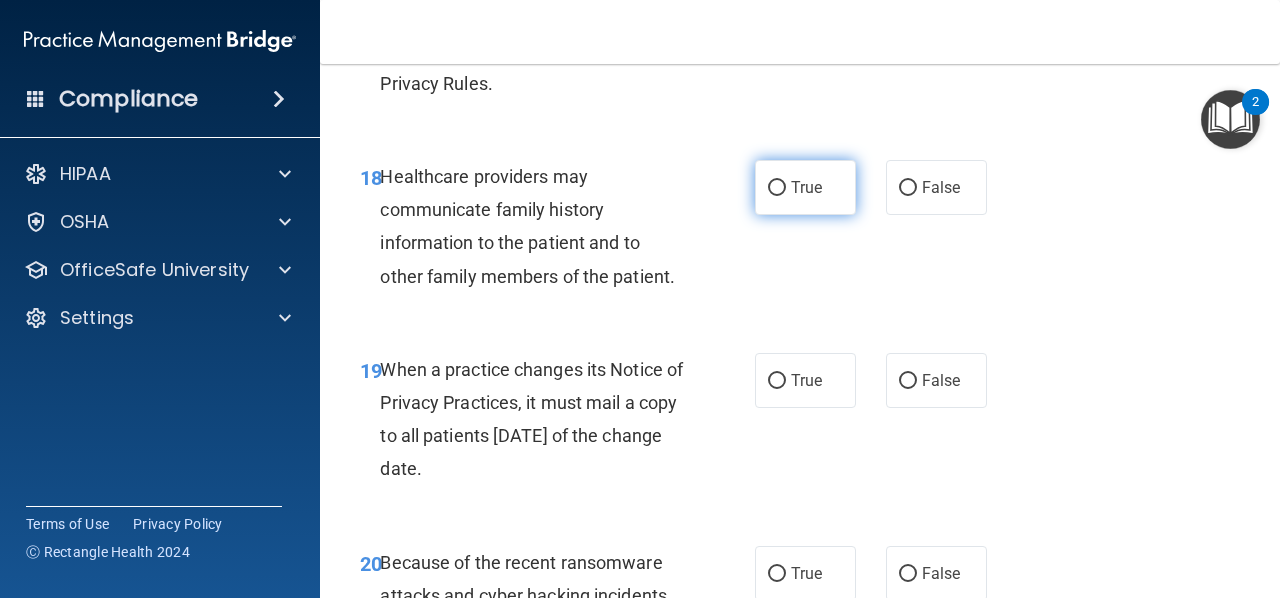 click on "True" at bounding box center [777, 188] 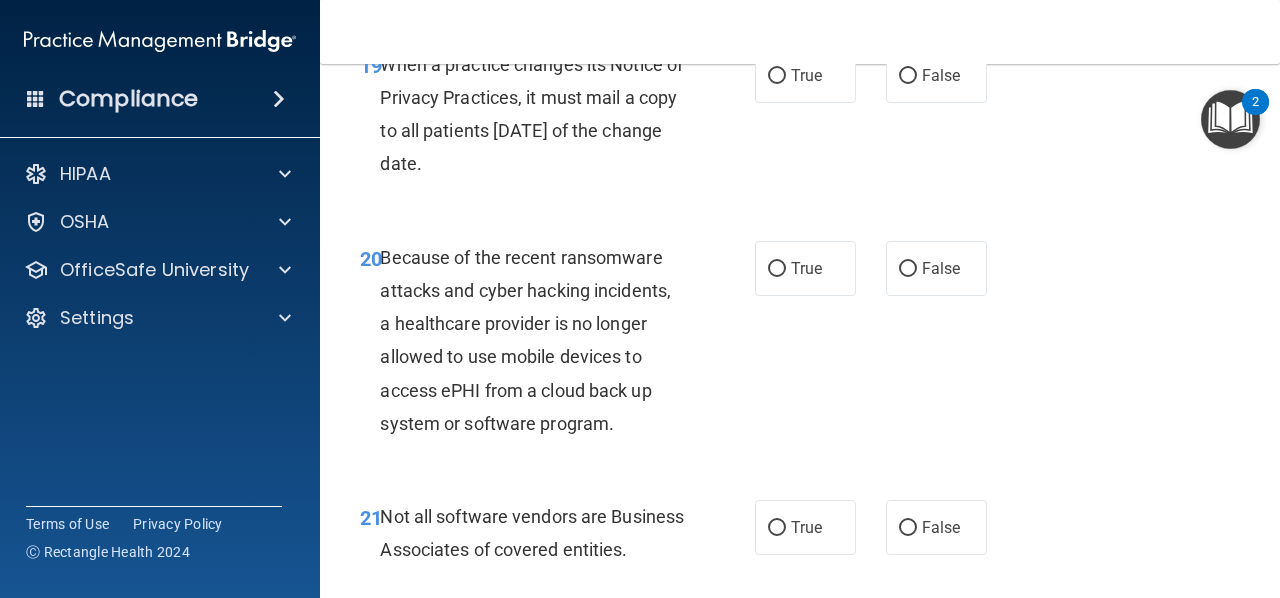 scroll, scrollTop: 3983, scrollLeft: 0, axis: vertical 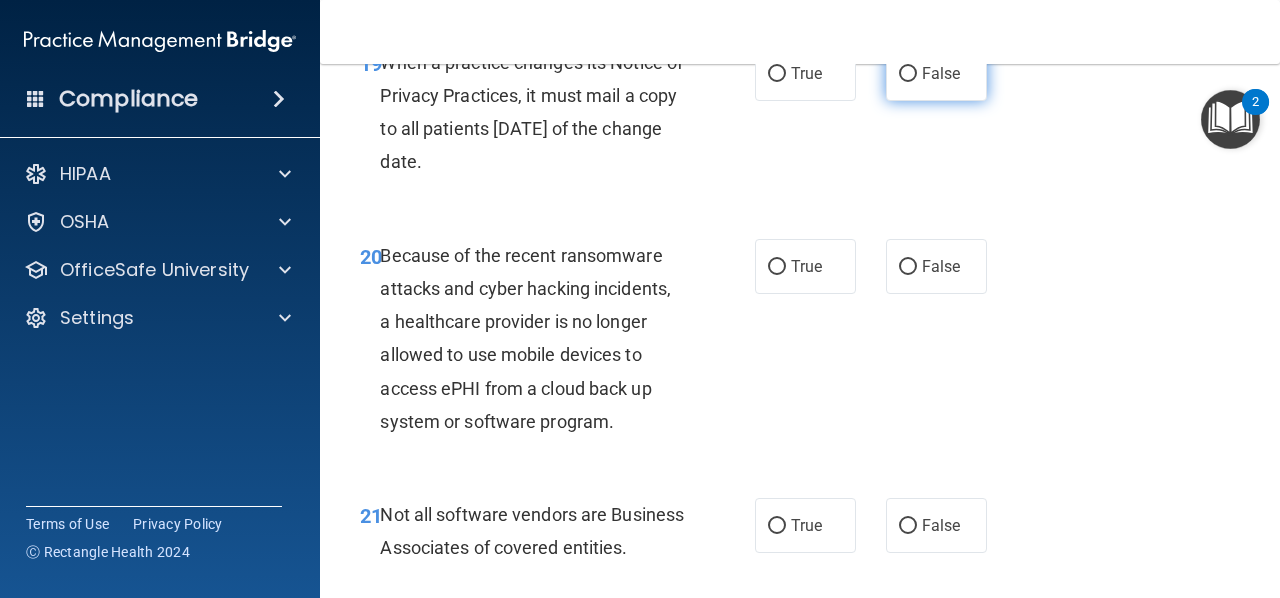 click on "False" at bounding box center [908, 74] 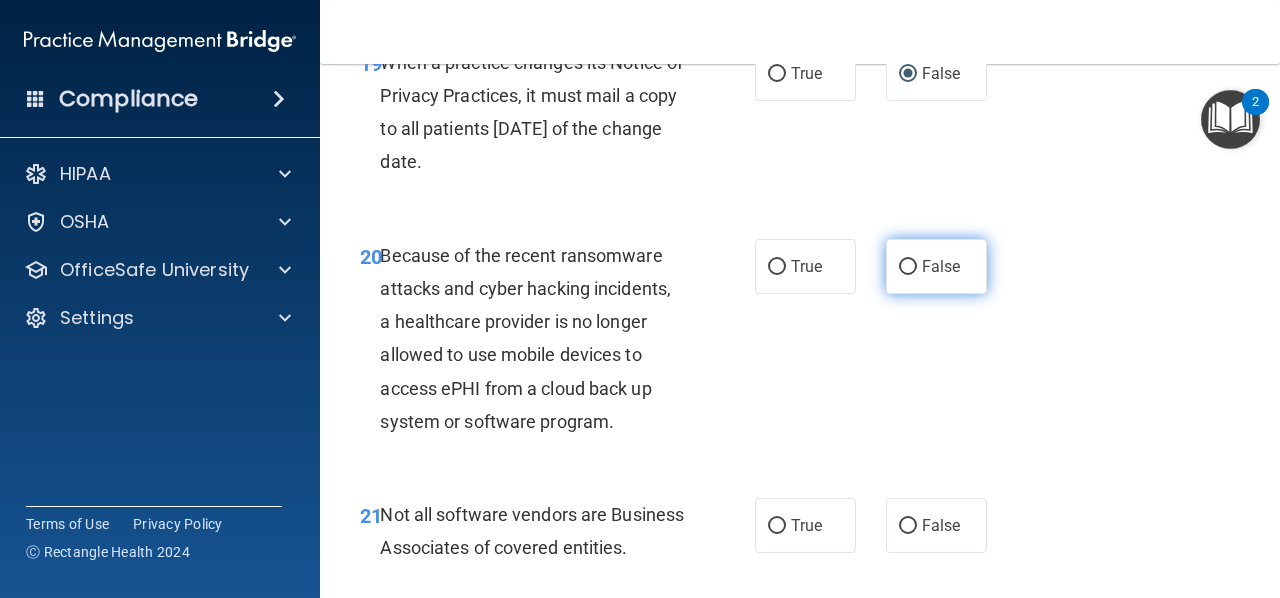 click on "False" at bounding box center (908, 267) 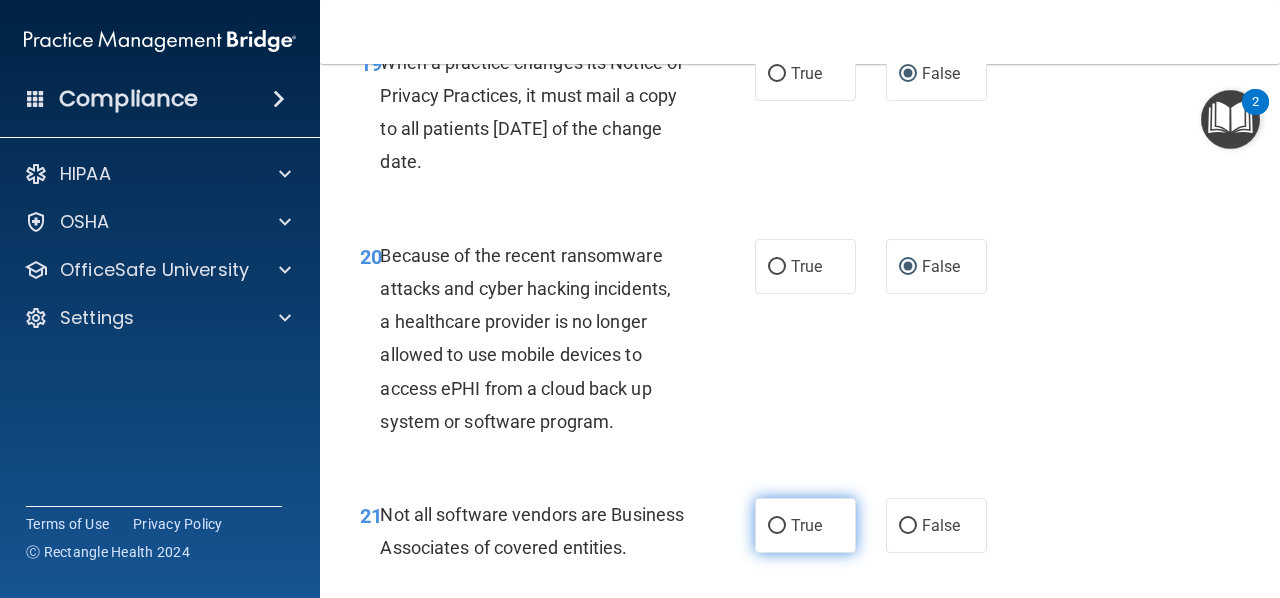 click on "True" at bounding box center (777, 526) 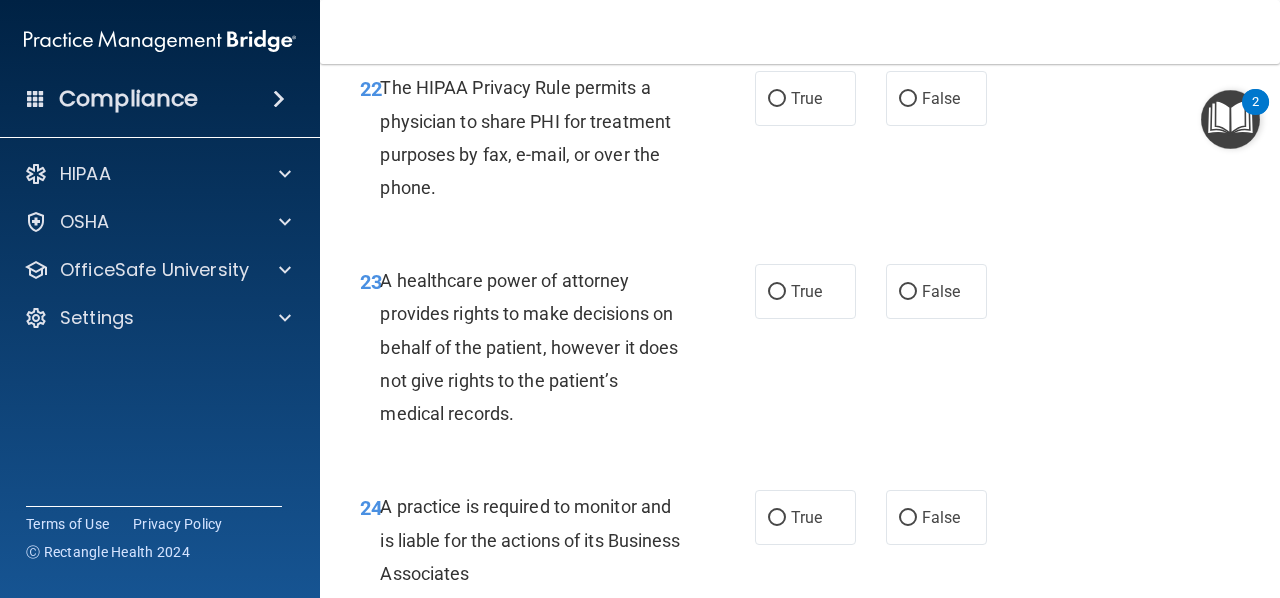 scroll, scrollTop: 4537, scrollLeft: 0, axis: vertical 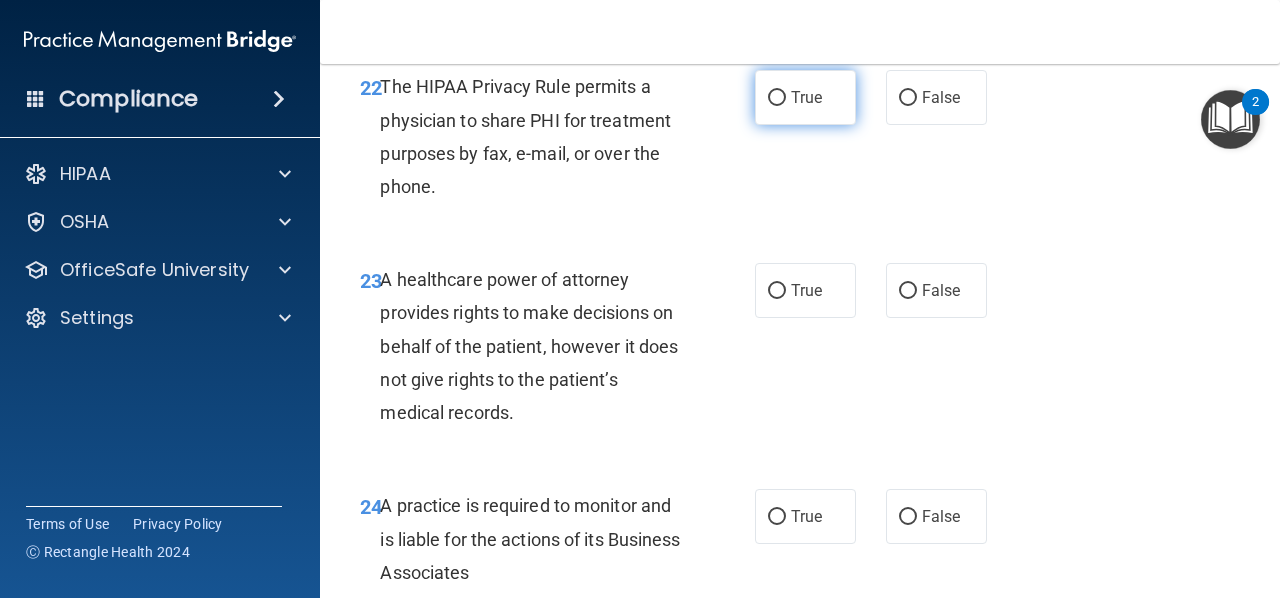 click on "True" at bounding box center [805, 97] 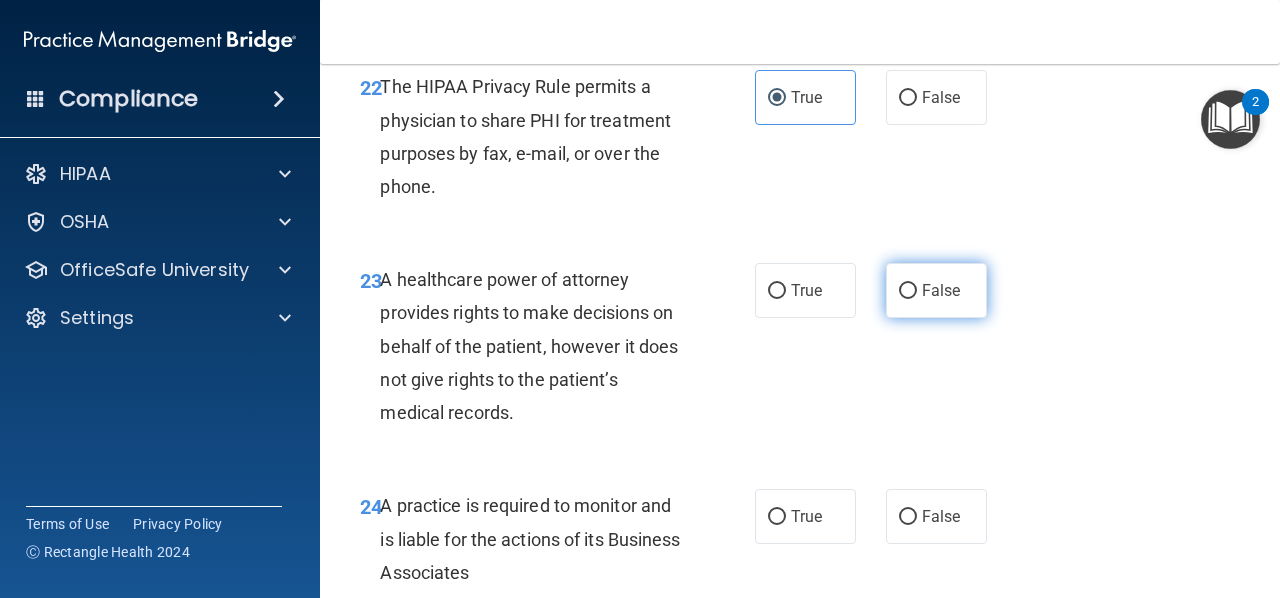click on "False" at bounding box center [908, 291] 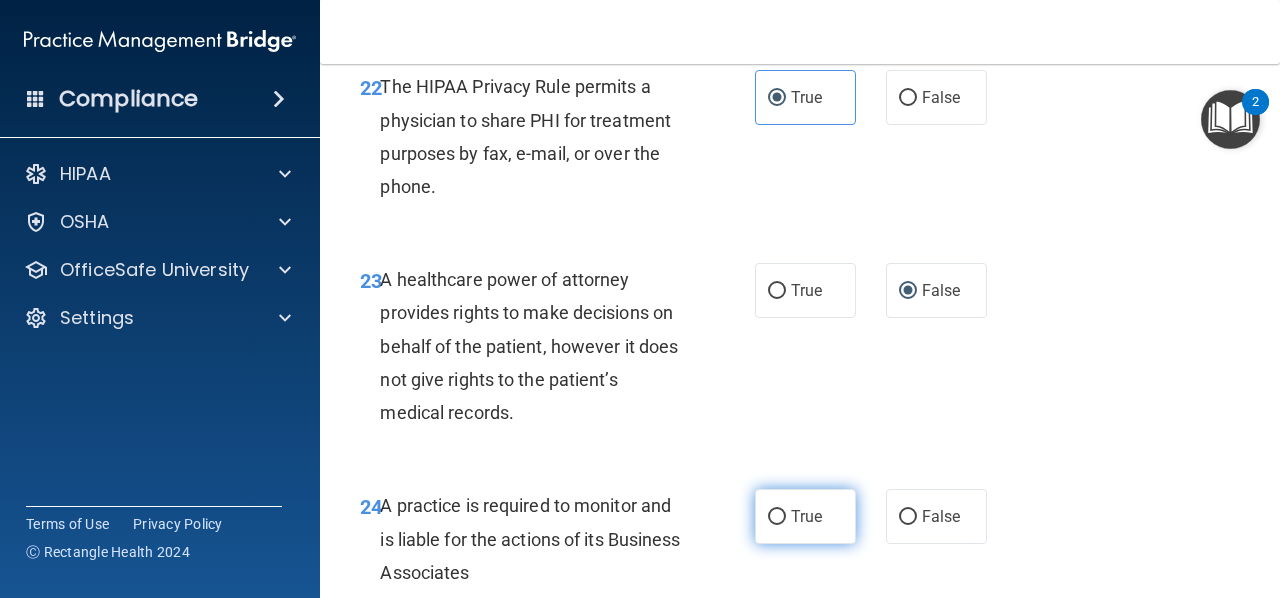 click on "True" at bounding box center [777, 517] 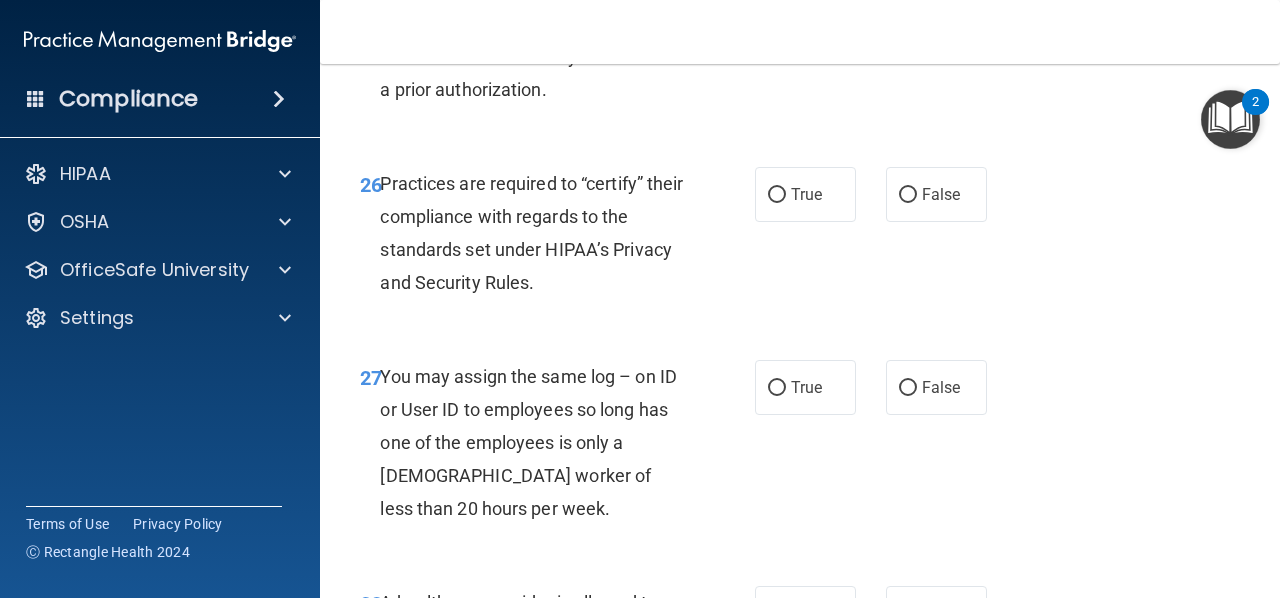 scroll, scrollTop: 5181, scrollLeft: 0, axis: vertical 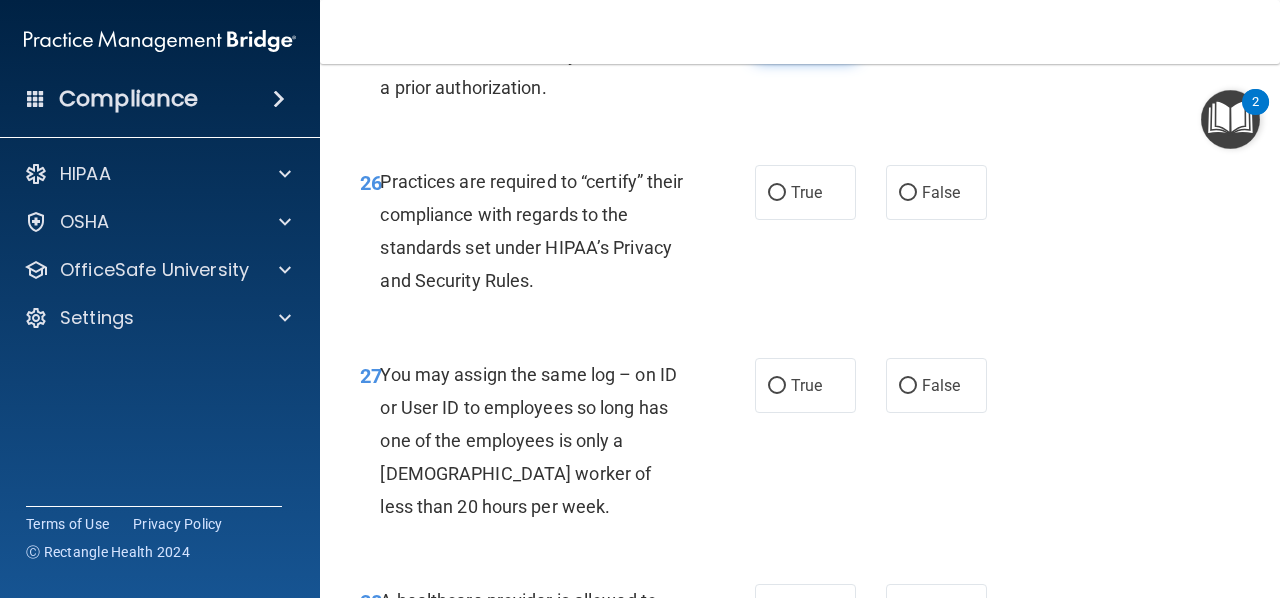 click on "True" at bounding box center (777, 33) 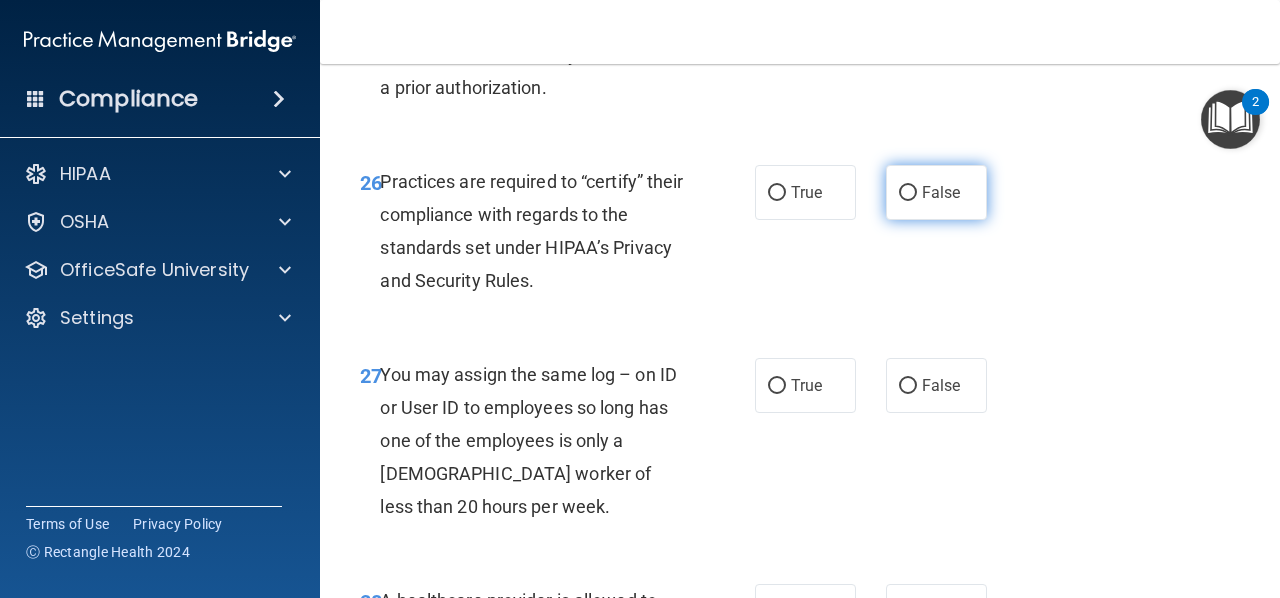 click on "False" at bounding box center (908, 193) 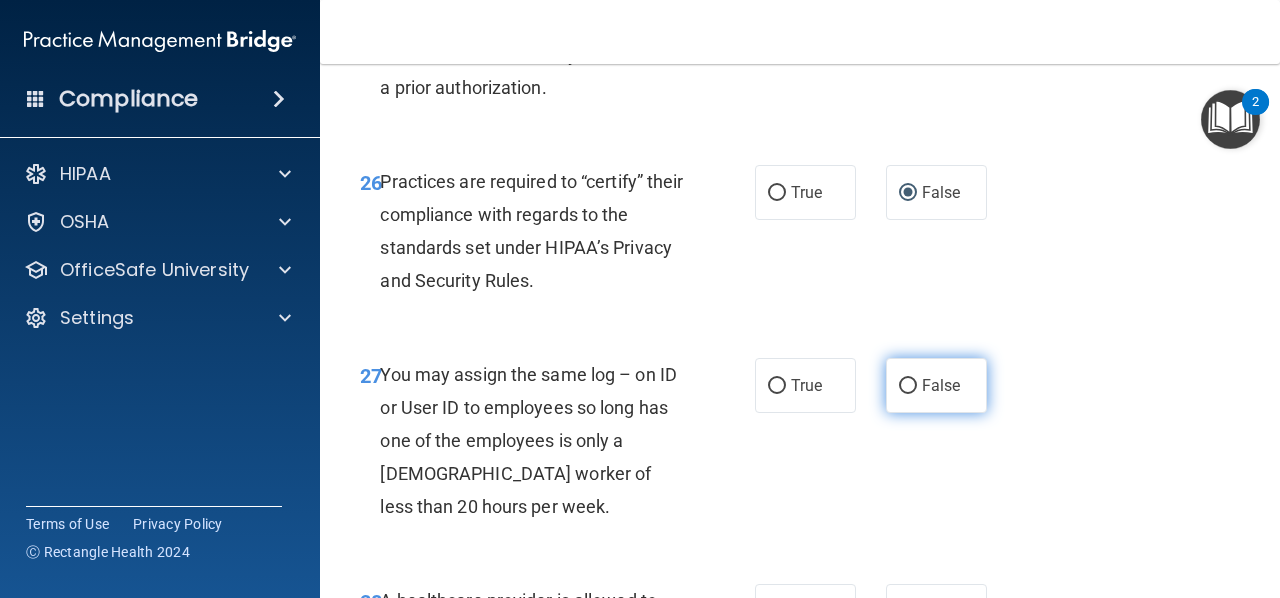 click on "False" at bounding box center (908, 386) 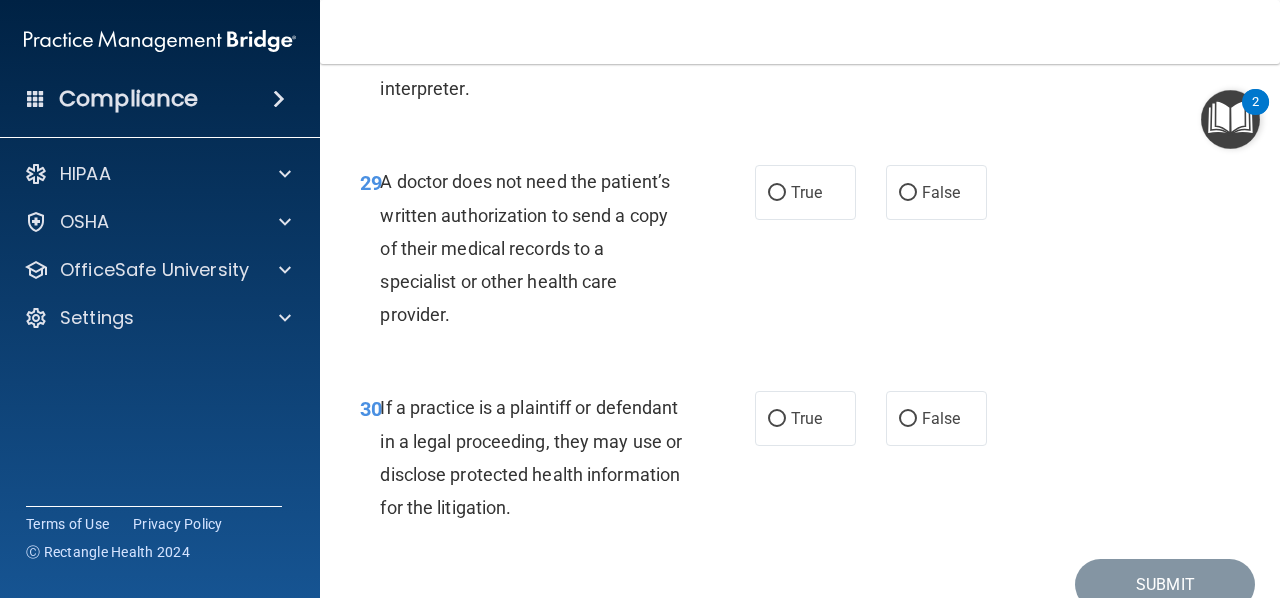 scroll, scrollTop: 5760, scrollLeft: 0, axis: vertical 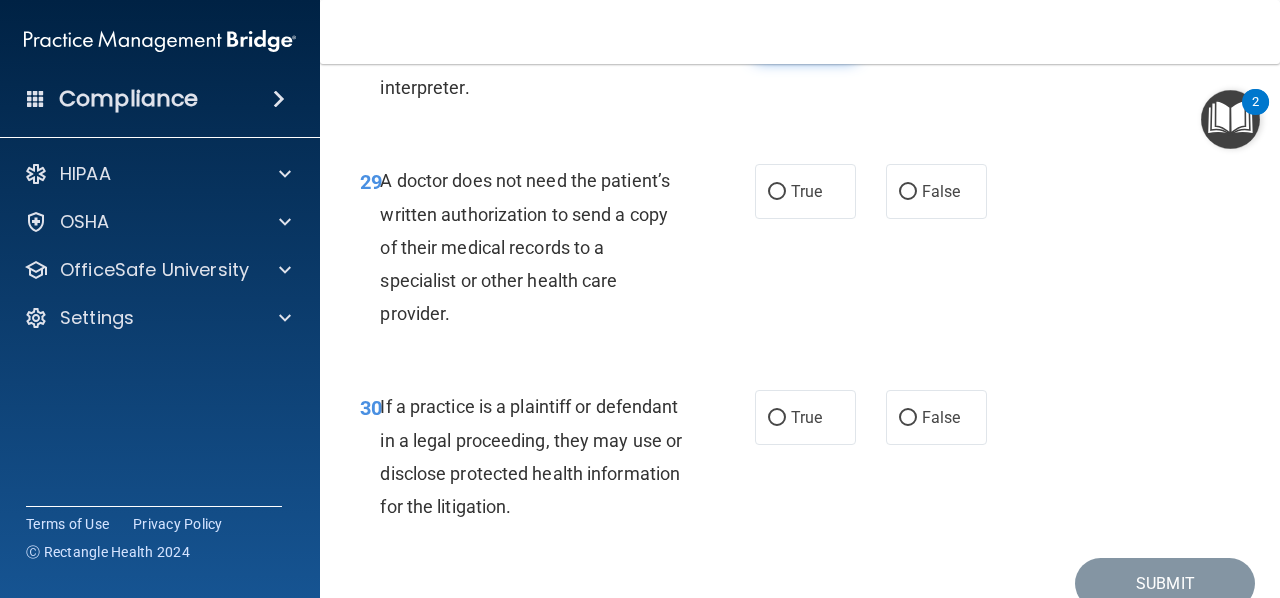 click on "True" at bounding box center (777, 33) 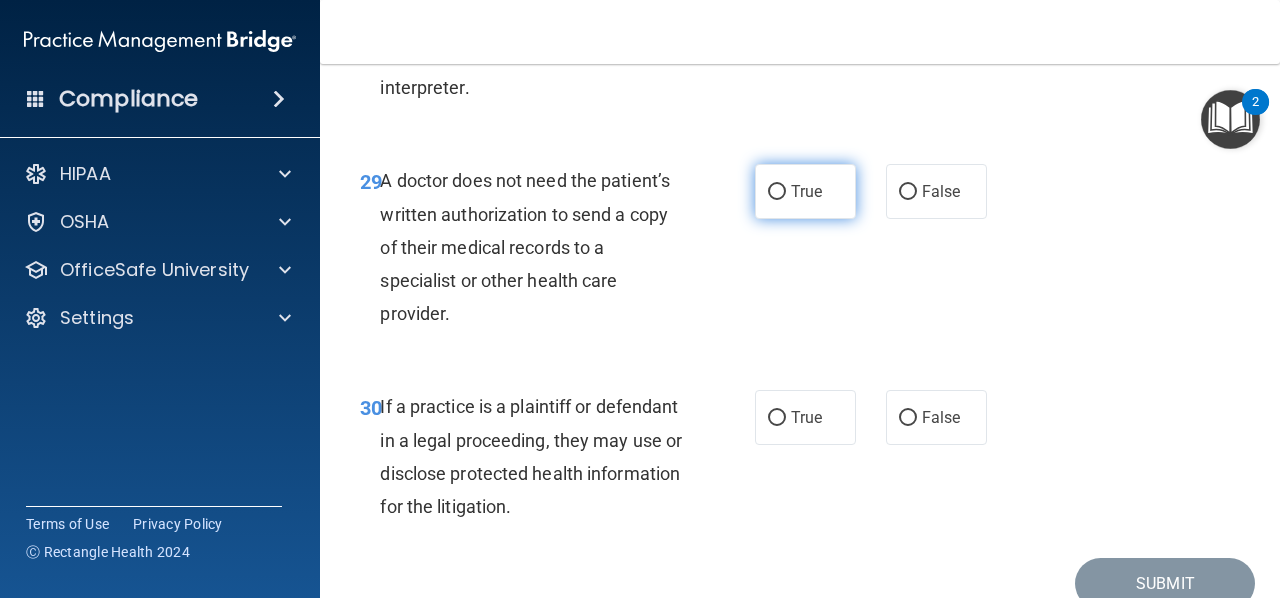 click on "True" at bounding box center (777, 192) 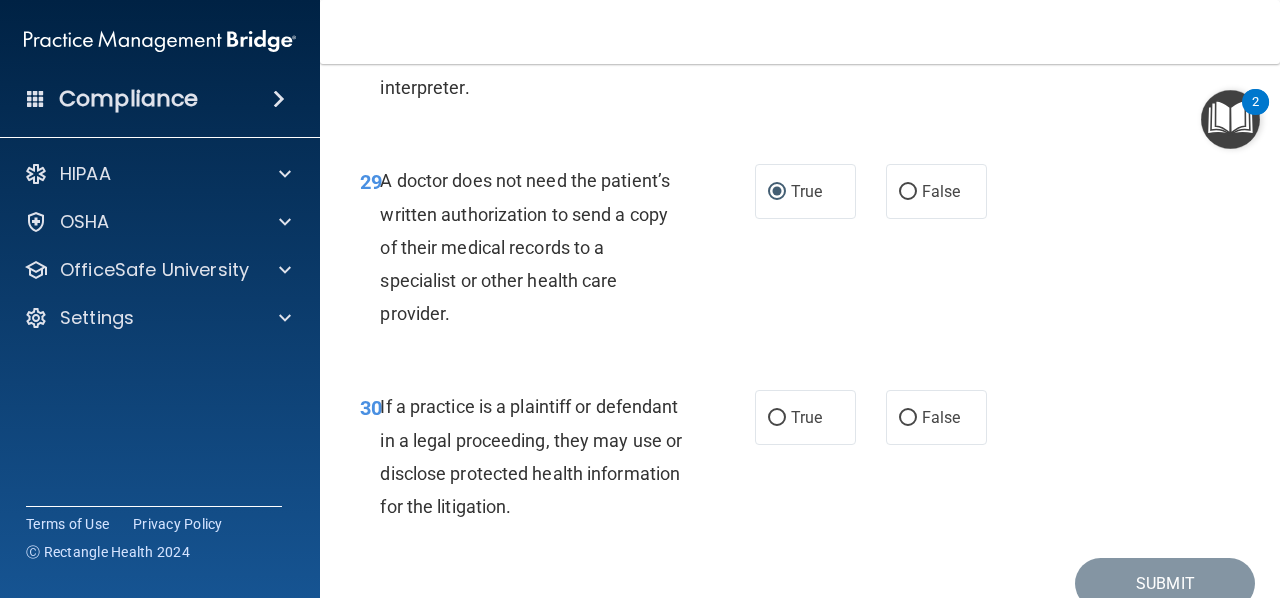 scroll, scrollTop: 5916, scrollLeft: 0, axis: vertical 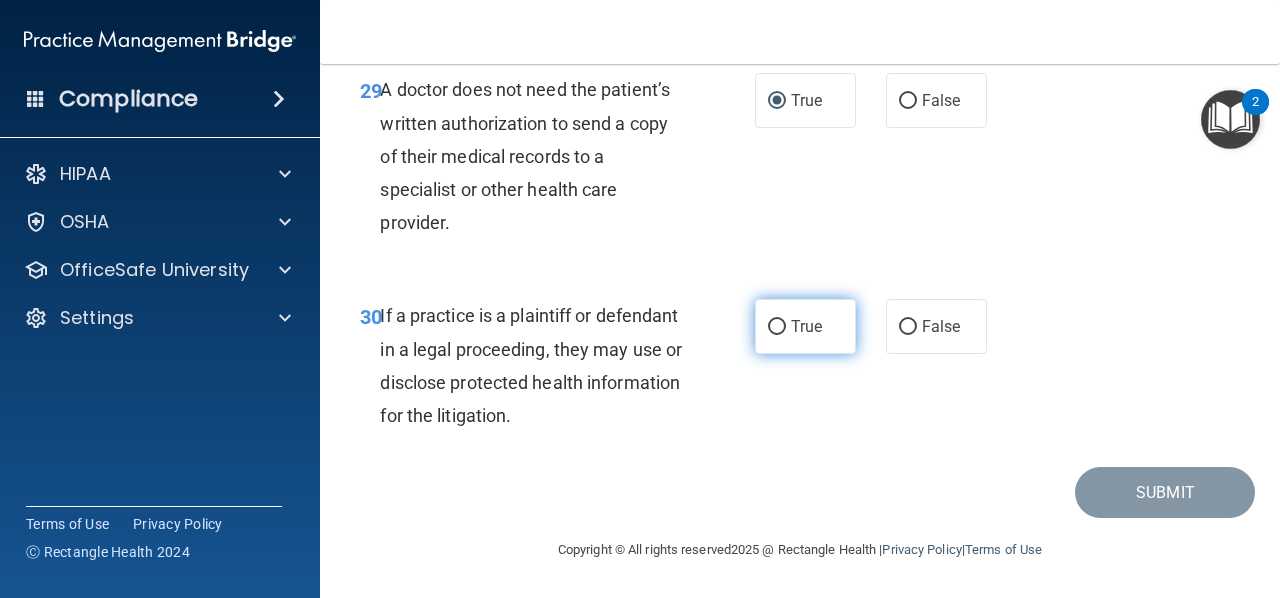 click on "True" at bounding box center [777, 327] 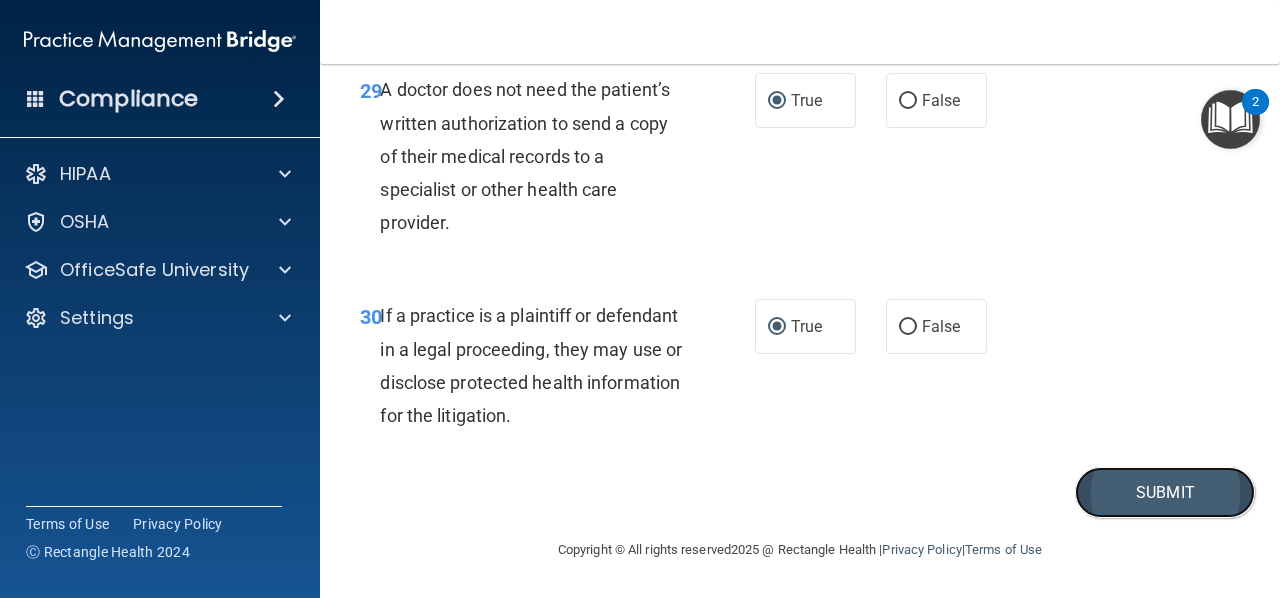 click on "Submit" at bounding box center (1165, 492) 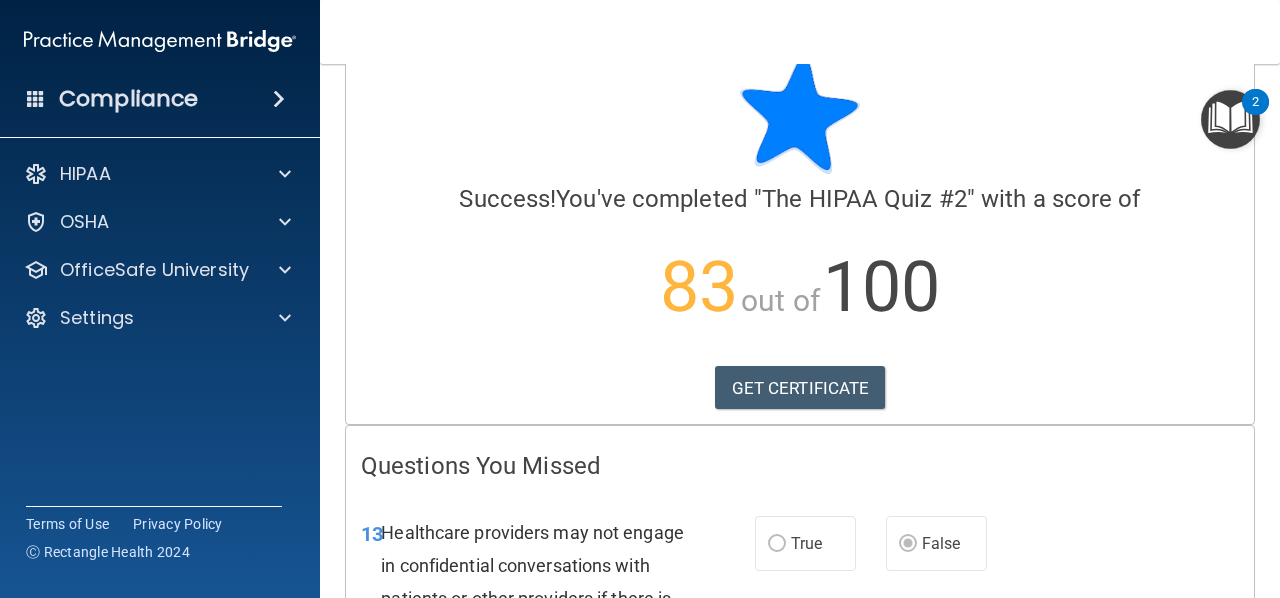 scroll, scrollTop: 0, scrollLeft: 0, axis: both 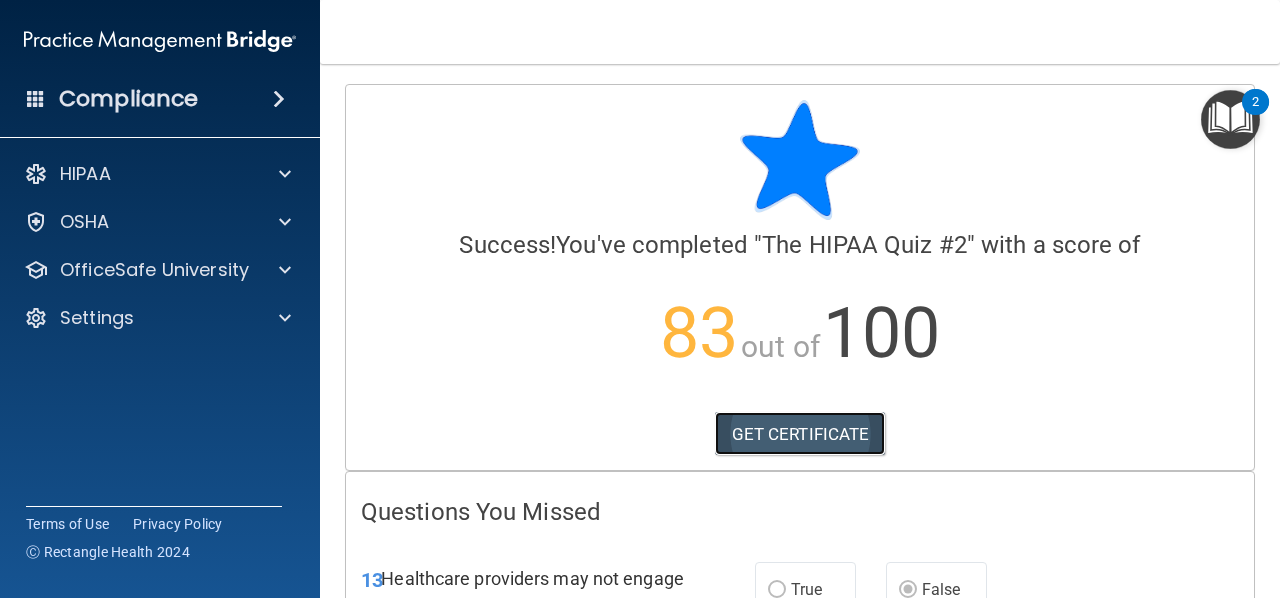 click on "GET CERTIFICATE" at bounding box center (800, 434) 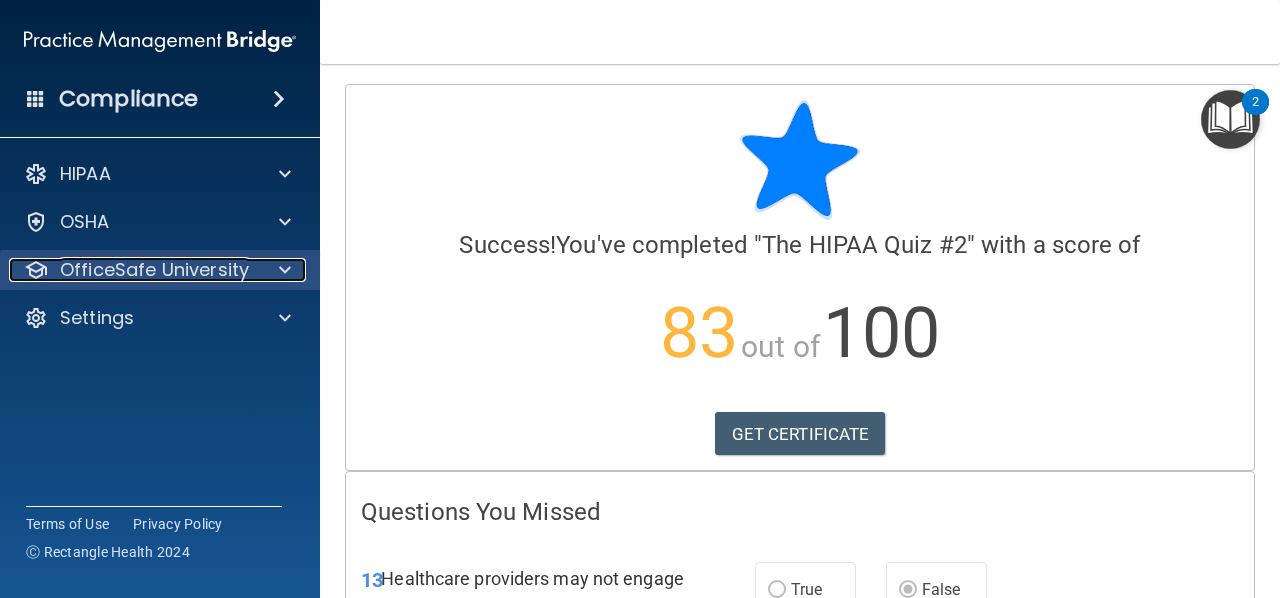 click on "OfficeSafe University" at bounding box center (154, 270) 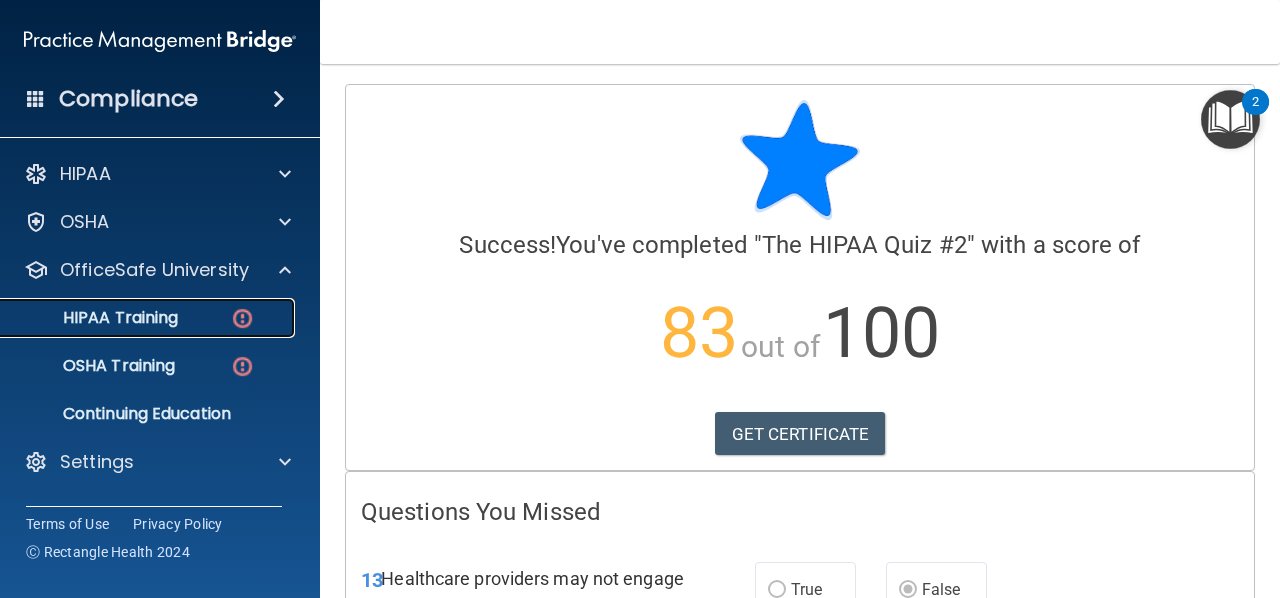 click on "HIPAA Training" at bounding box center [95, 318] 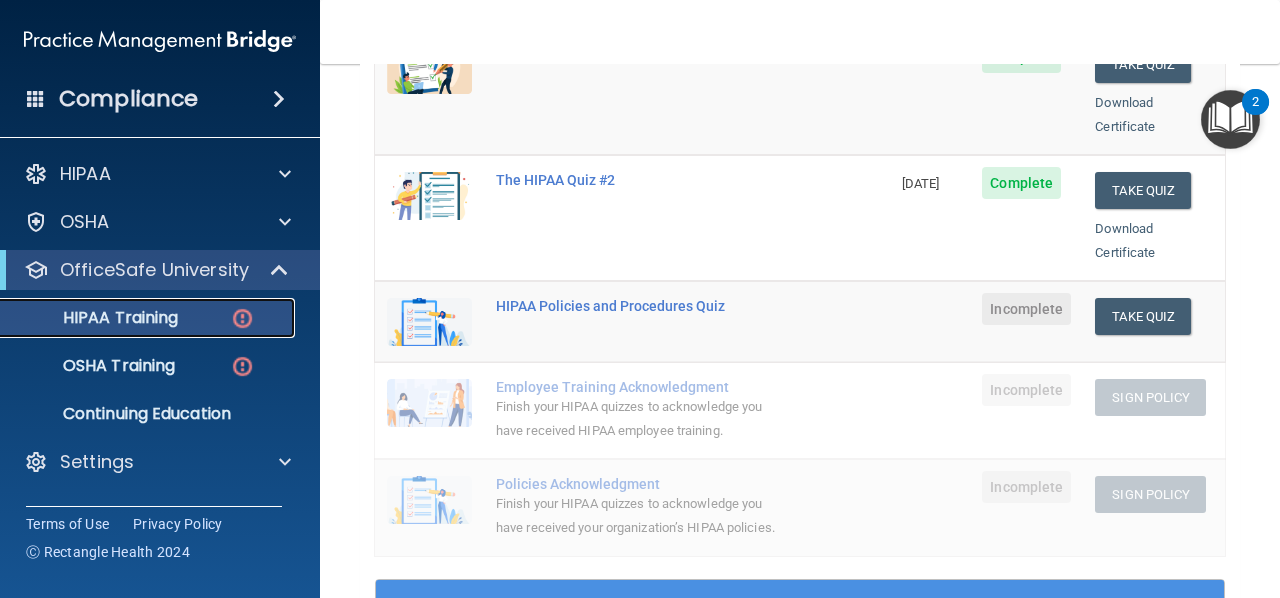 scroll, scrollTop: 348, scrollLeft: 0, axis: vertical 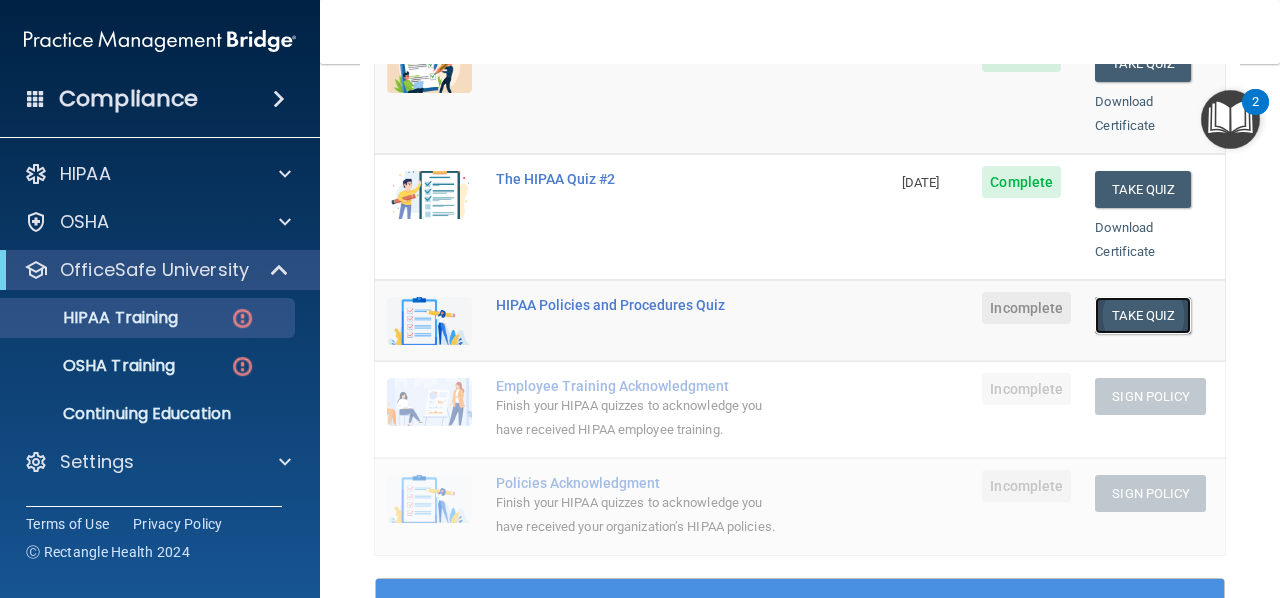 click on "Take Quiz" at bounding box center (1143, 315) 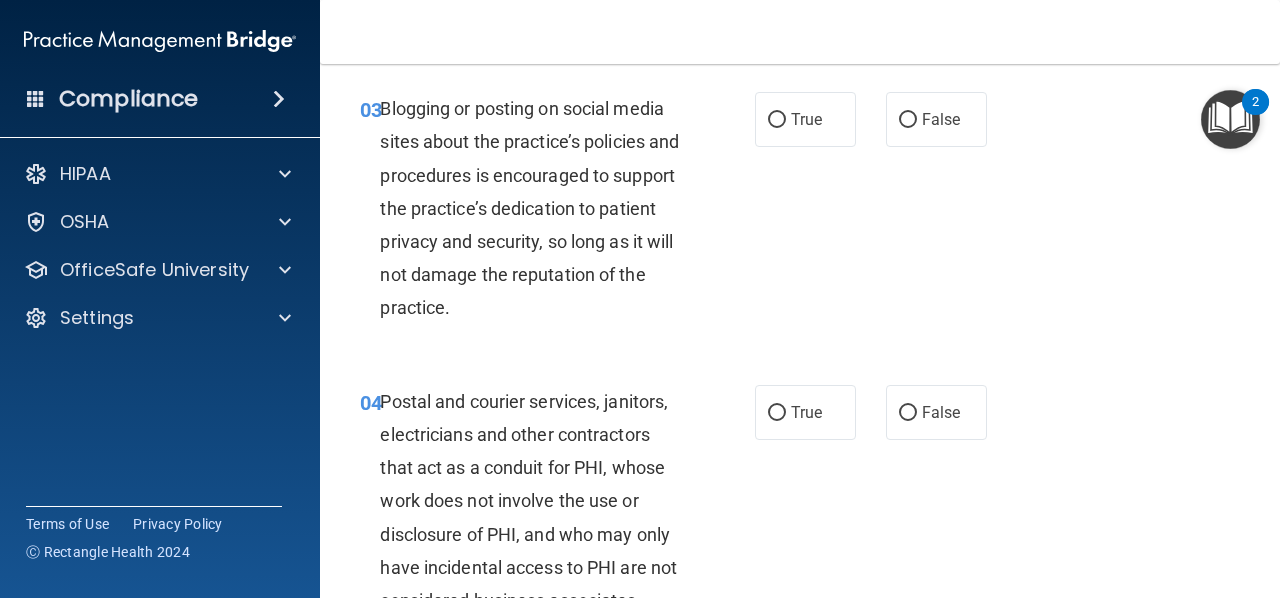 scroll, scrollTop: 0, scrollLeft: 0, axis: both 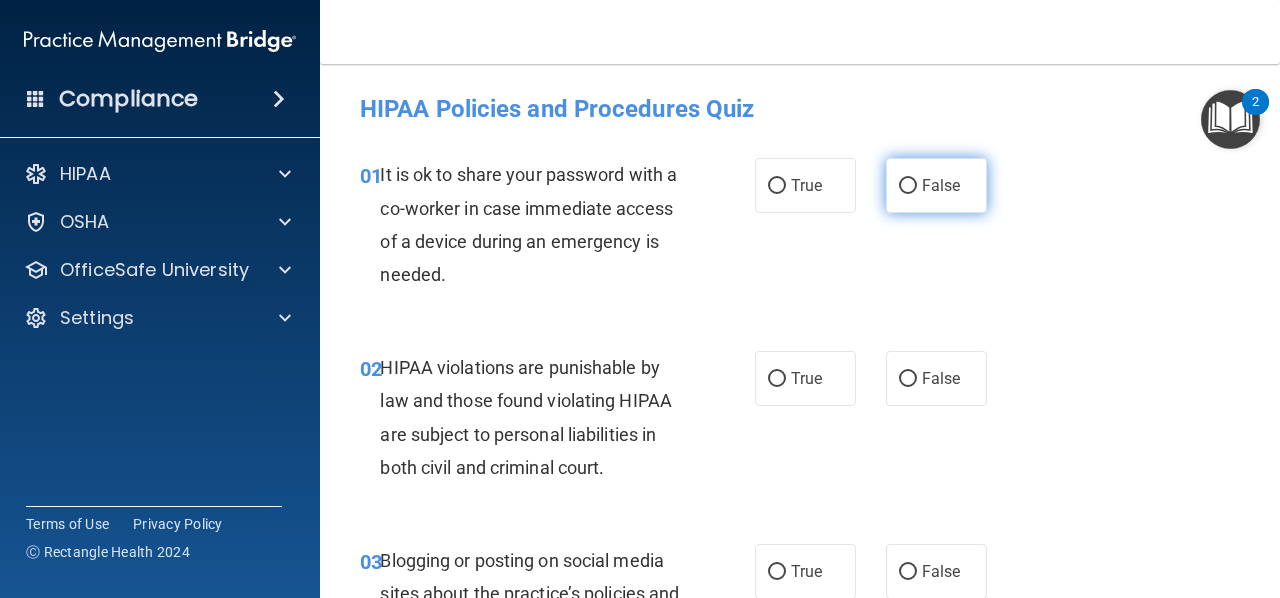 click on "False" at bounding box center [908, 186] 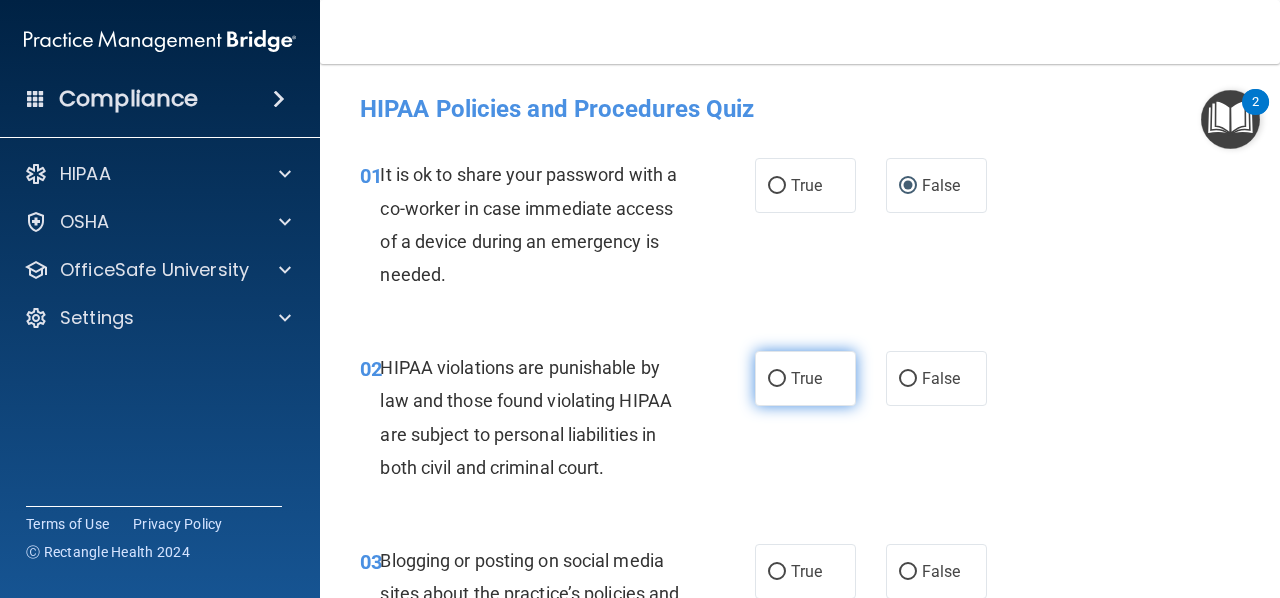 click on "True" at bounding box center [777, 379] 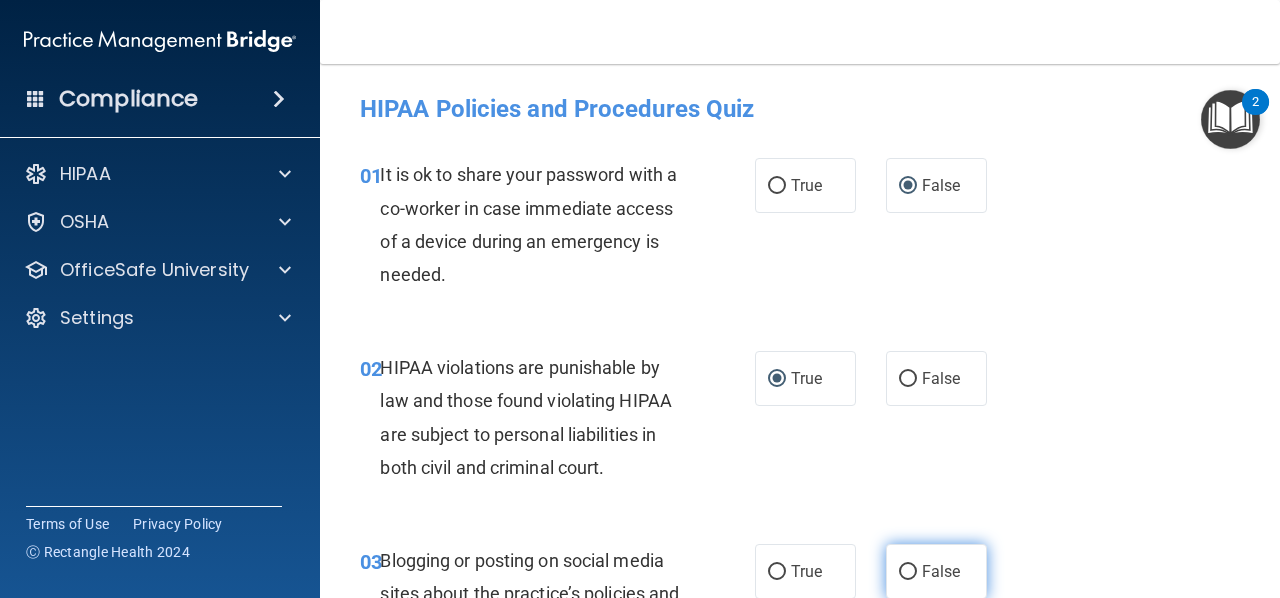 click on "False" at bounding box center [908, 572] 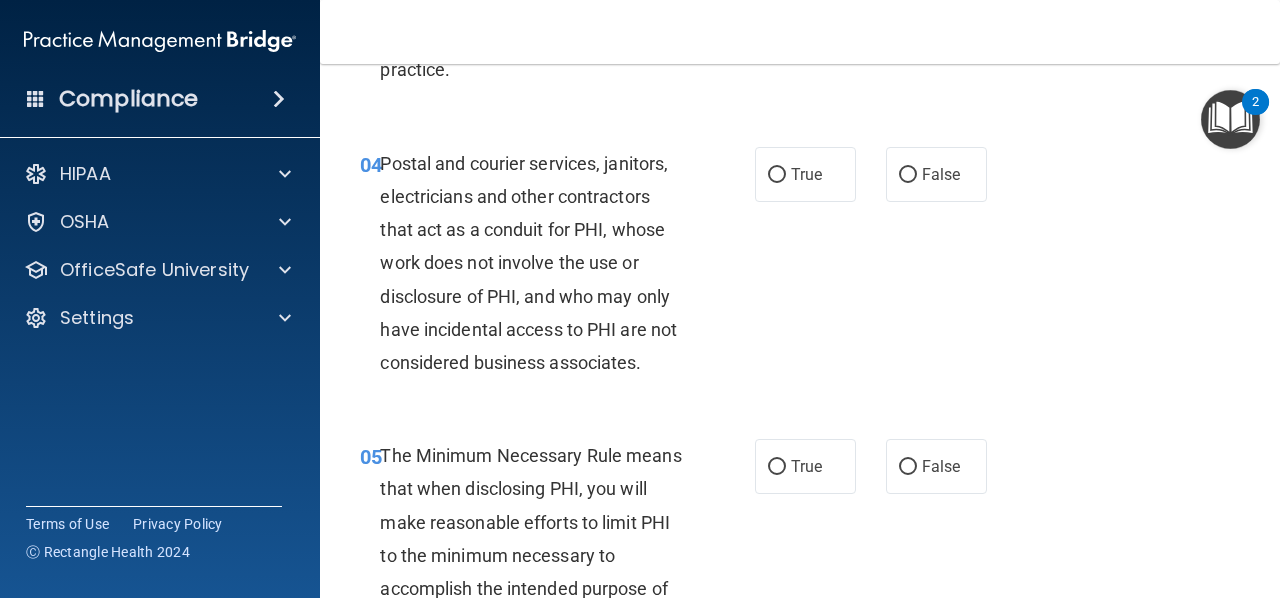 scroll, scrollTop: 696, scrollLeft: 0, axis: vertical 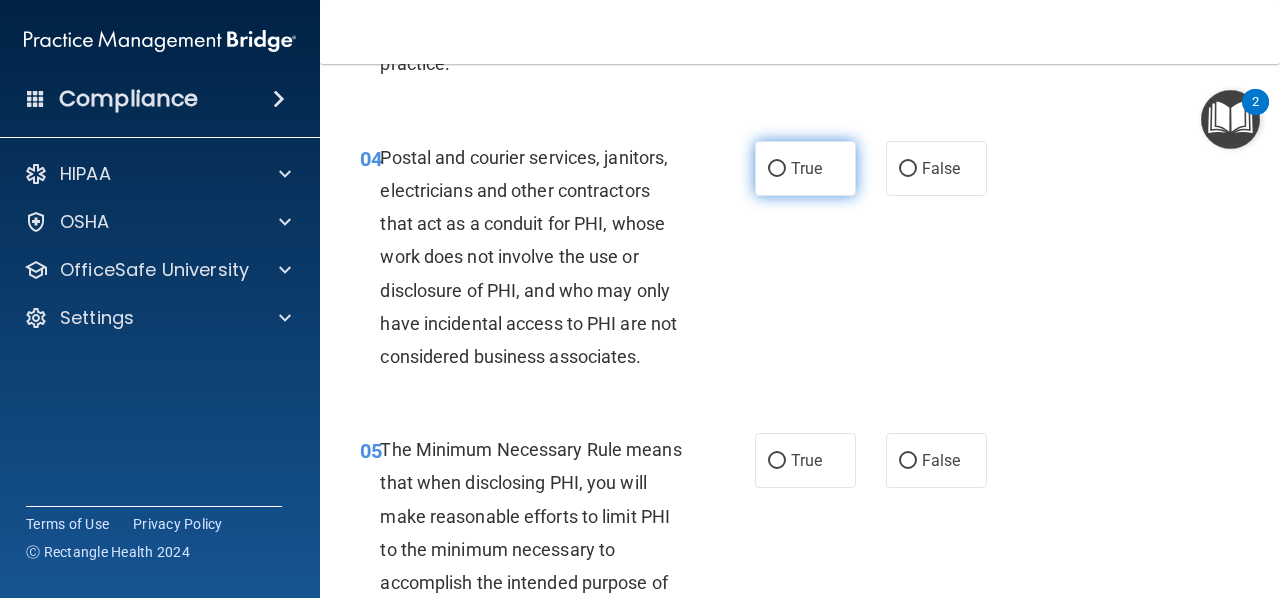 click on "True" at bounding box center [777, 169] 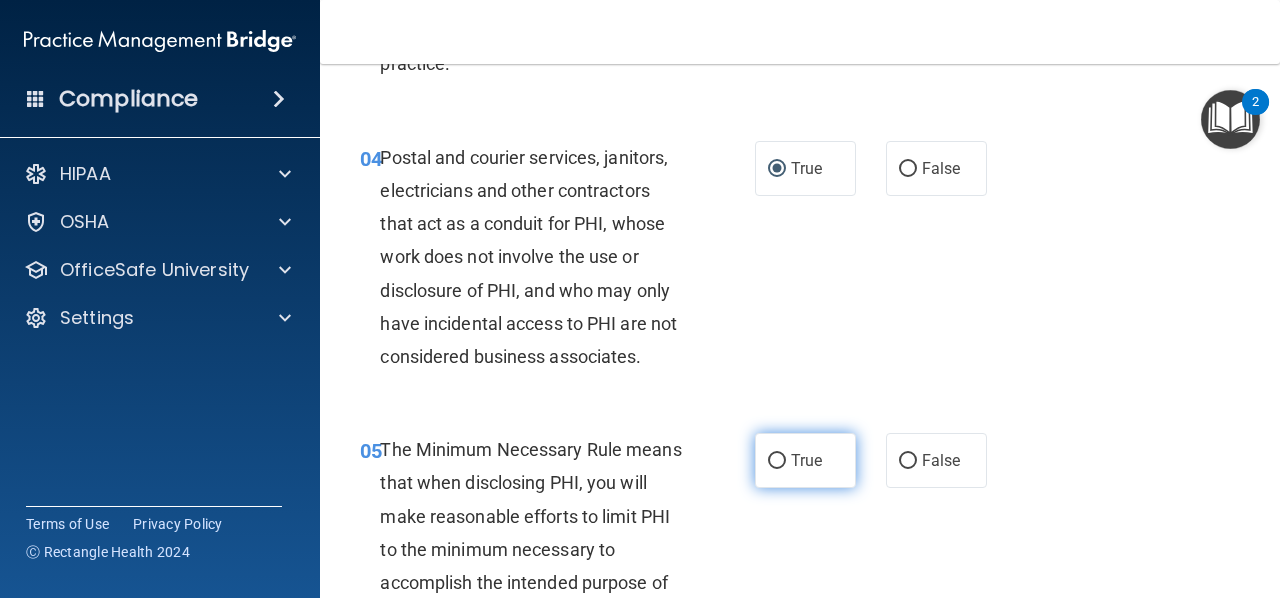 click on "True" at bounding box center (777, 461) 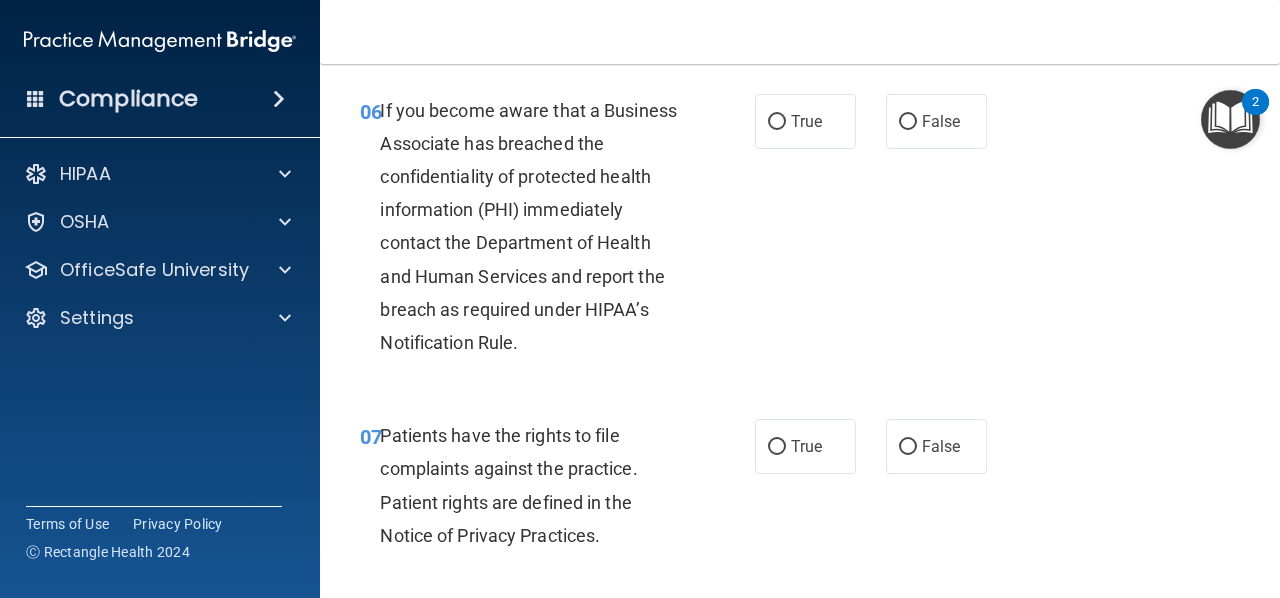 scroll, scrollTop: 1300, scrollLeft: 0, axis: vertical 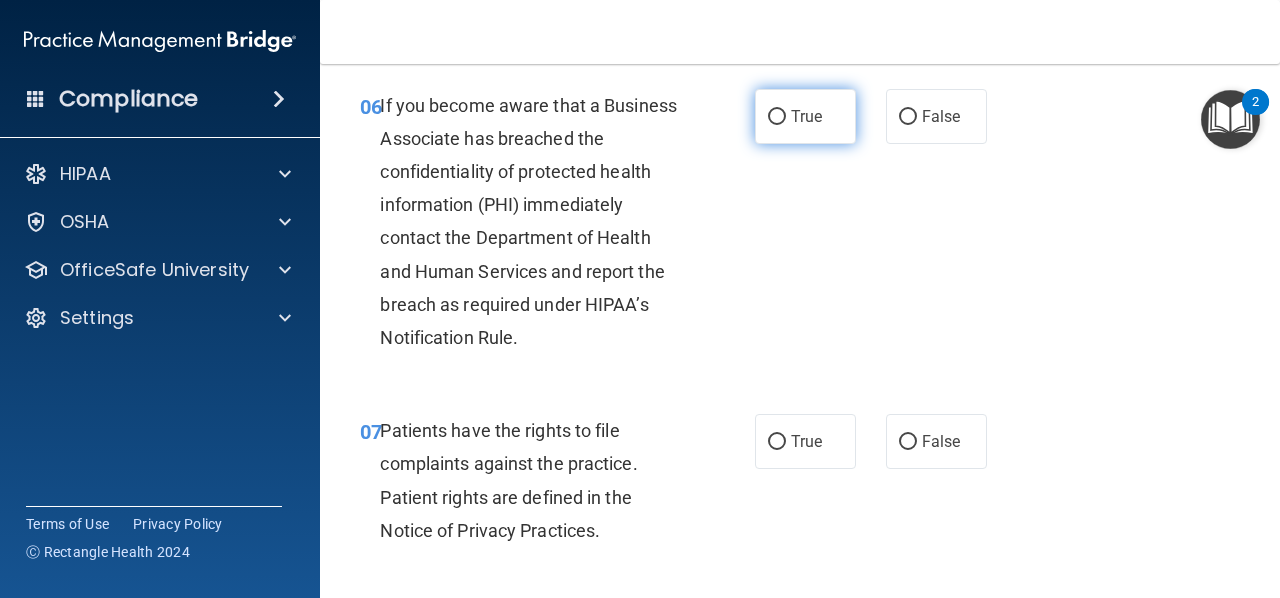 click on "True" at bounding box center [777, 117] 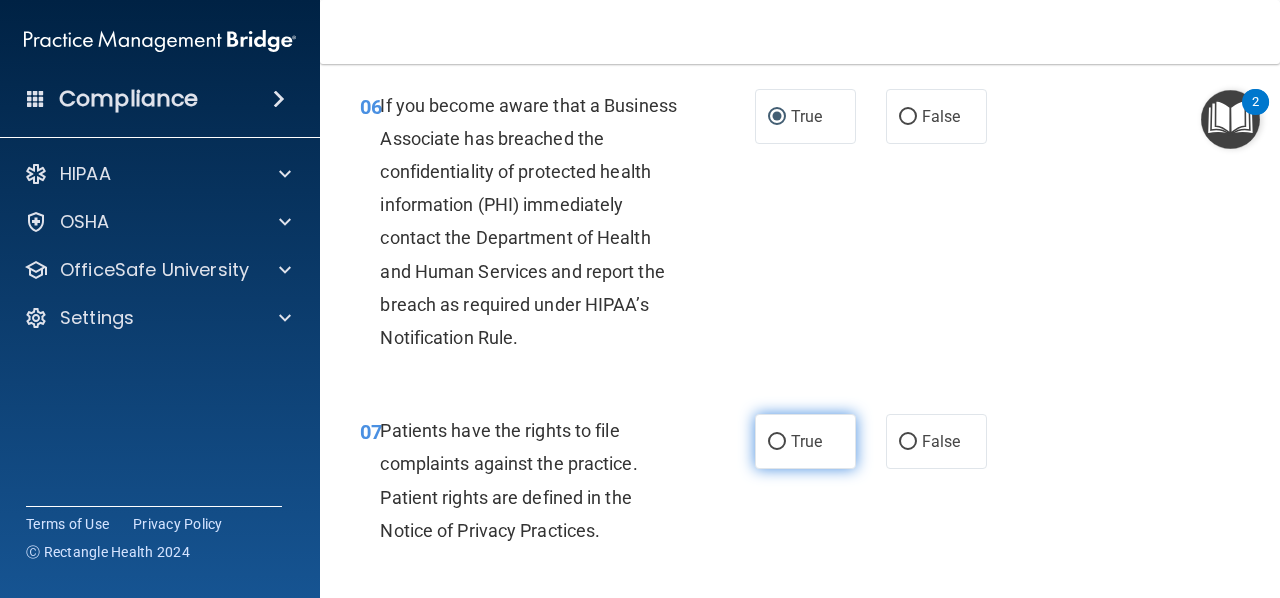 click on "True" at bounding box center (777, 442) 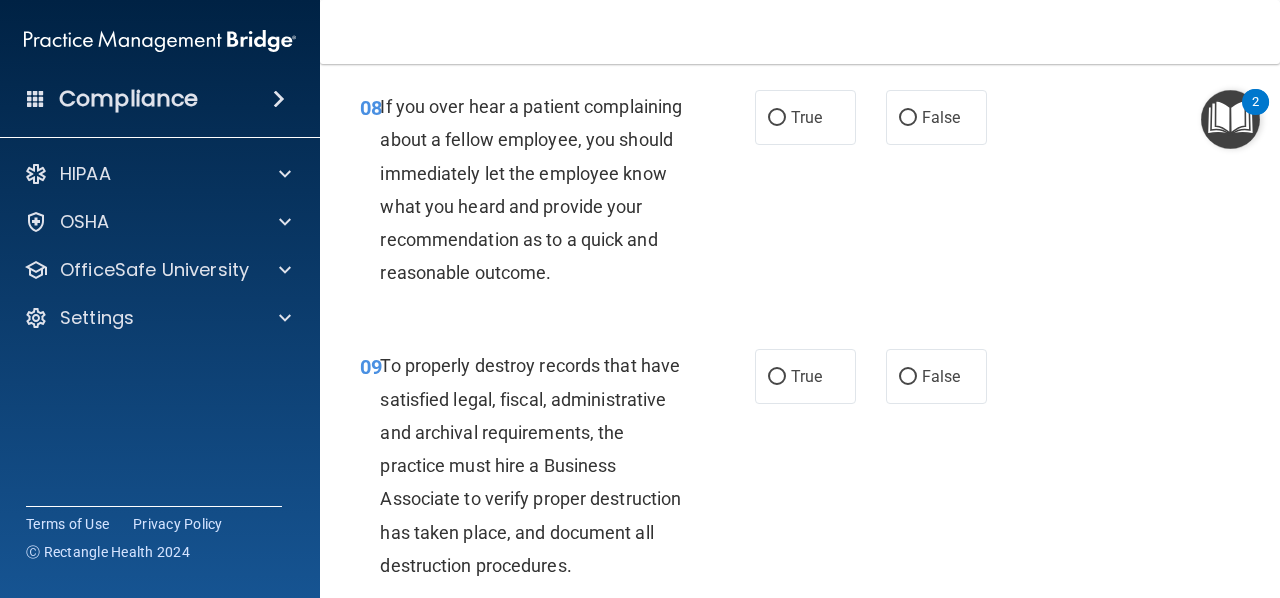 scroll, scrollTop: 1818, scrollLeft: 0, axis: vertical 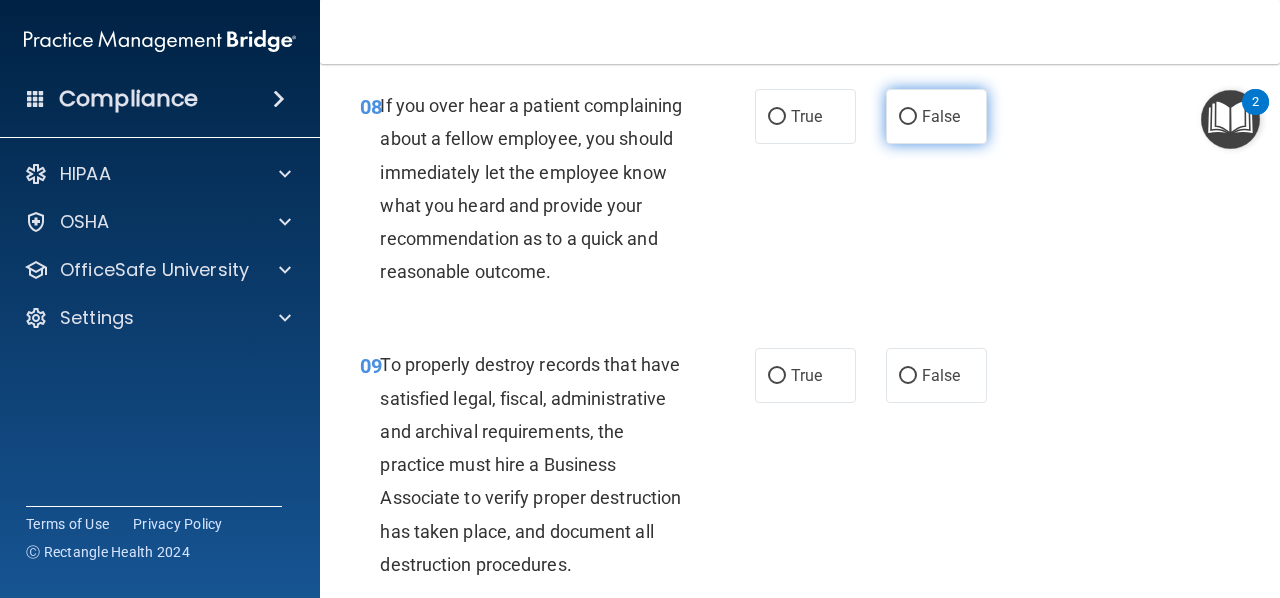 click on "False" at bounding box center [908, 117] 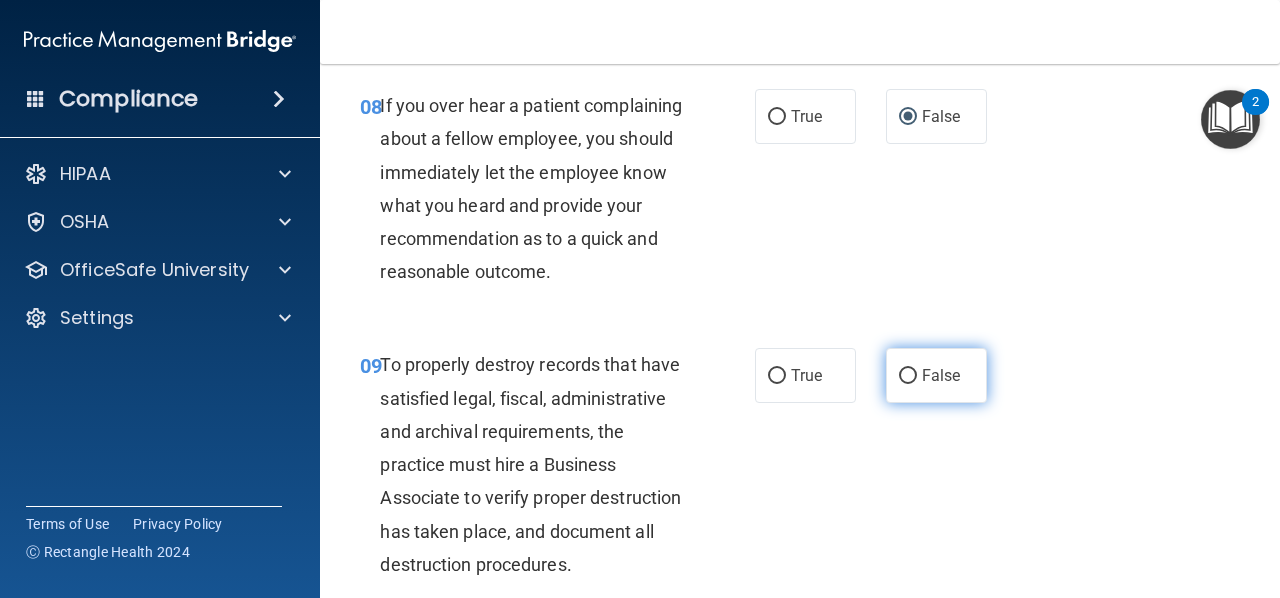 click on "False" at bounding box center (908, 376) 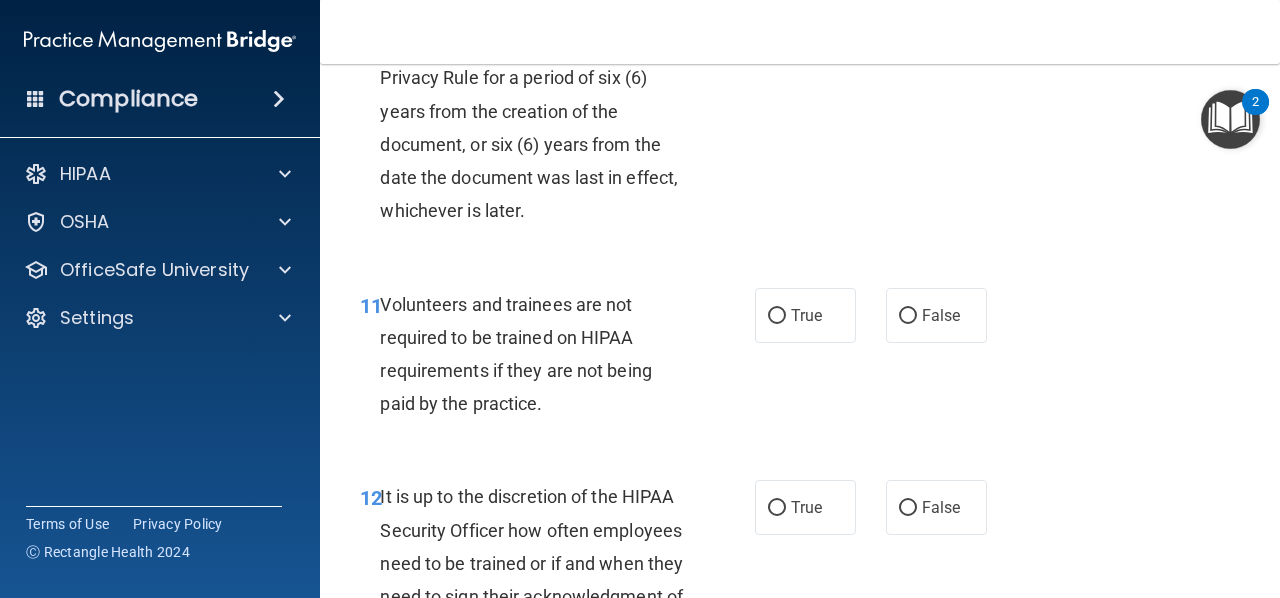 scroll, scrollTop: 2470, scrollLeft: 0, axis: vertical 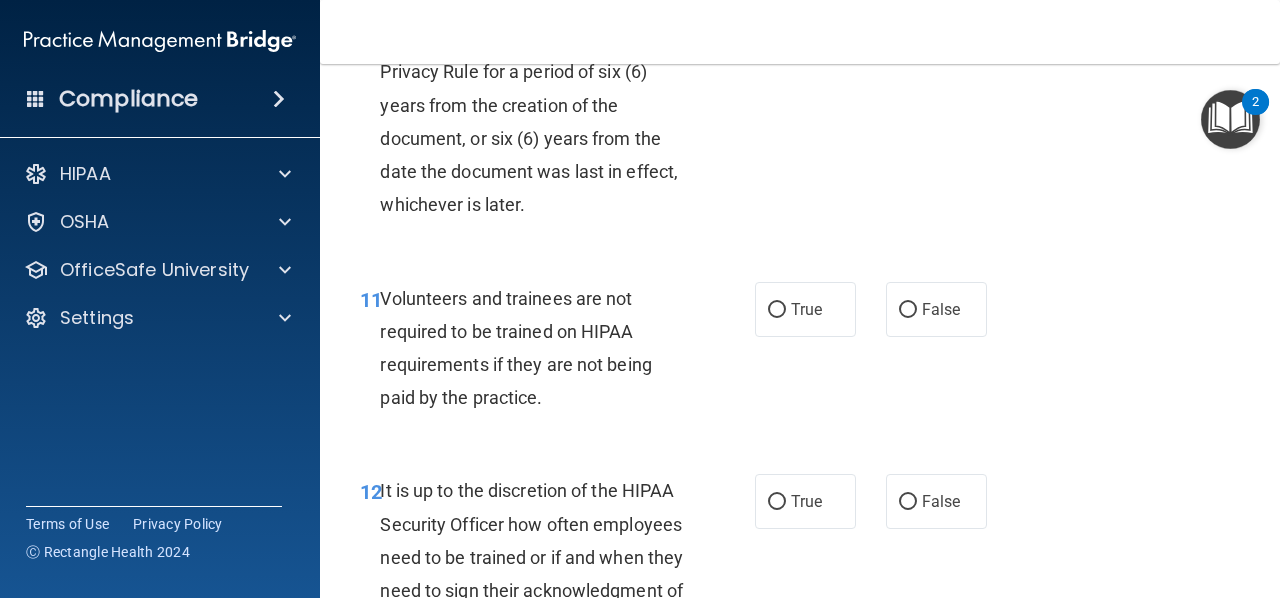 click on "True" at bounding box center [777, 17] 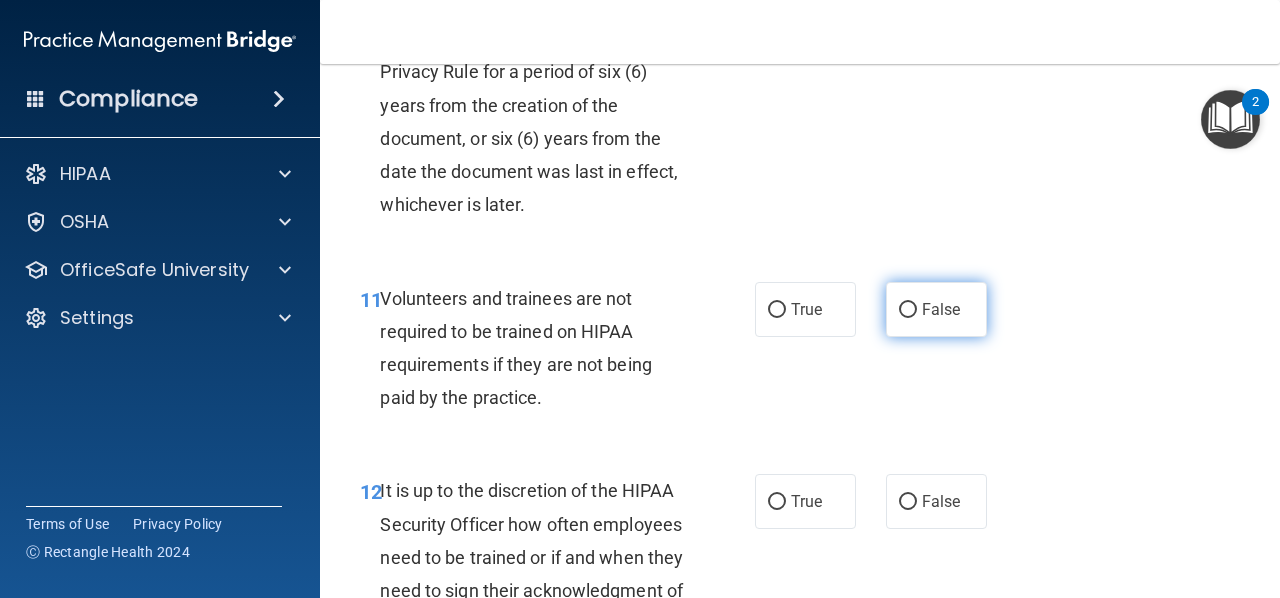 click on "False" at bounding box center (908, 310) 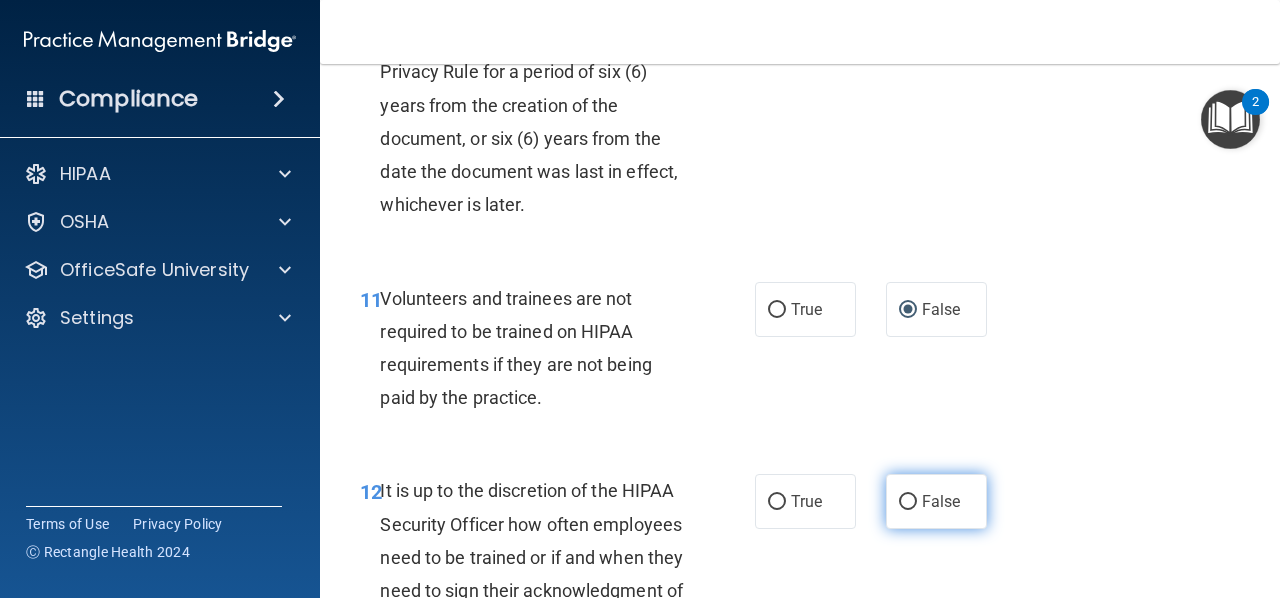 click on "False" at bounding box center (908, 502) 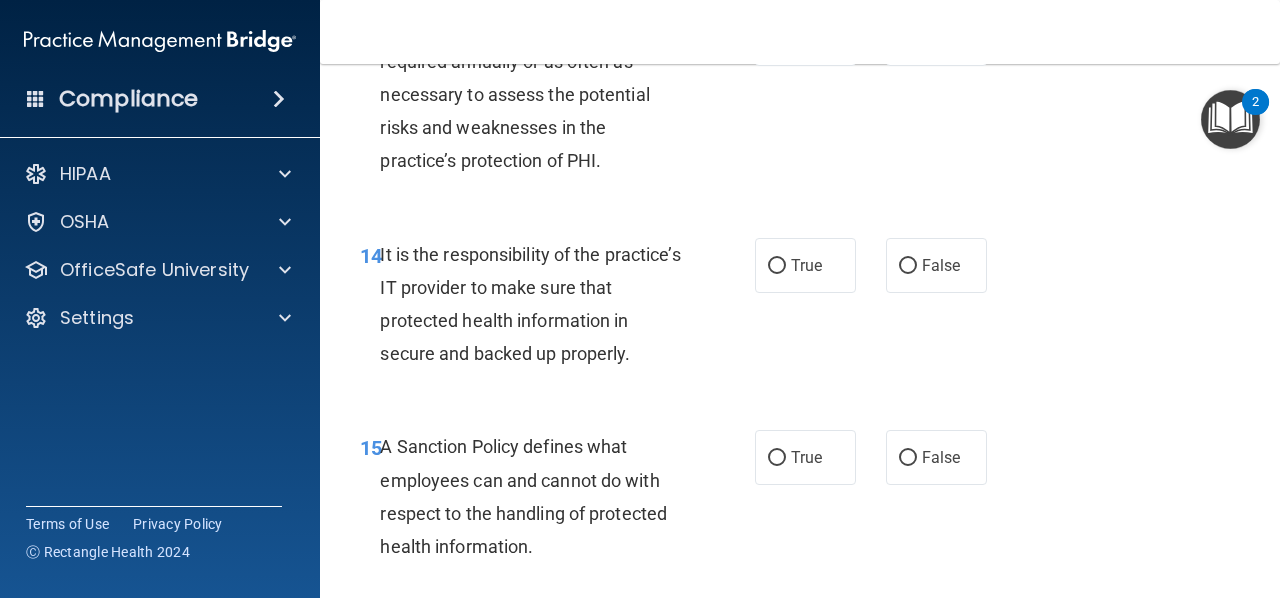 scroll, scrollTop: 3165, scrollLeft: 0, axis: vertical 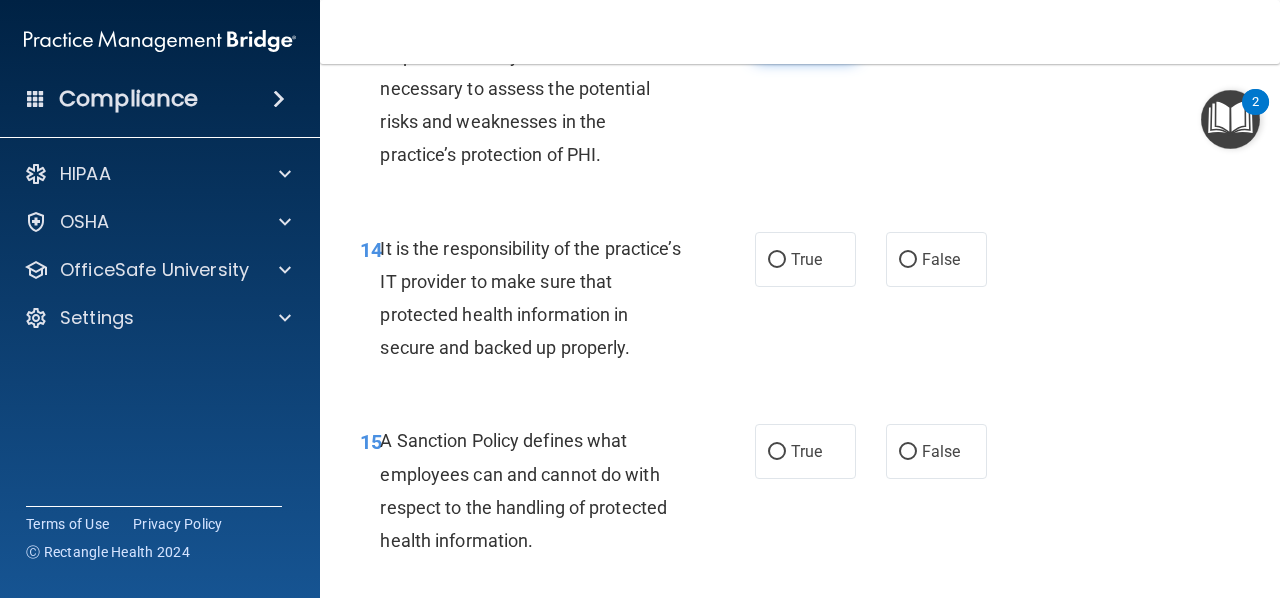 click on "True" at bounding box center [777, 33] 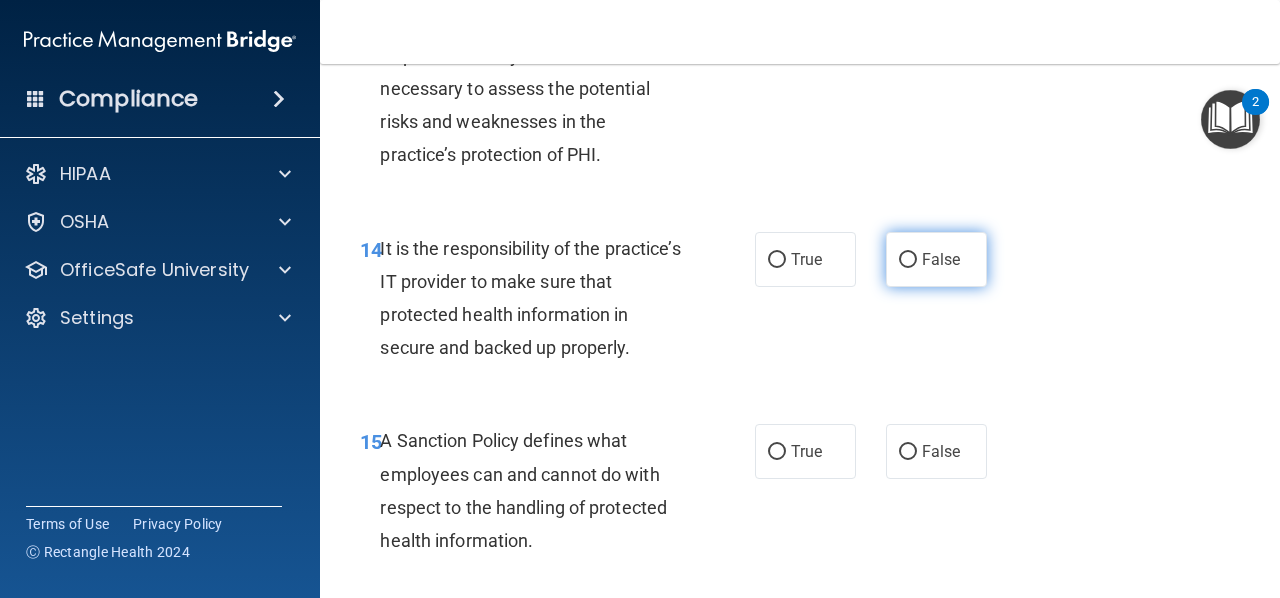 click on "False" at bounding box center (908, 260) 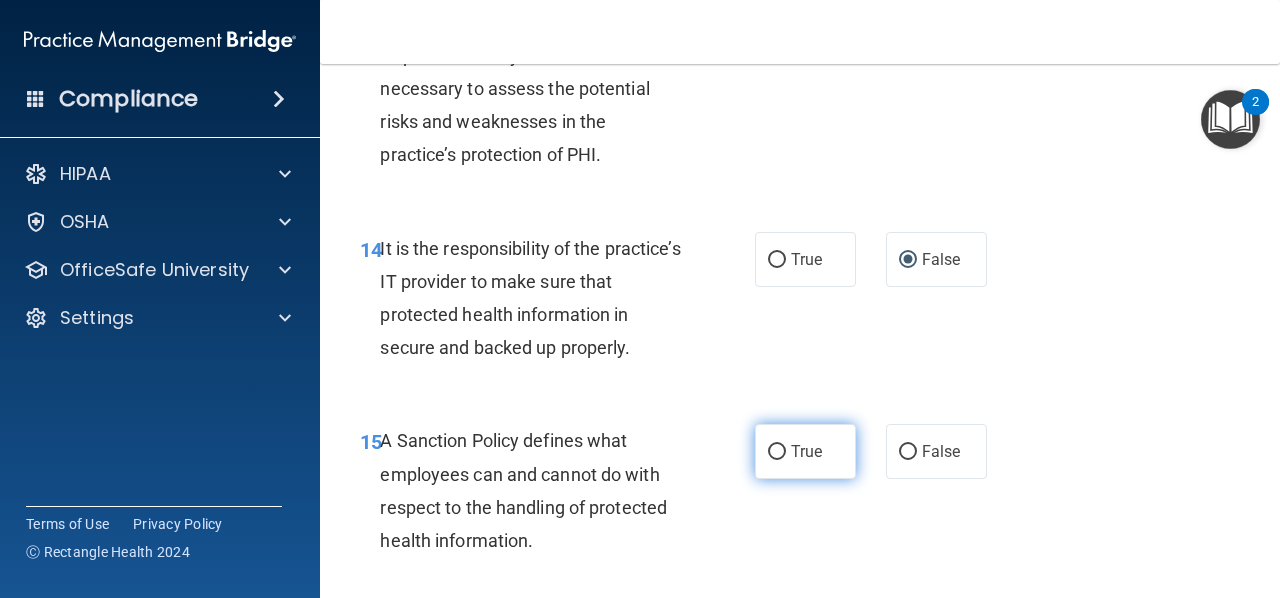 click on "True" at bounding box center (777, 452) 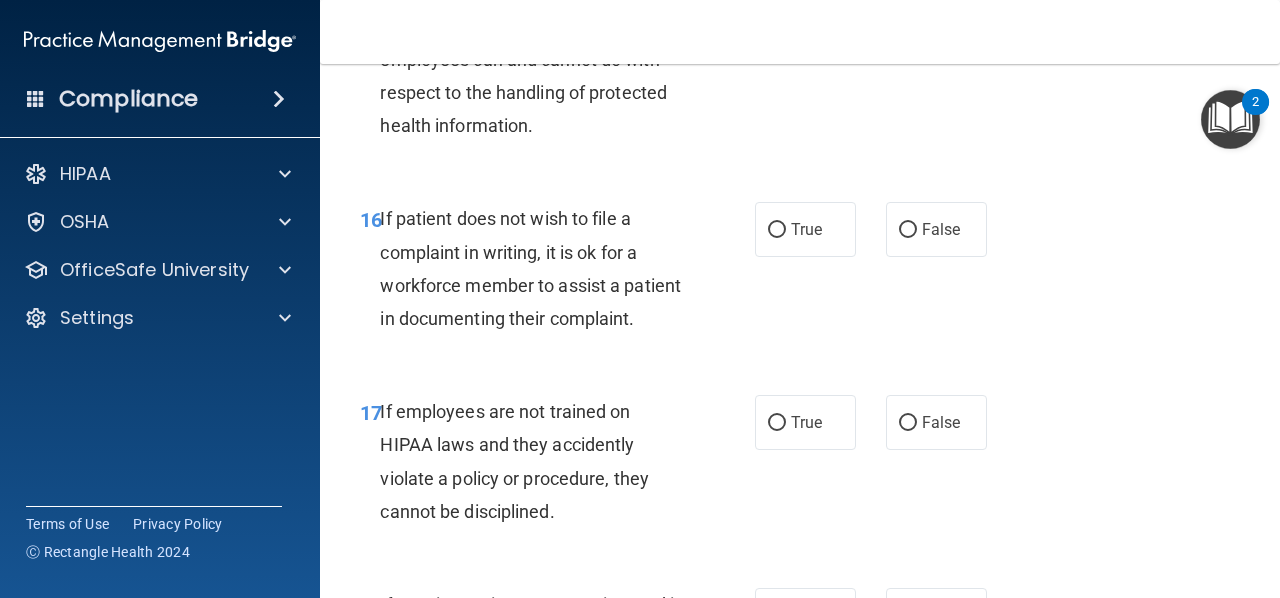 scroll, scrollTop: 3581, scrollLeft: 0, axis: vertical 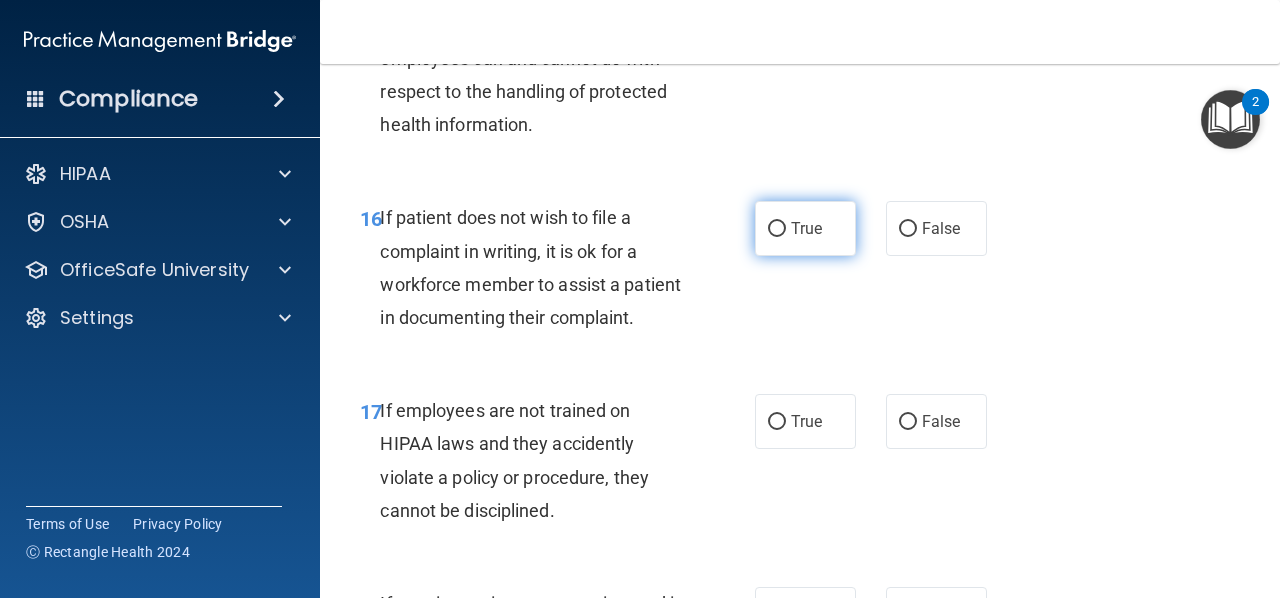 click on "True" at bounding box center [777, 229] 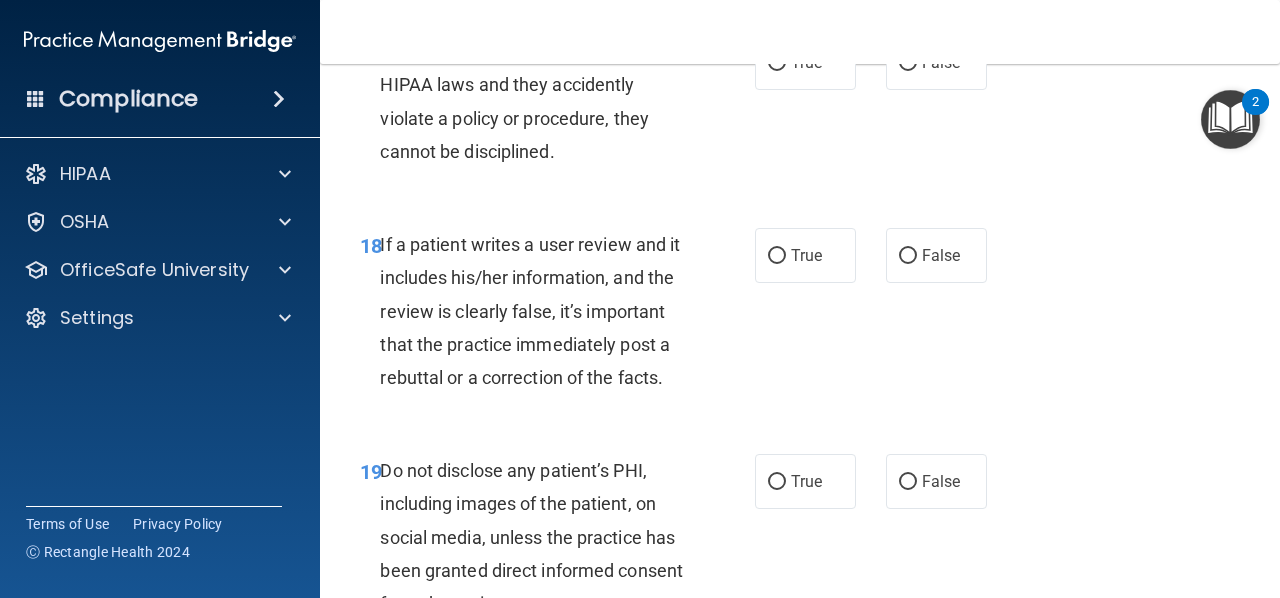 scroll, scrollTop: 3941, scrollLeft: 0, axis: vertical 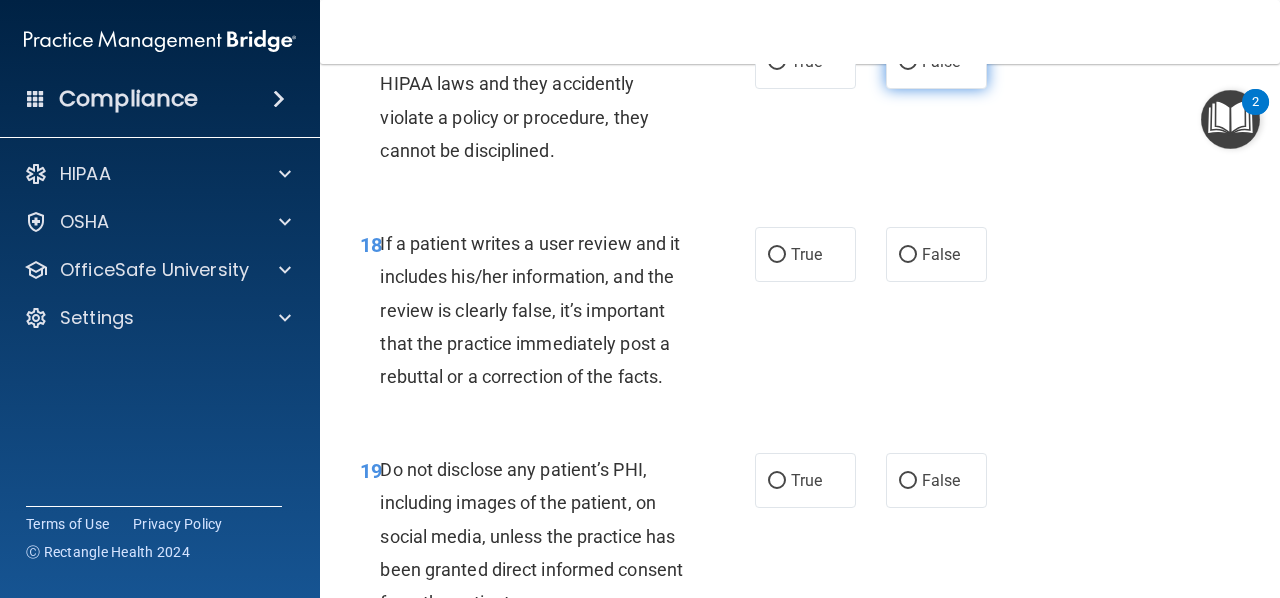 click on "False" at bounding box center [908, 62] 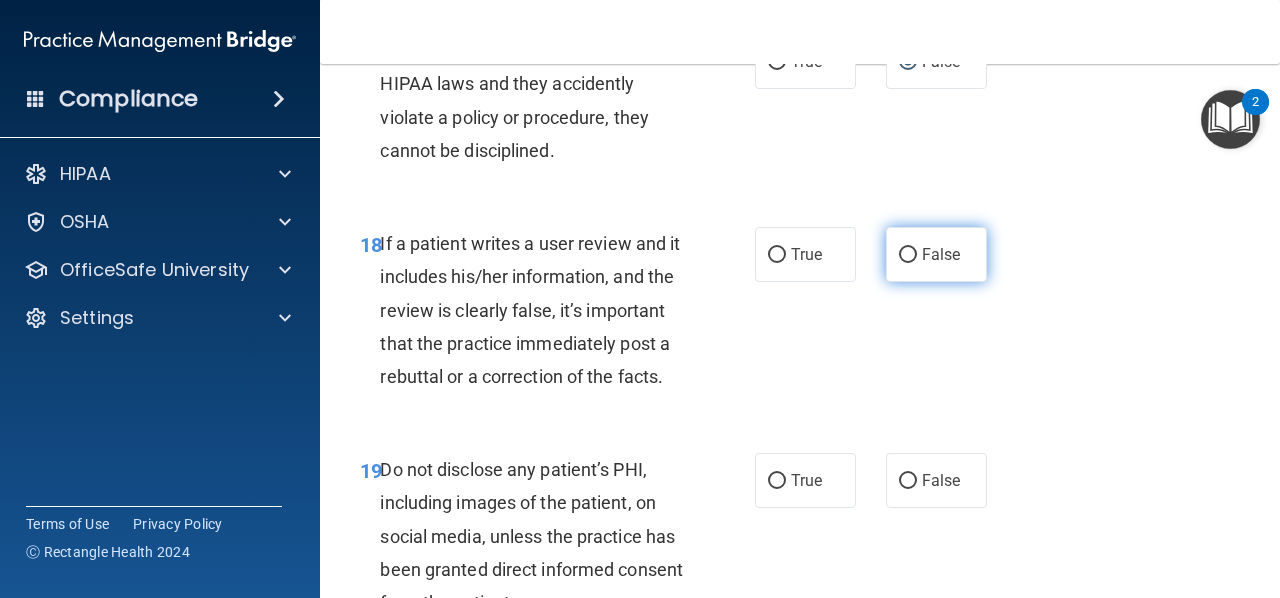 click on "False" at bounding box center [908, 255] 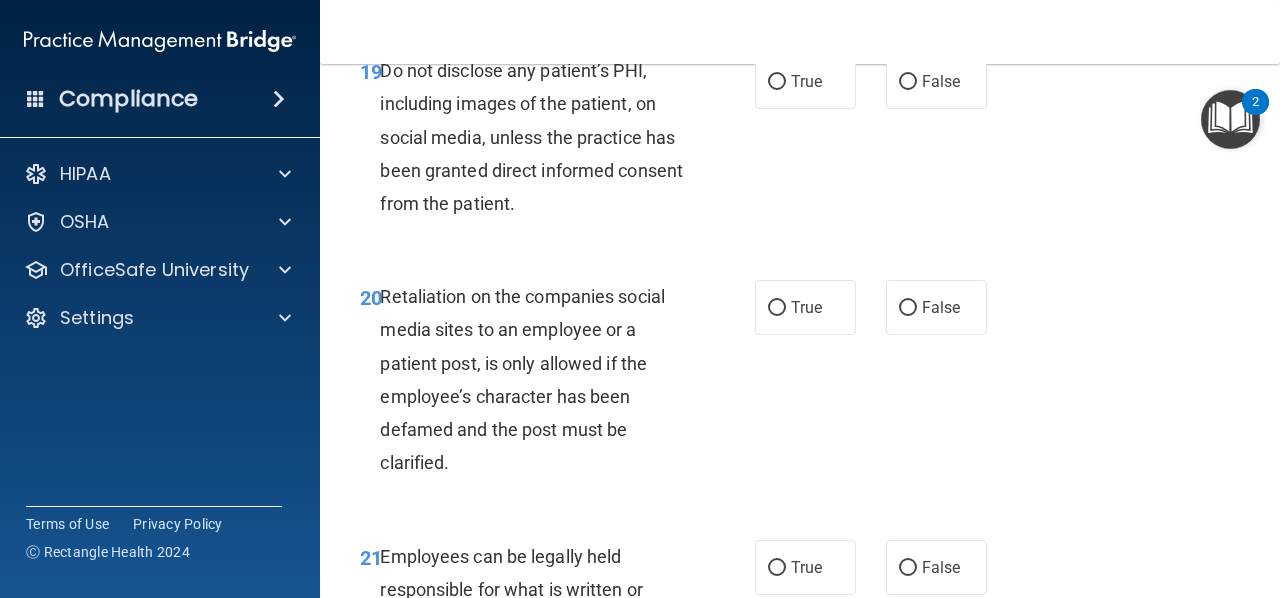 scroll, scrollTop: 4342, scrollLeft: 0, axis: vertical 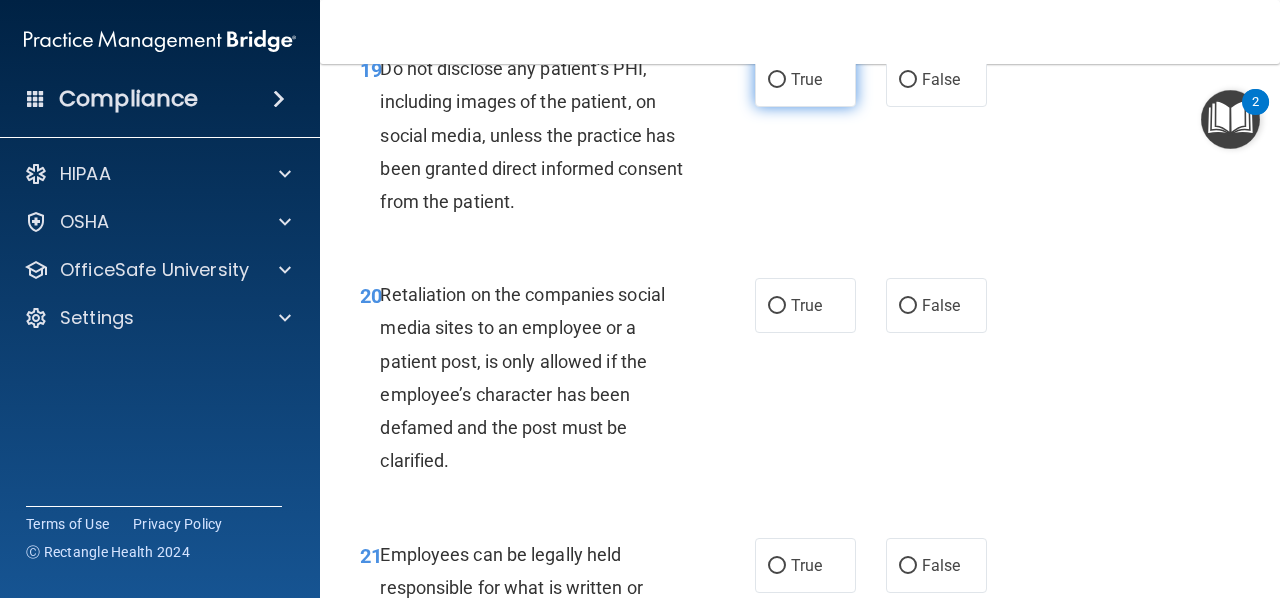 click on "True" at bounding box center (777, 80) 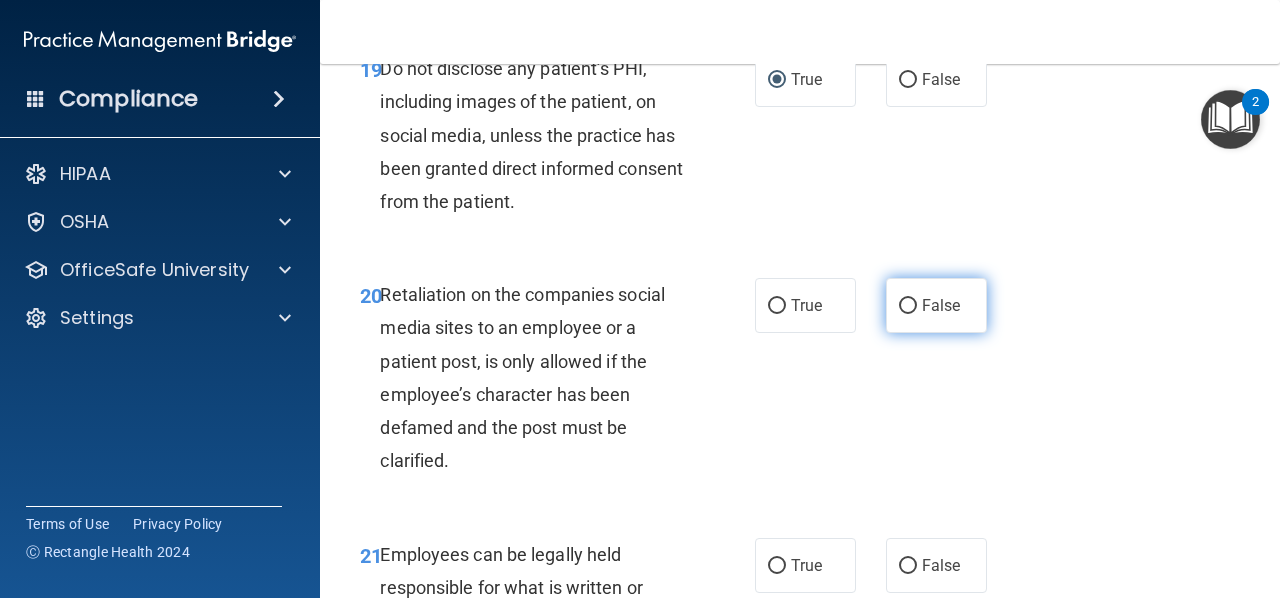 click on "False" at bounding box center [908, 306] 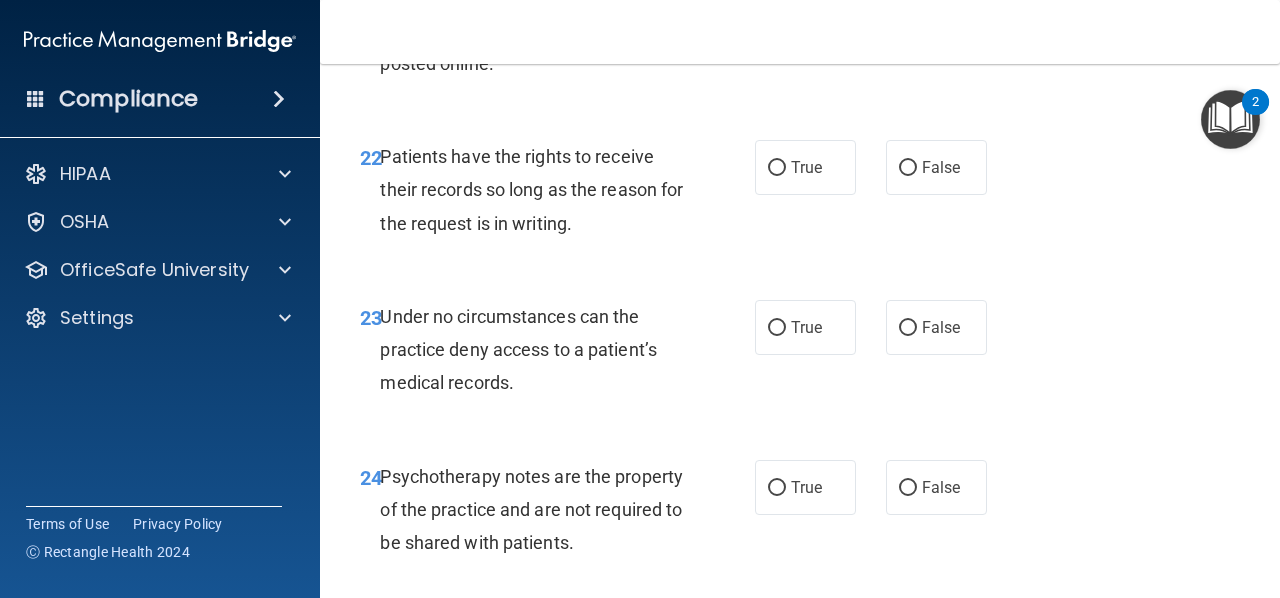 scroll, scrollTop: 4909, scrollLeft: 0, axis: vertical 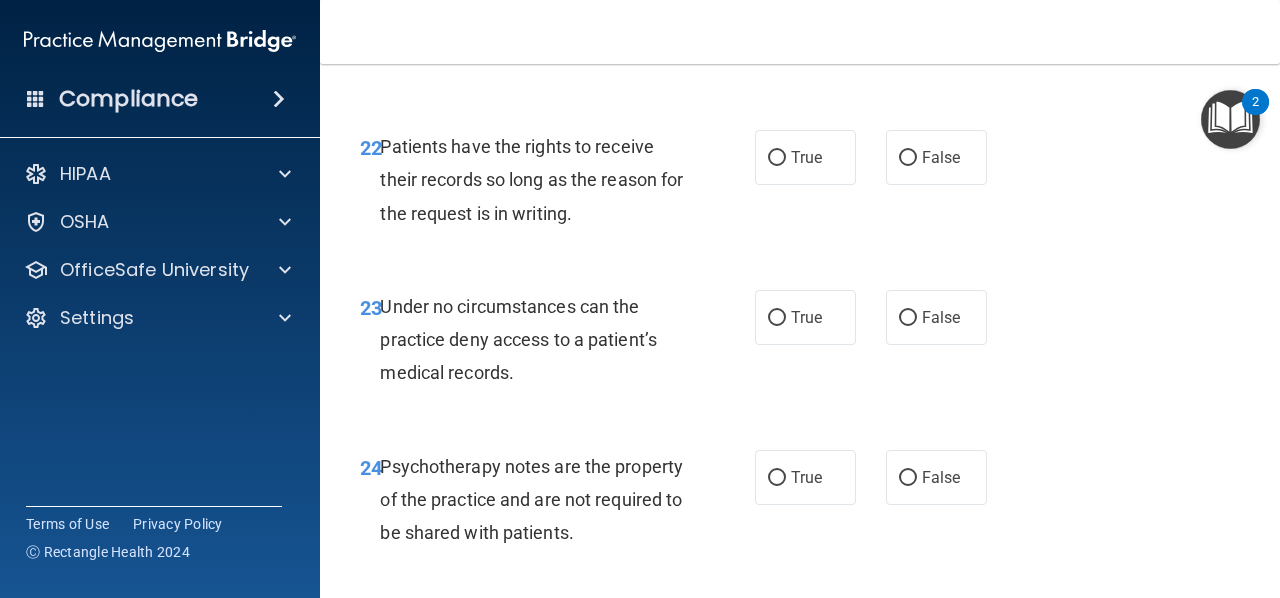 click on "True" at bounding box center (777, -1) 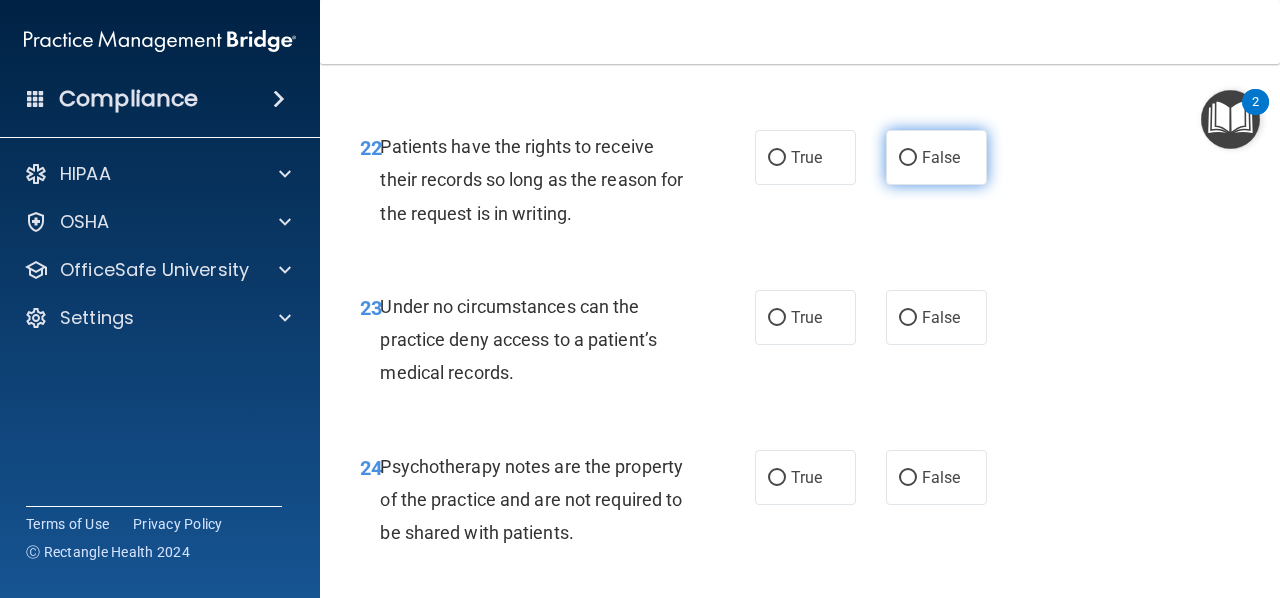 click on "False" at bounding box center (908, 158) 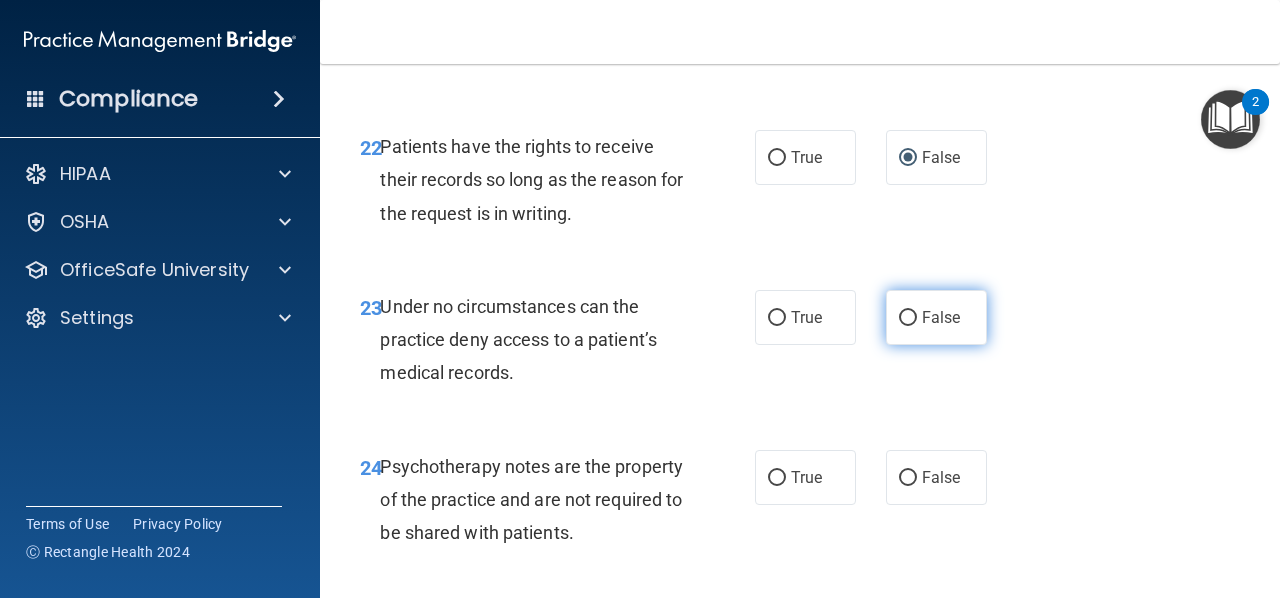 click on "False" at bounding box center (908, 318) 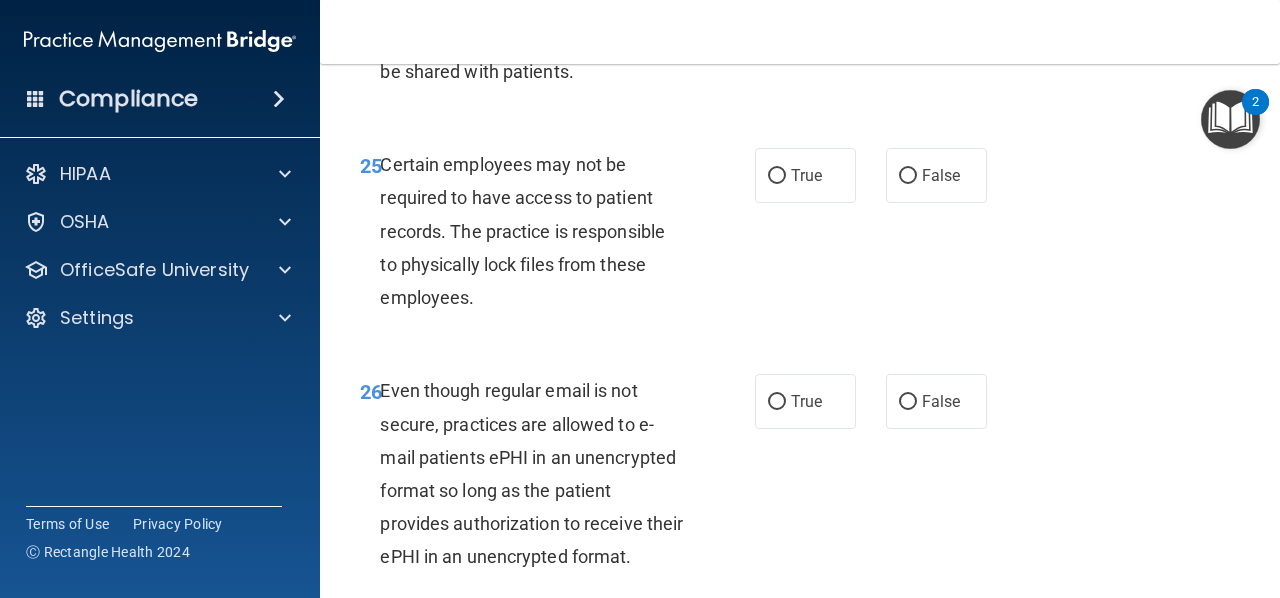 scroll, scrollTop: 5371, scrollLeft: 0, axis: vertical 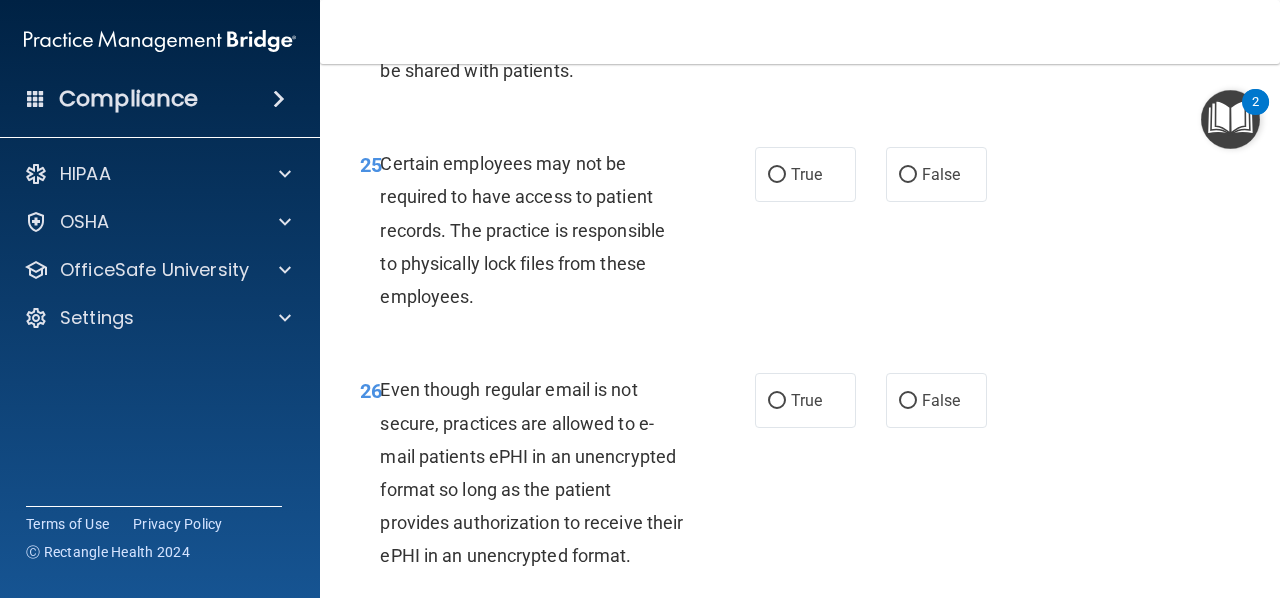 click on "True" at bounding box center (777, 16) 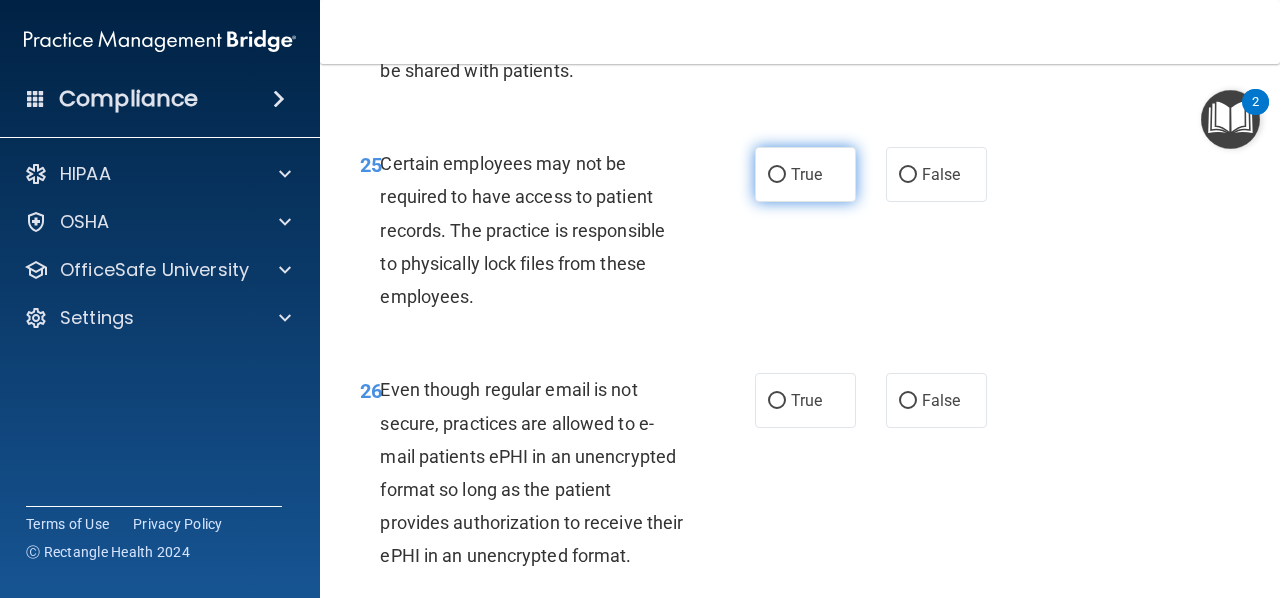 click on "True" at bounding box center (777, 175) 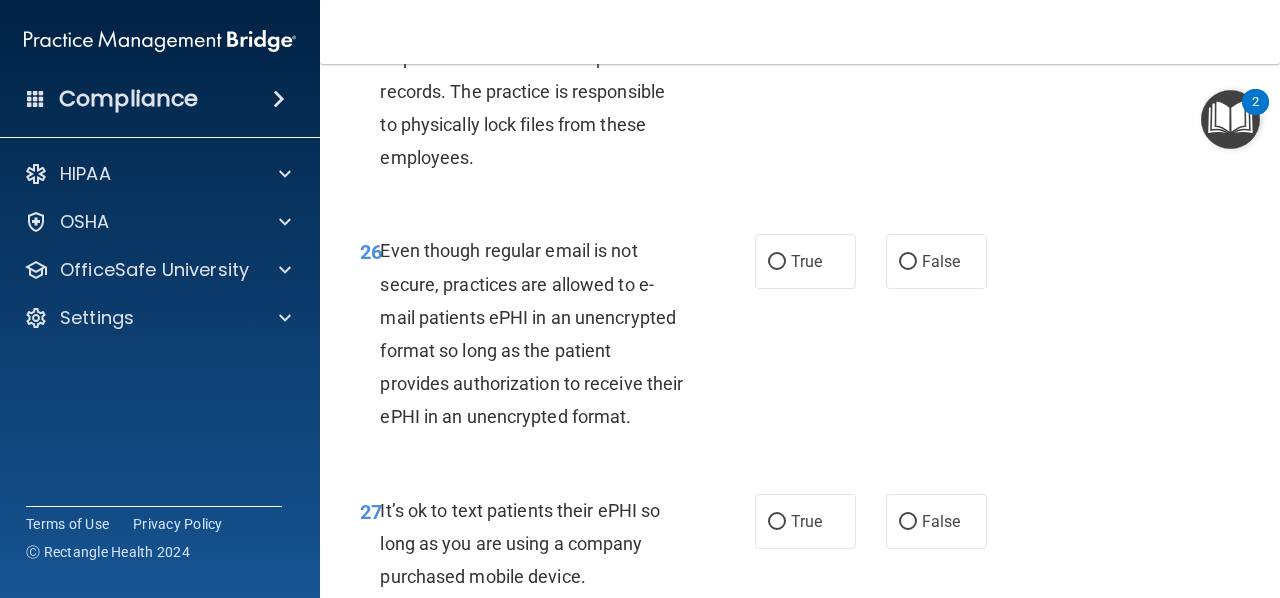 scroll, scrollTop: 5511, scrollLeft: 0, axis: vertical 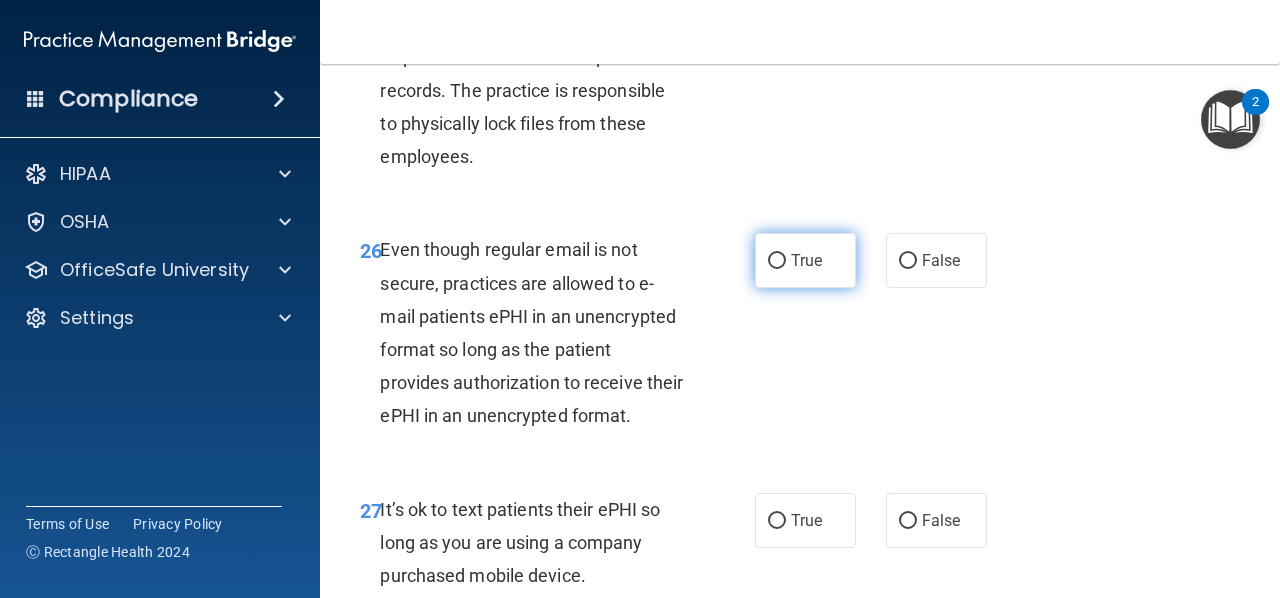 click on "True" at bounding box center (777, 261) 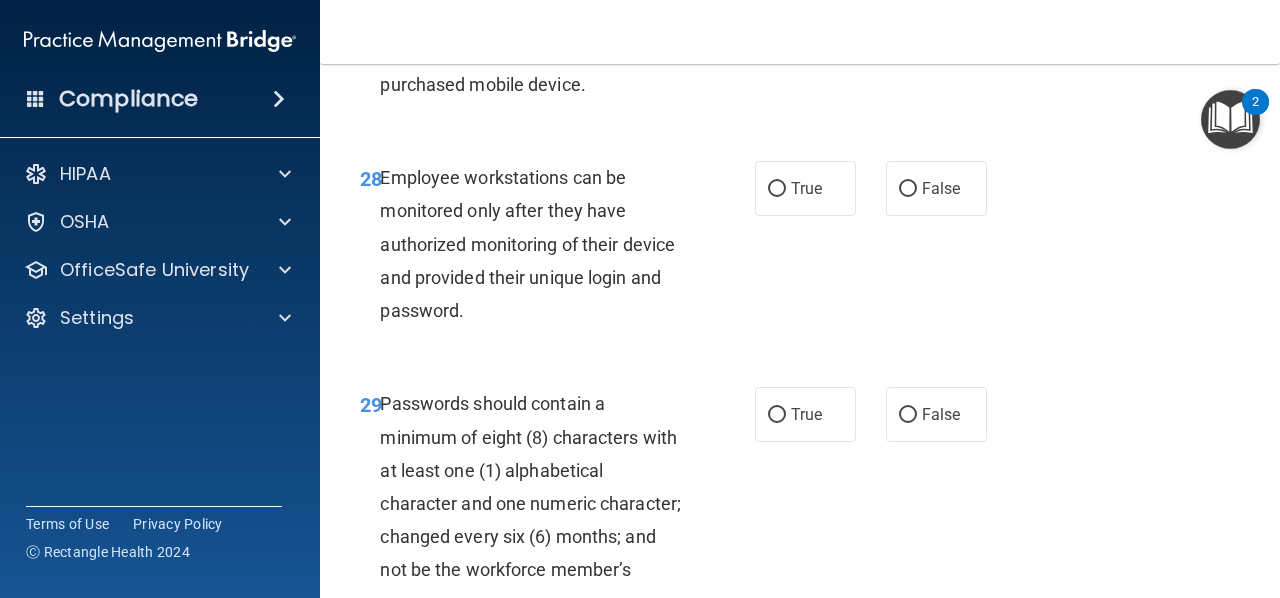 scroll, scrollTop: 6003, scrollLeft: 0, axis: vertical 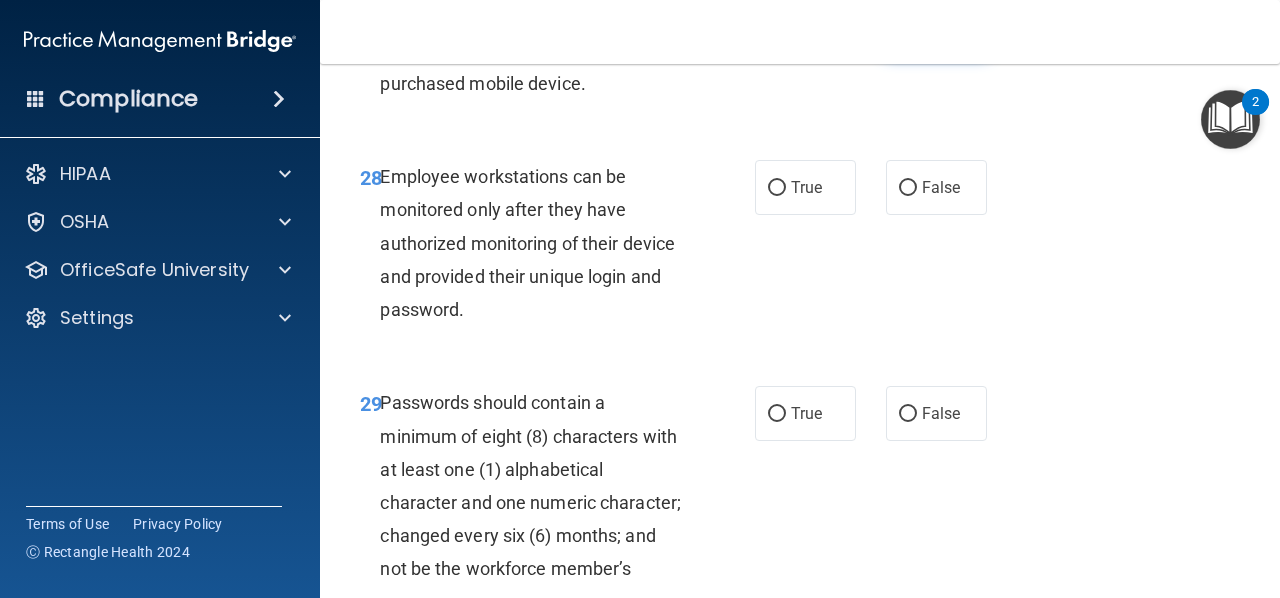 click on "False" at bounding box center [908, 29] 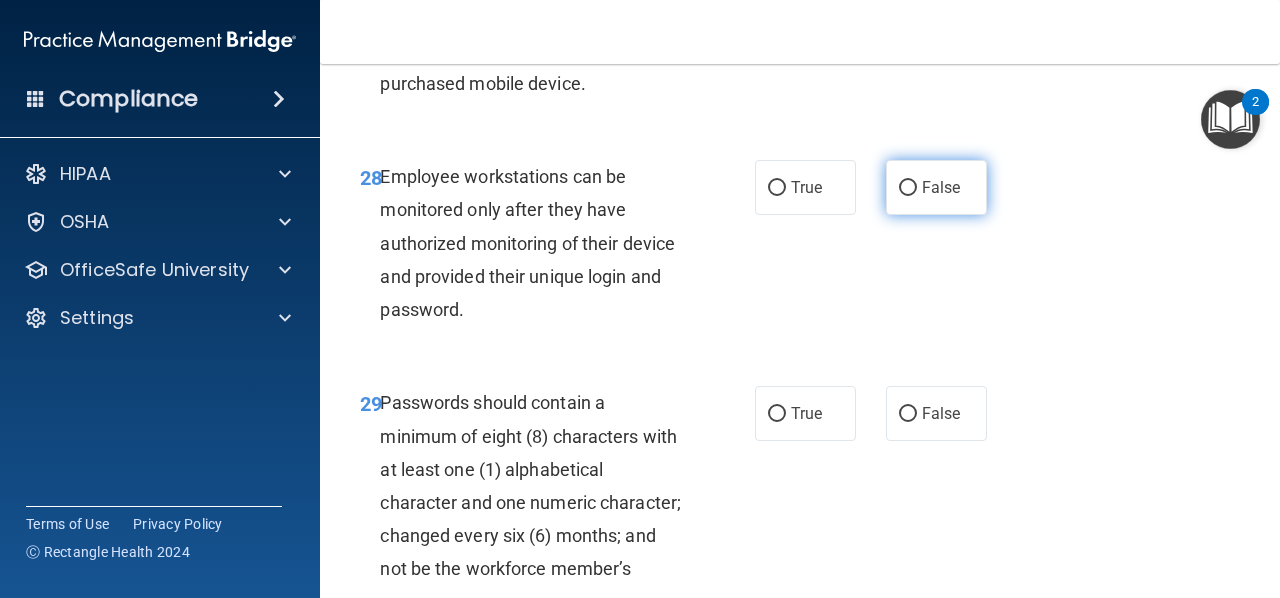 click on "False" at bounding box center (908, 188) 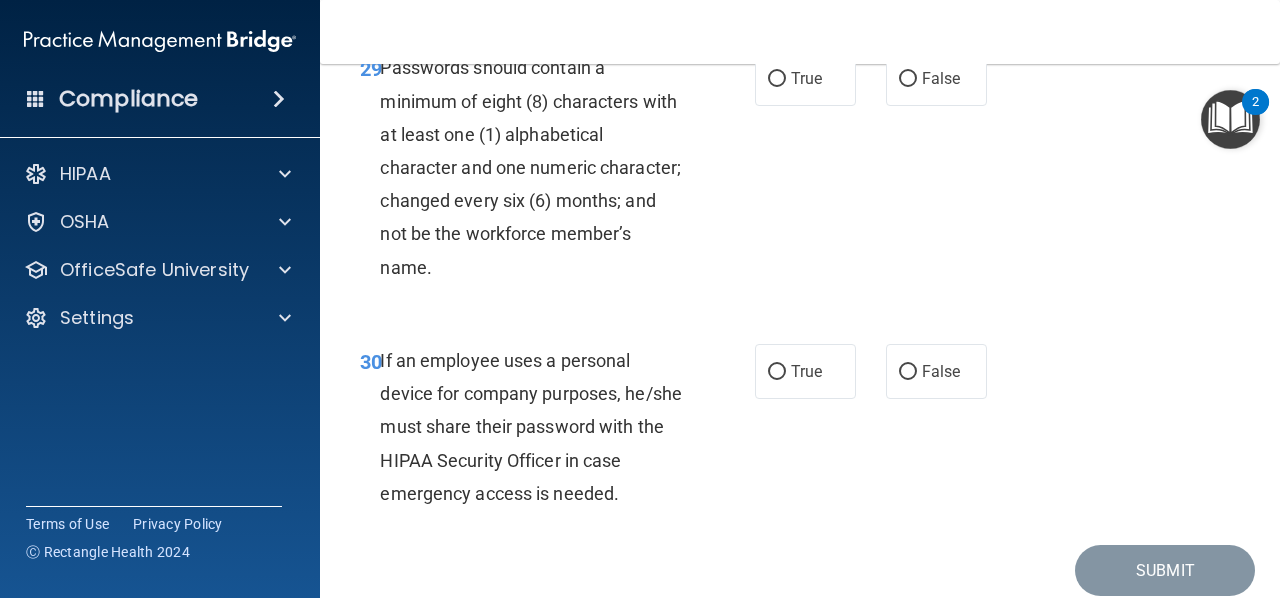 scroll, scrollTop: 6339, scrollLeft: 0, axis: vertical 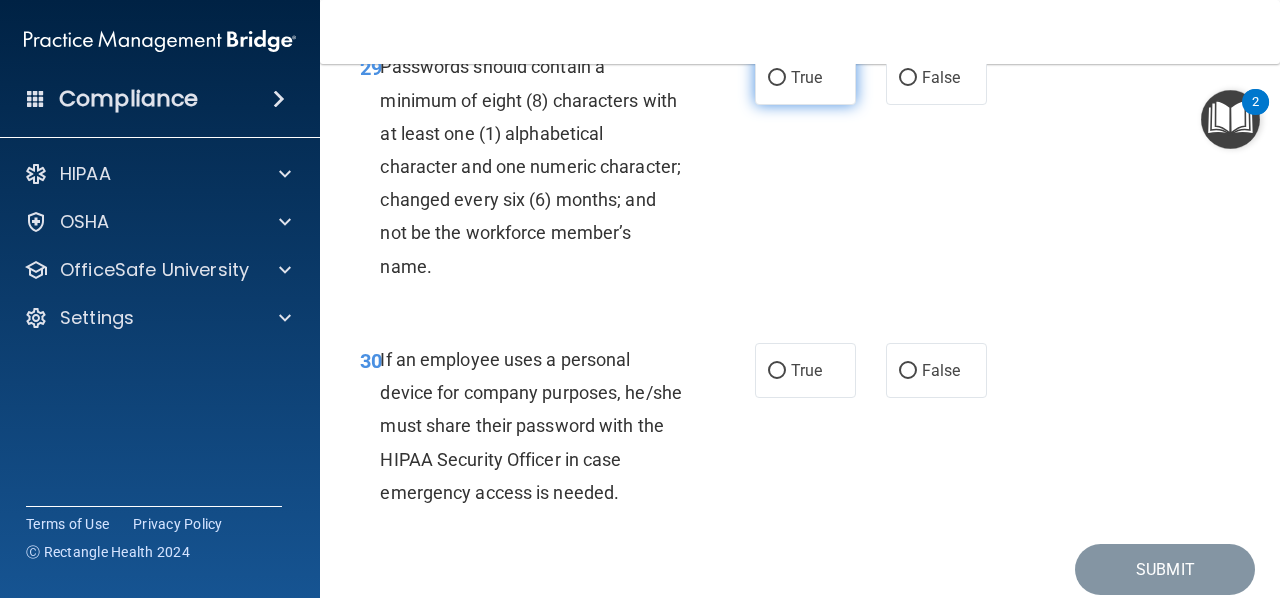 click on "True" at bounding box center [777, 78] 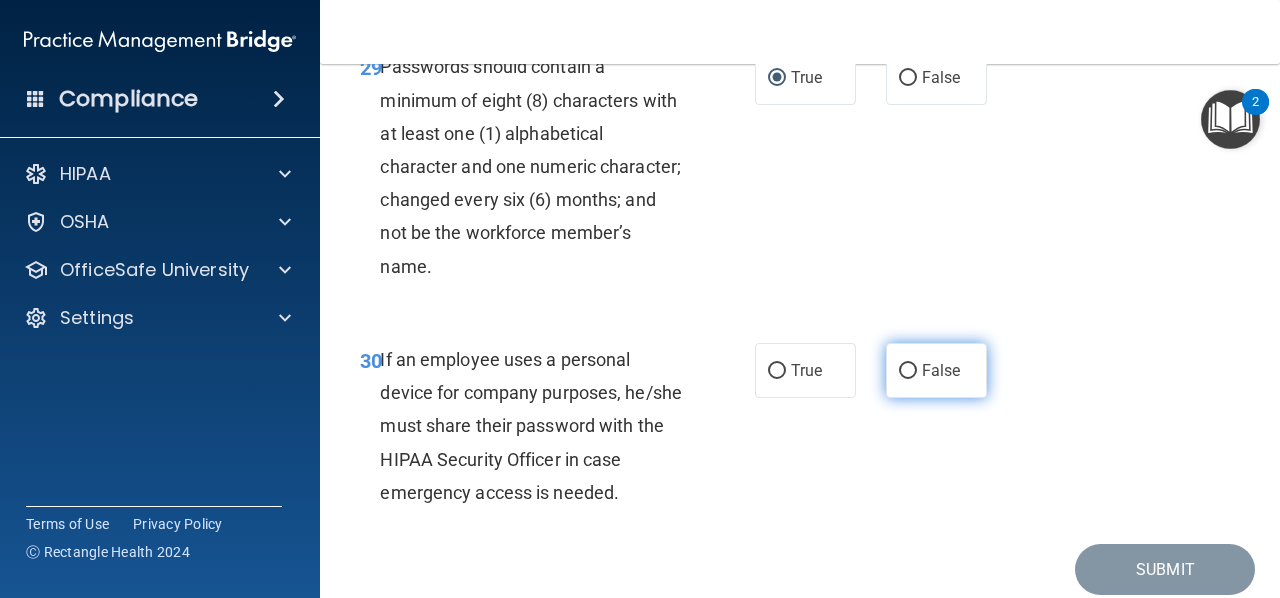 click on "False" at bounding box center [908, 371] 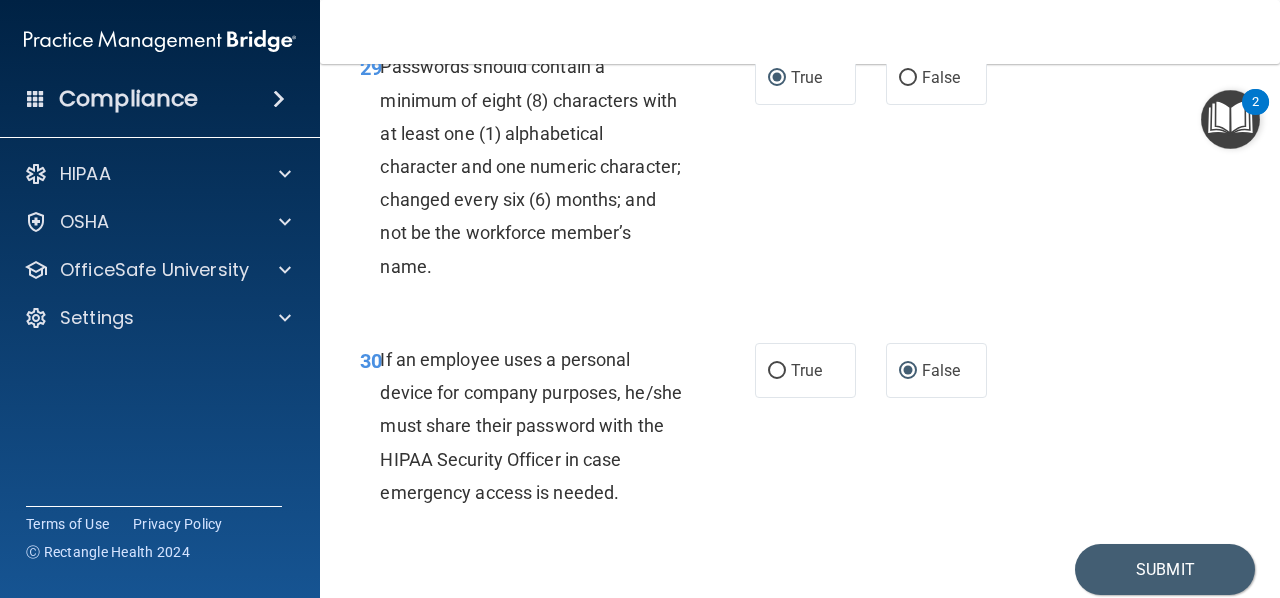 scroll, scrollTop: 6548, scrollLeft: 0, axis: vertical 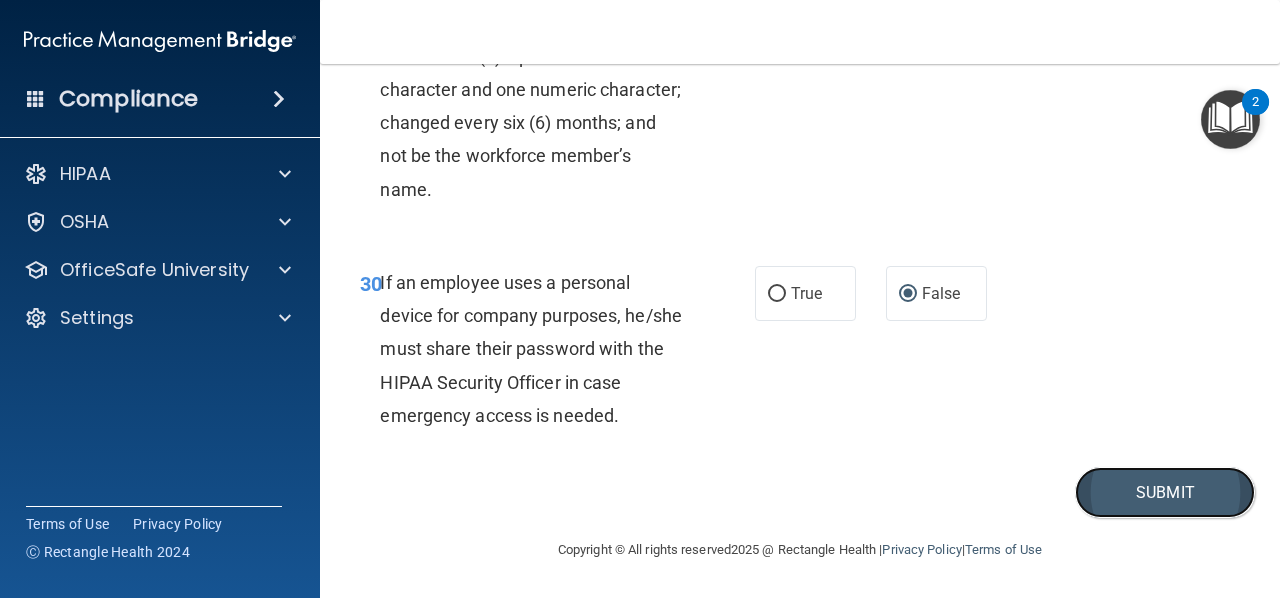 click on "Submit" at bounding box center (1165, 492) 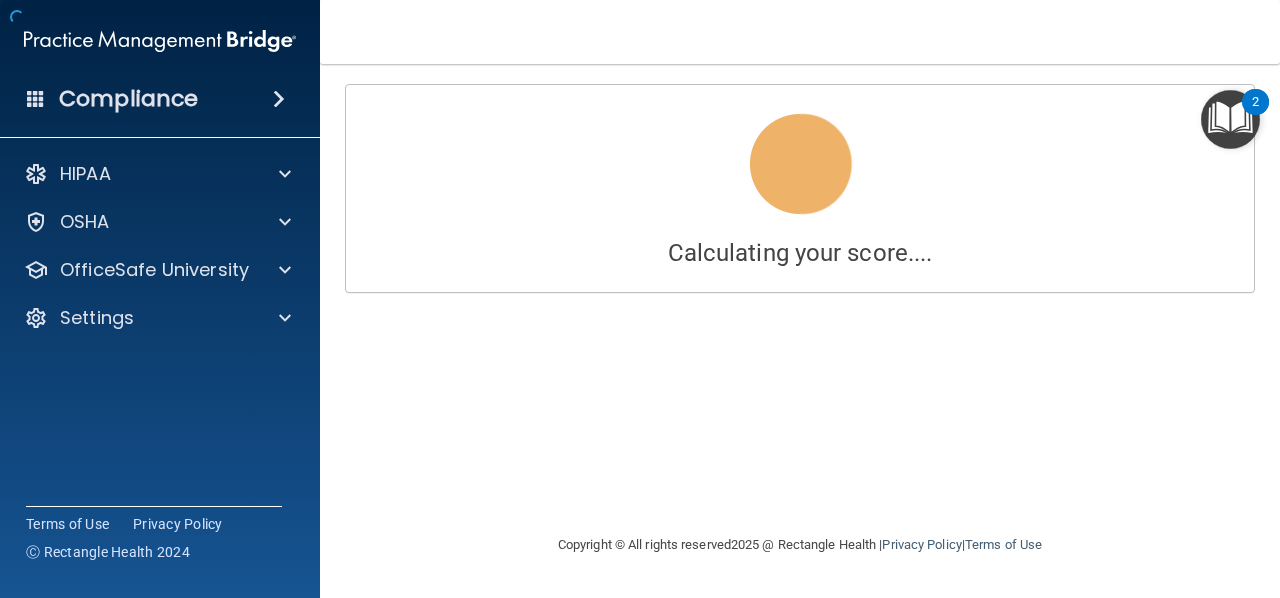 scroll, scrollTop: 0, scrollLeft: 0, axis: both 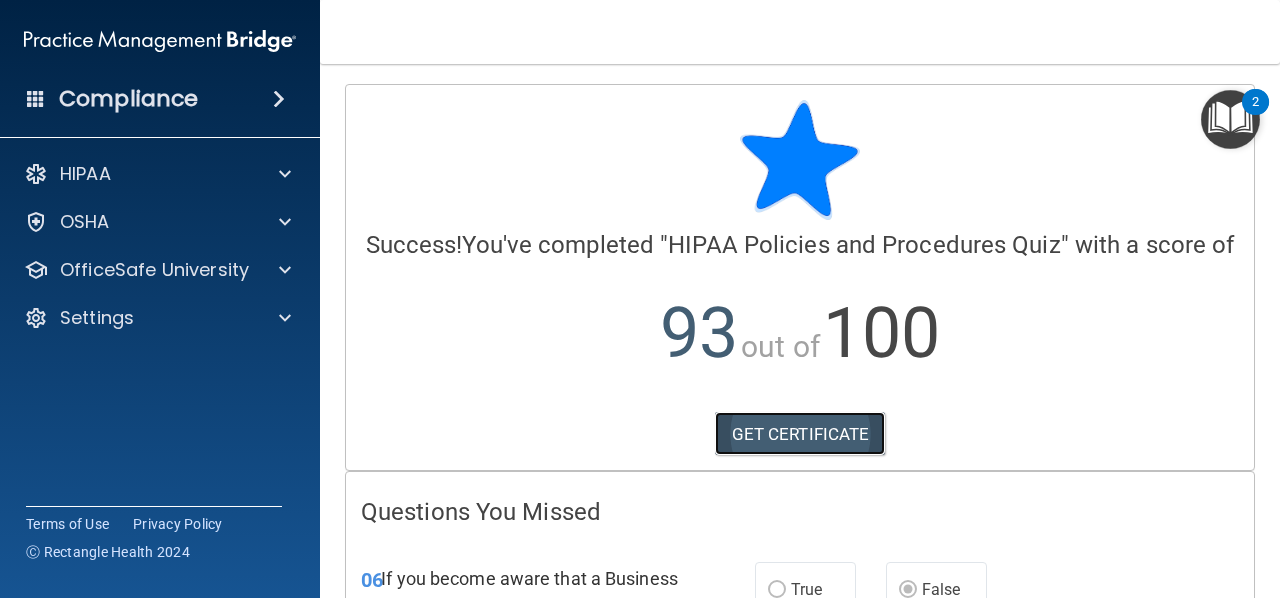 click on "GET CERTIFICATE" at bounding box center [800, 434] 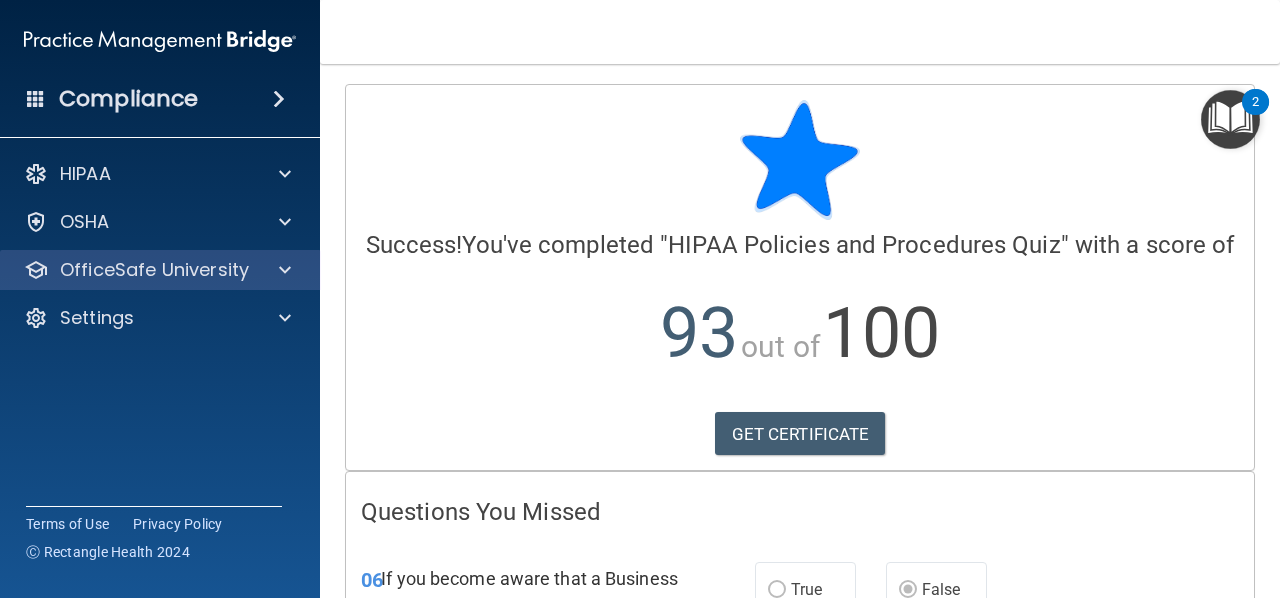 click on "OfficeSafe University" at bounding box center [160, 270] 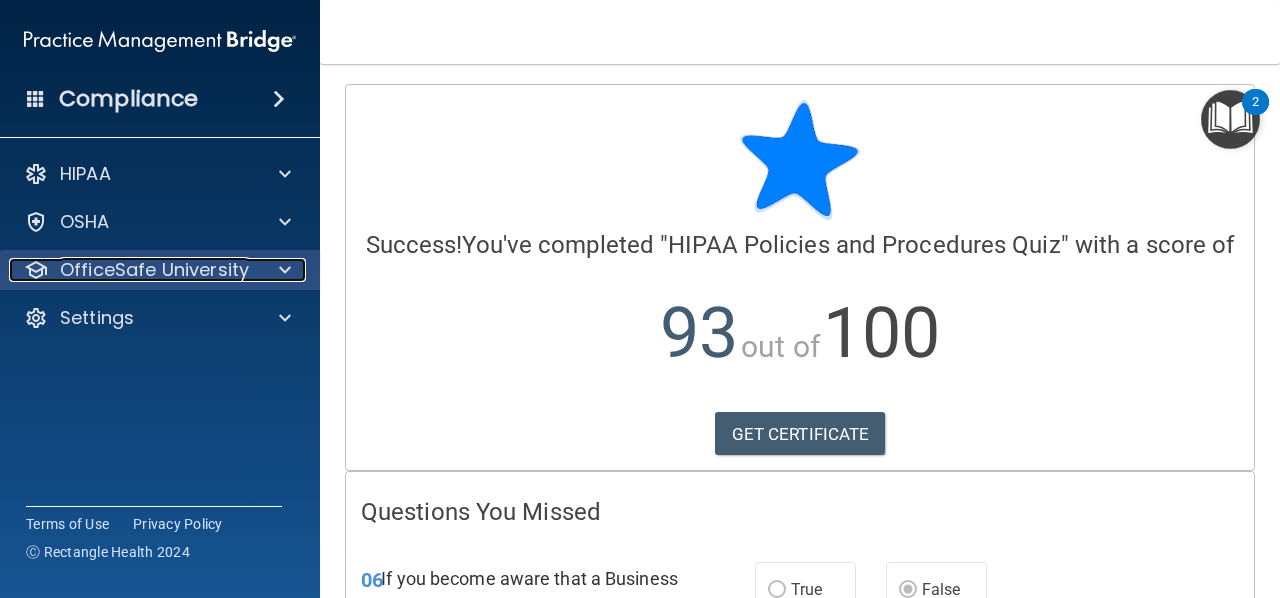 click on "OfficeSafe University" at bounding box center (154, 270) 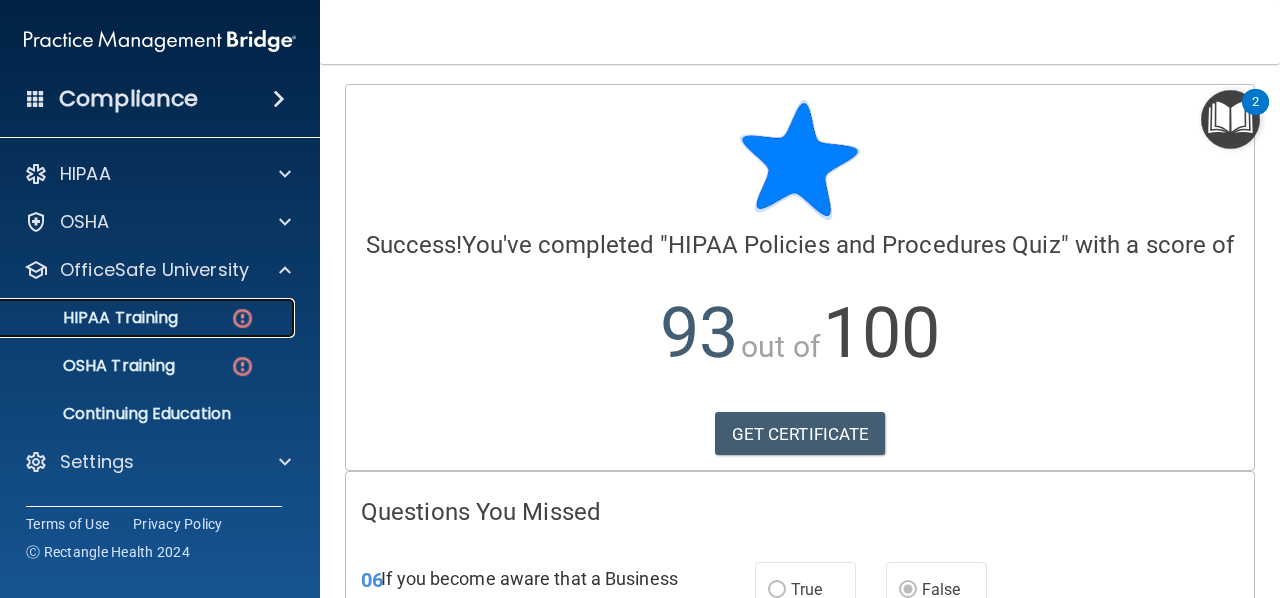 click on "HIPAA Training" at bounding box center [95, 318] 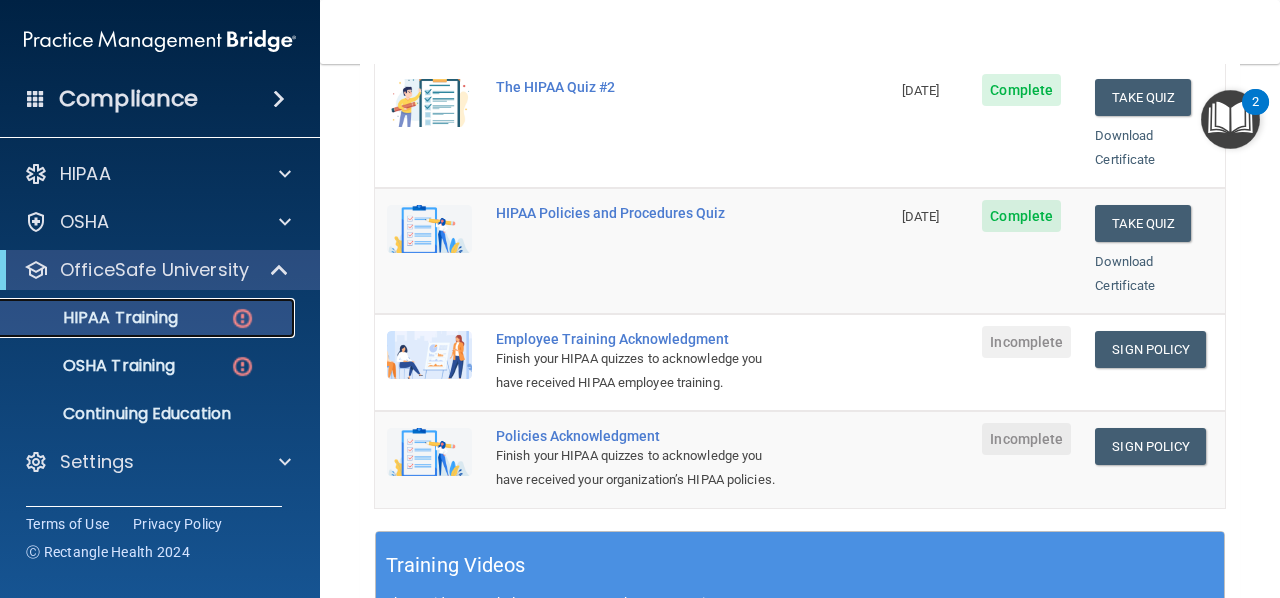 scroll, scrollTop: 441, scrollLeft: 0, axis: vertical 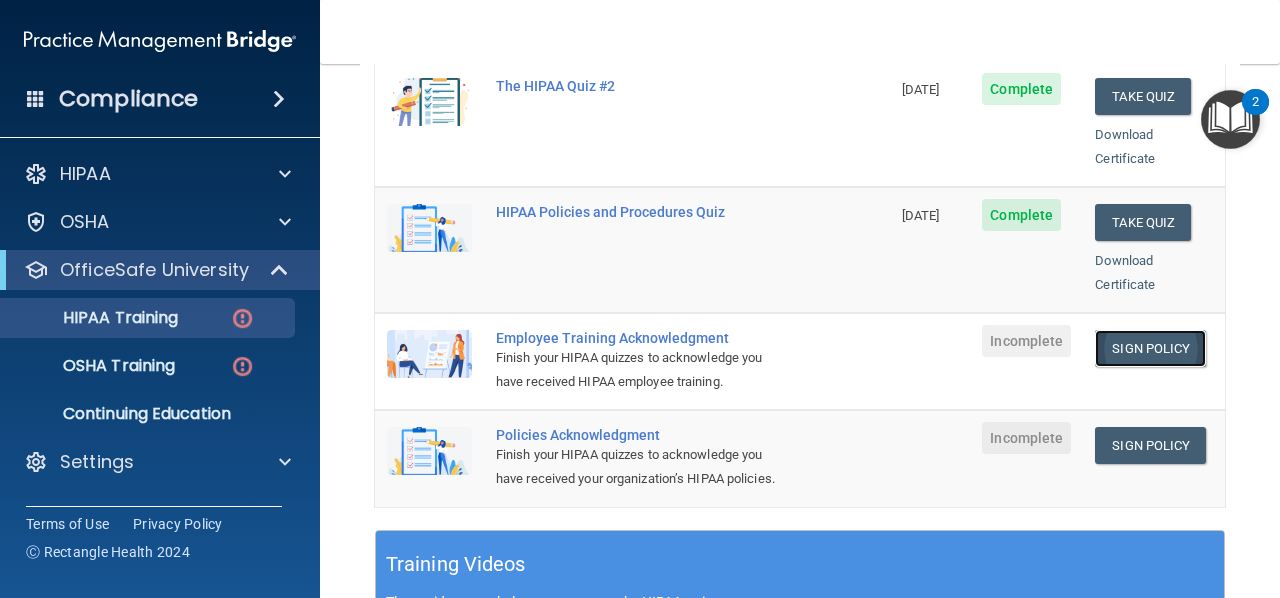 click on "Sign Policy" at bounding box center [1150, 348] 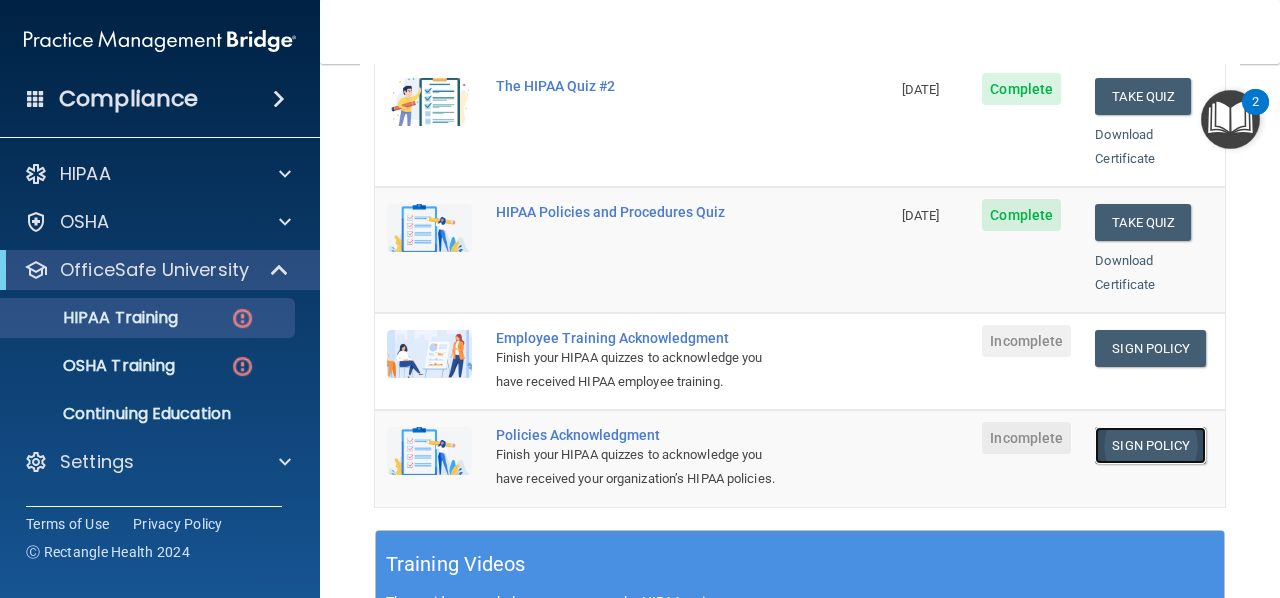 click on "Sign Policy" at bounding box center [1150, 445] 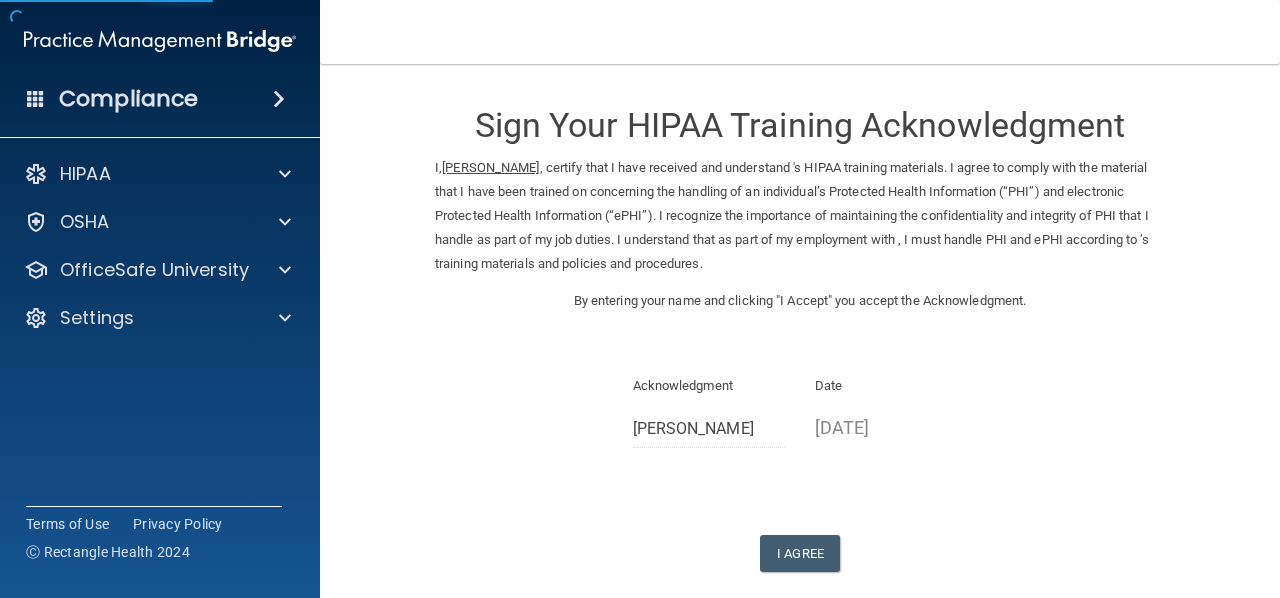 scroll, scrollTop: 0, scrollLeft: 0, axis: both 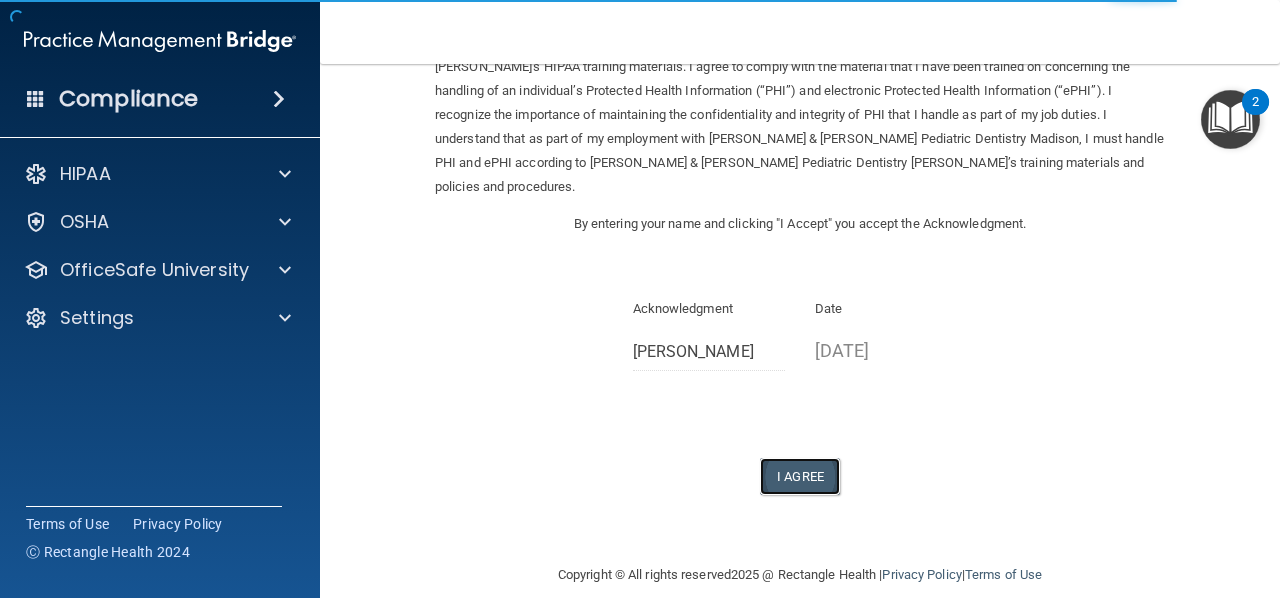 click on "I Agree" at bounding box center [800, 476] 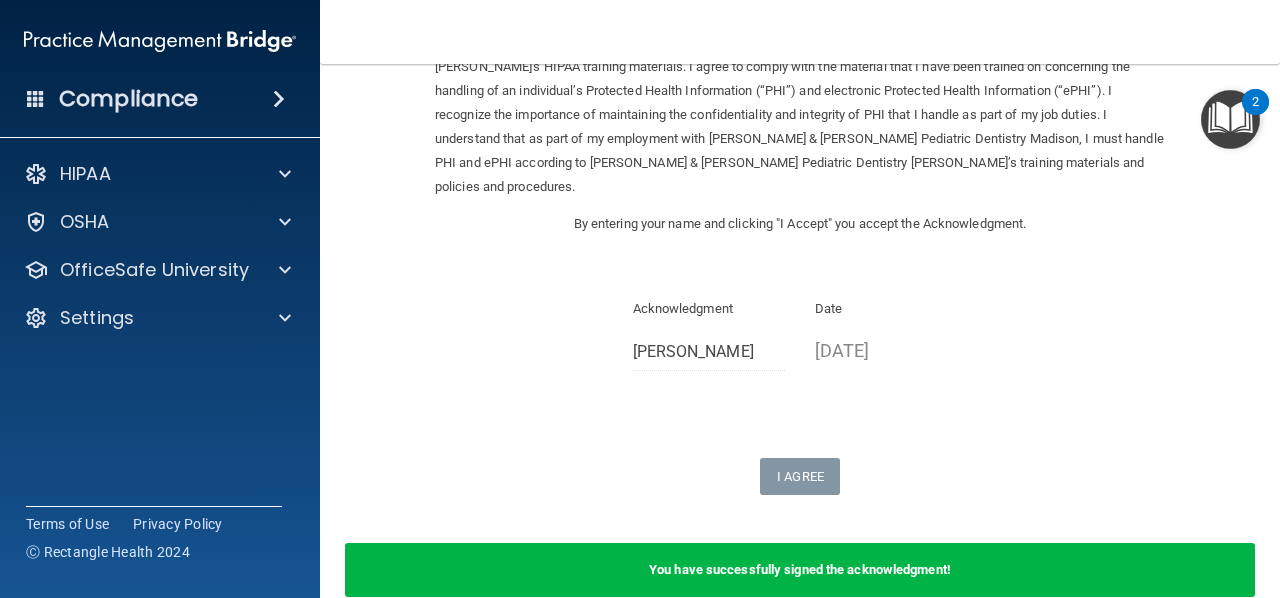 scroll, scrollTop: 0, scrollLeft: 0, axis: both 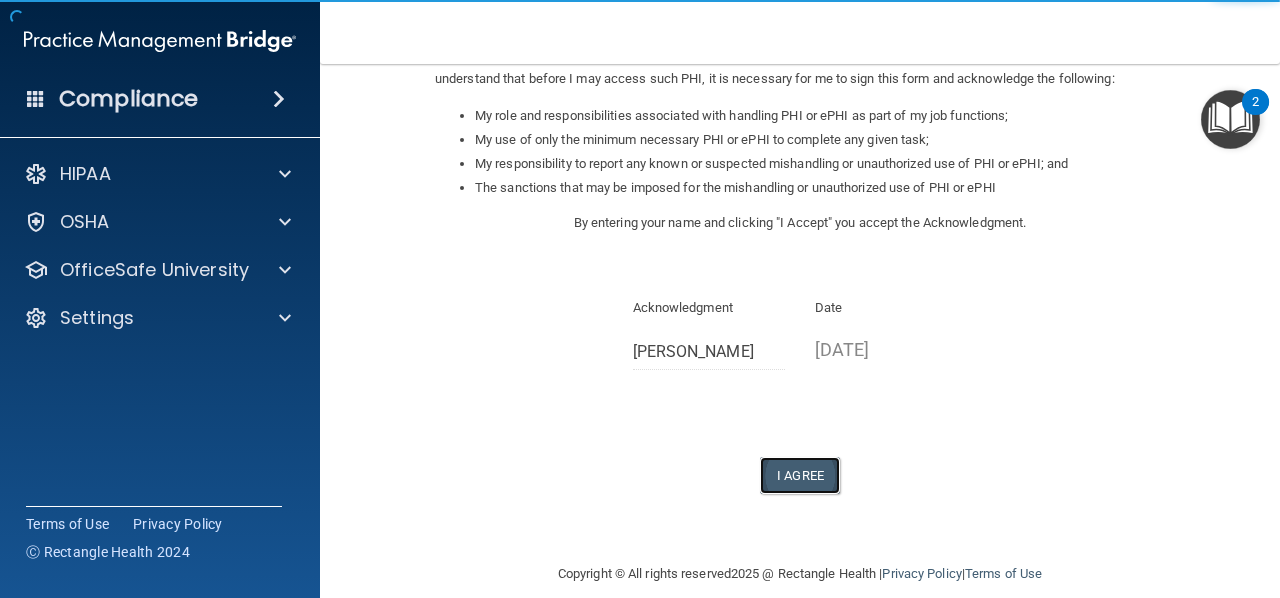 click on "I Agree" at bounding box center [800, 475] 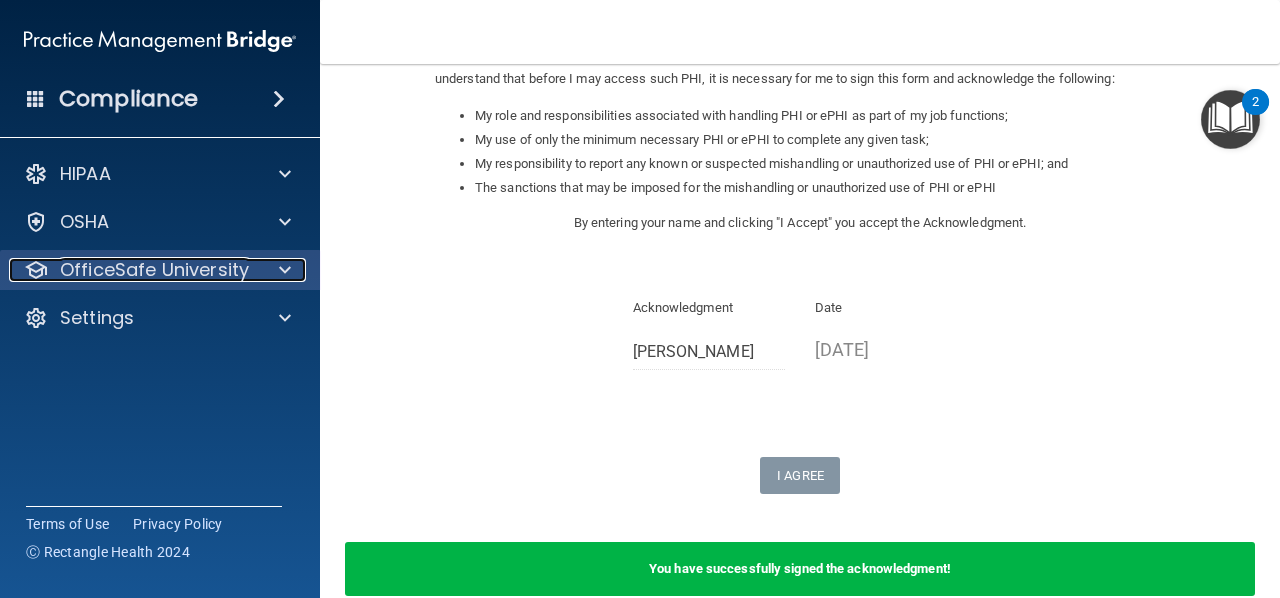 click at bounding box center (282, 270) 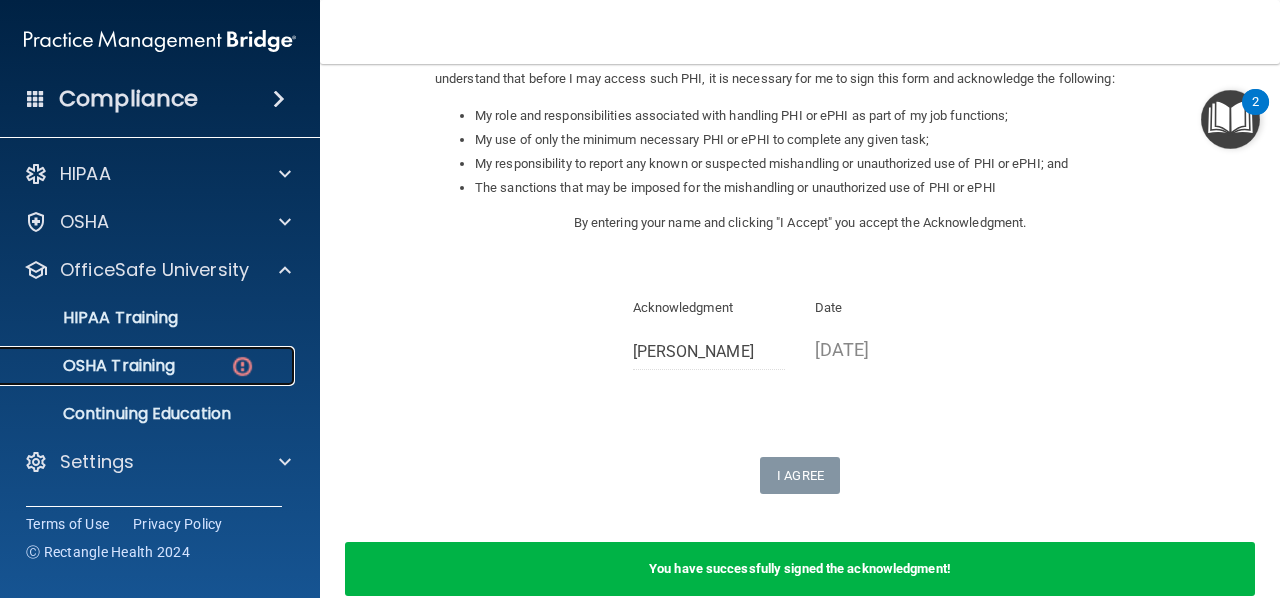 click on "OSHA Training" at bounding box center [149, 366] 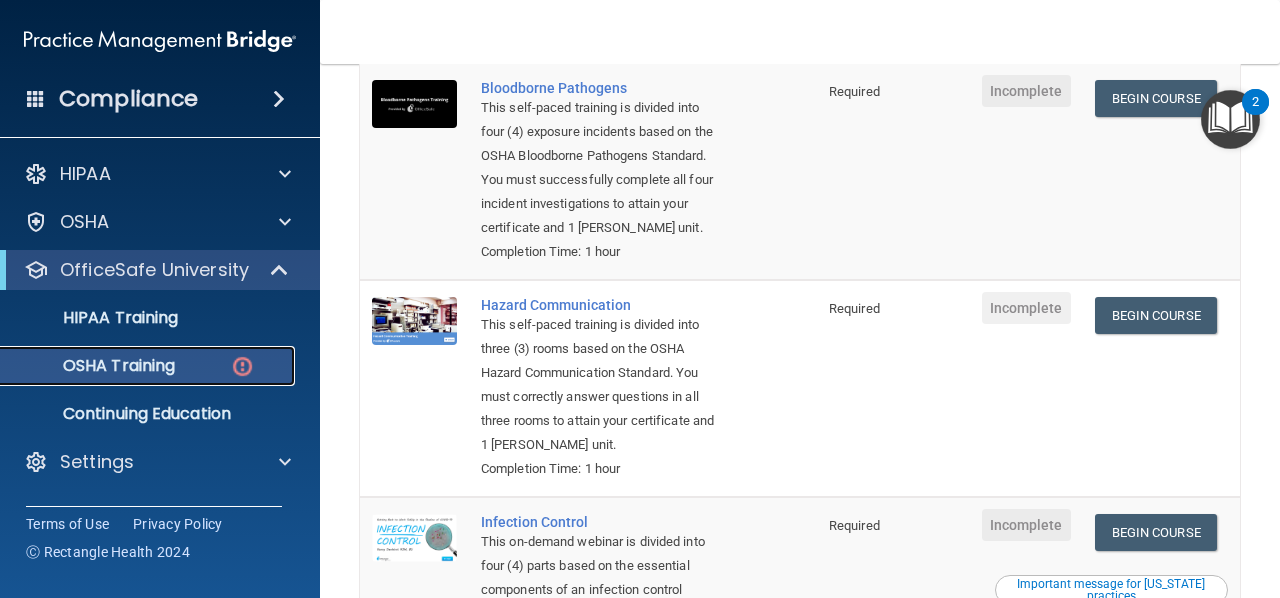 scroll, scrollTop: 0, scrollLeft: 0, axis: both 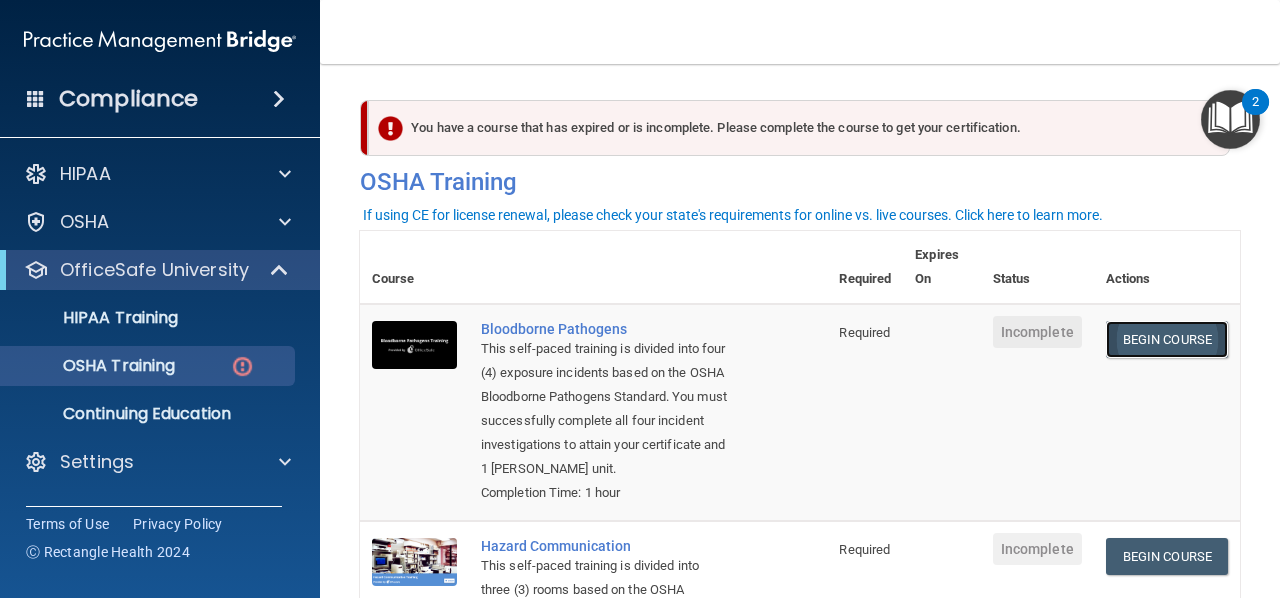 click on "Begin Course" at bounding box center [1167, 339] 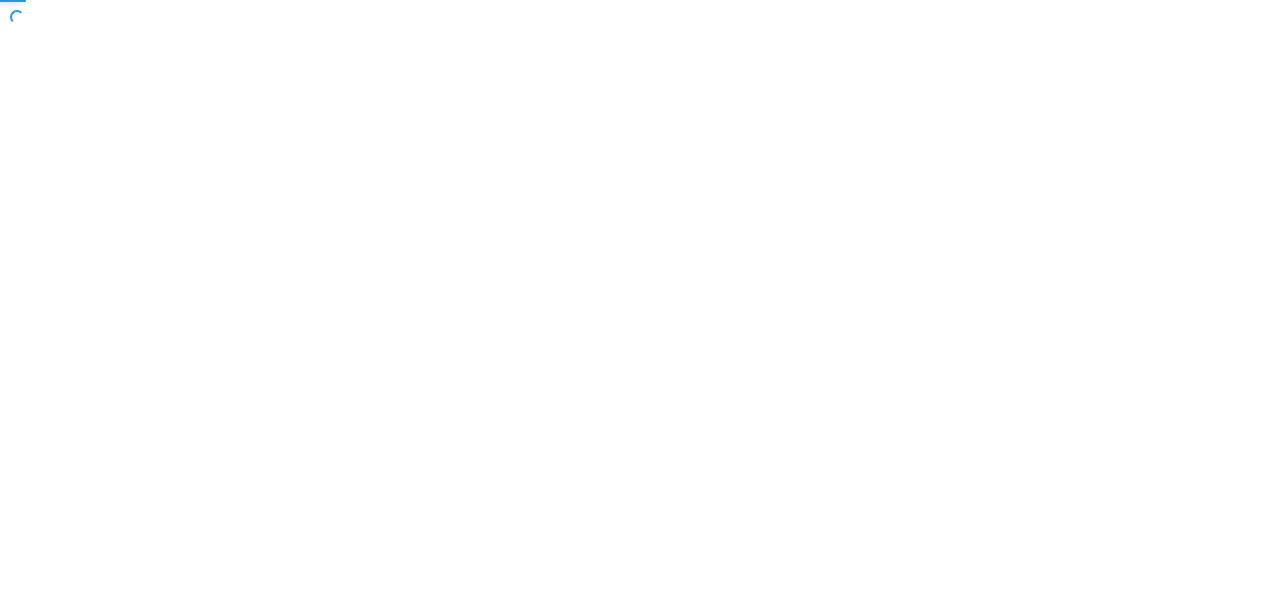 scroll, scrollTop: 0, scrollLeft: 0, axis: both 